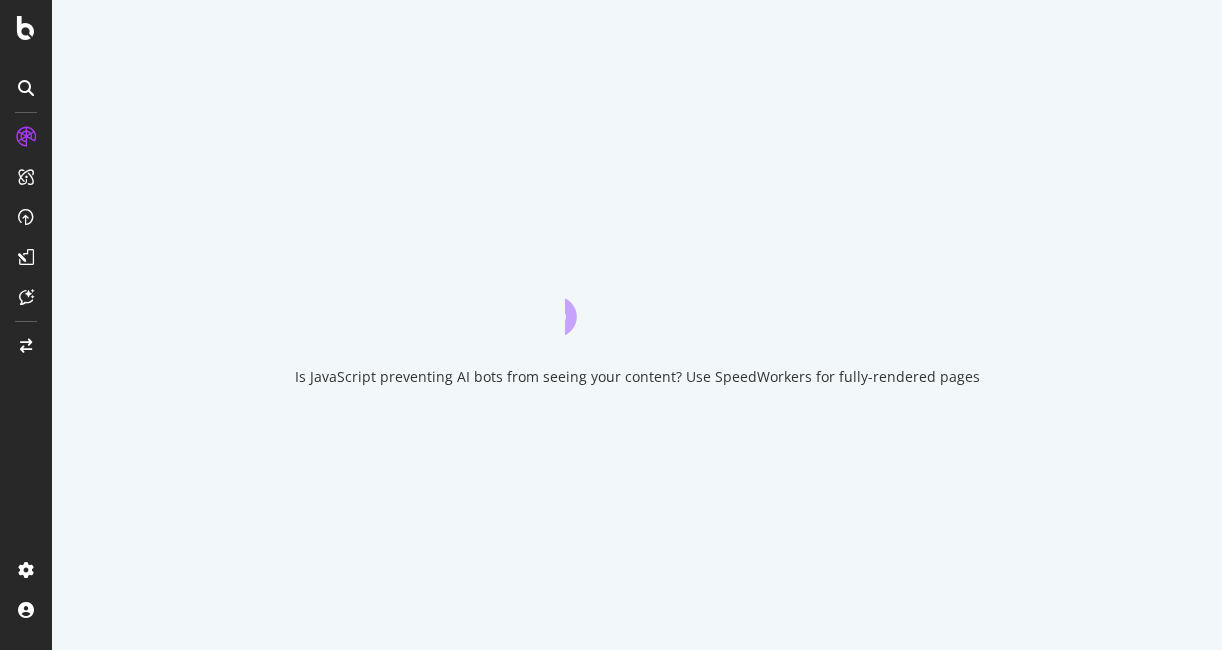scroll, scrollTop: 0, scrollLeft: 0, axis: both 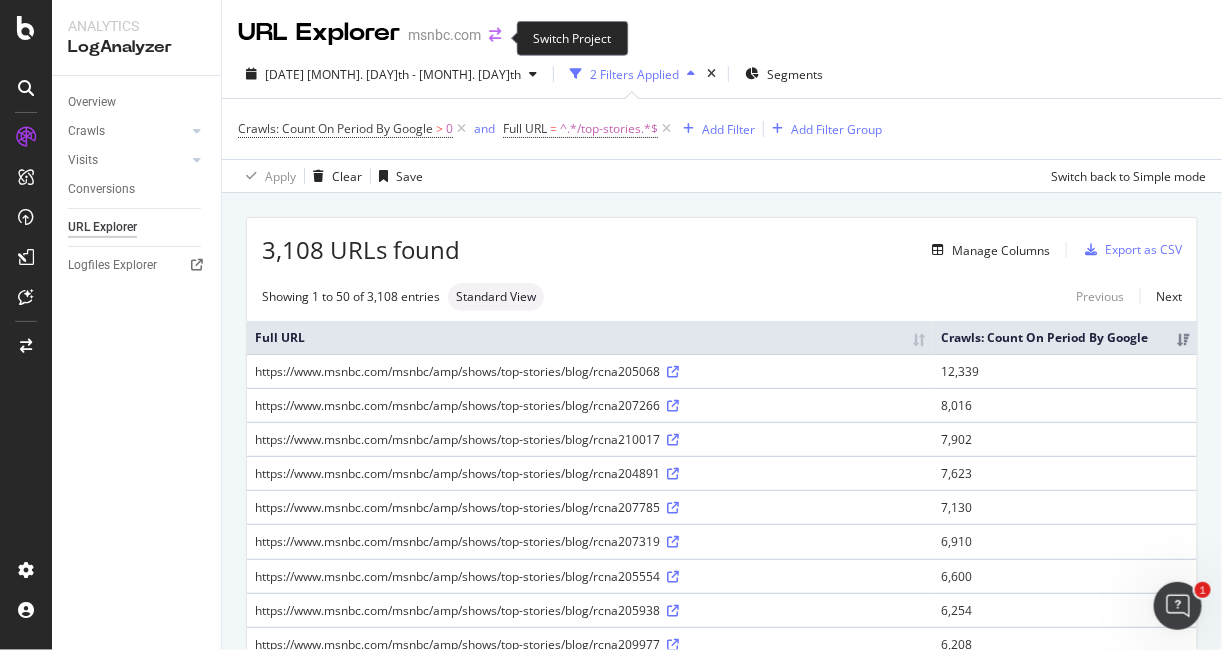 click at bounding box center [495, 35] 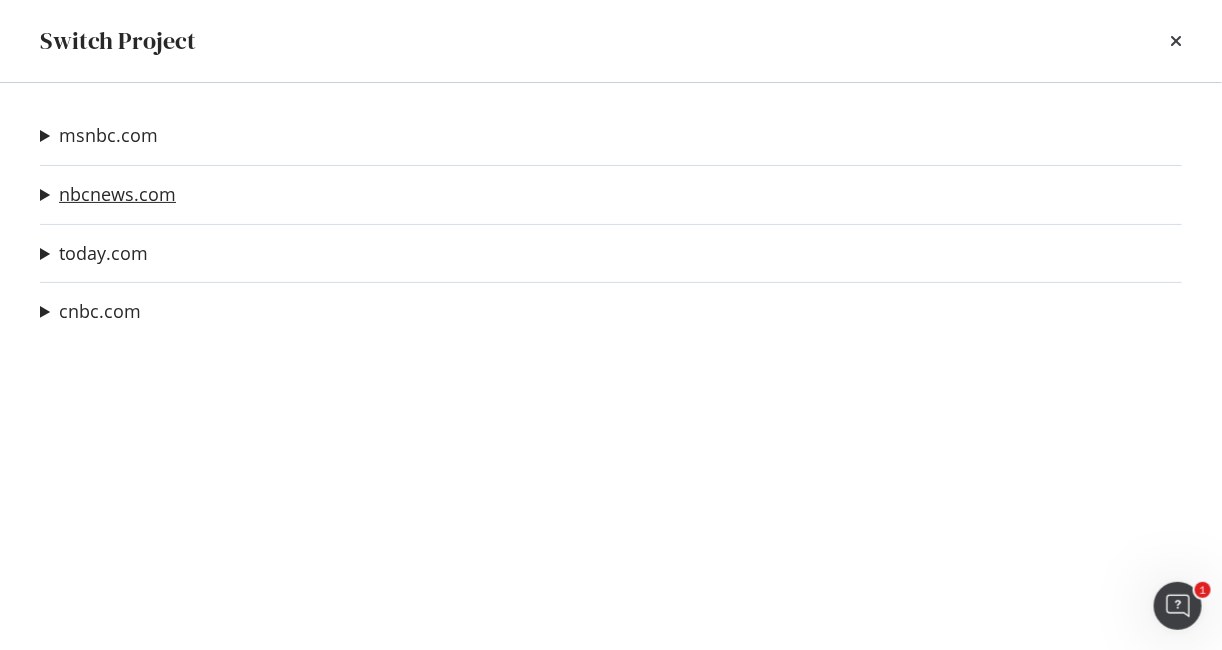 click on "nbcnews.com" at bounding box center (117, 194) 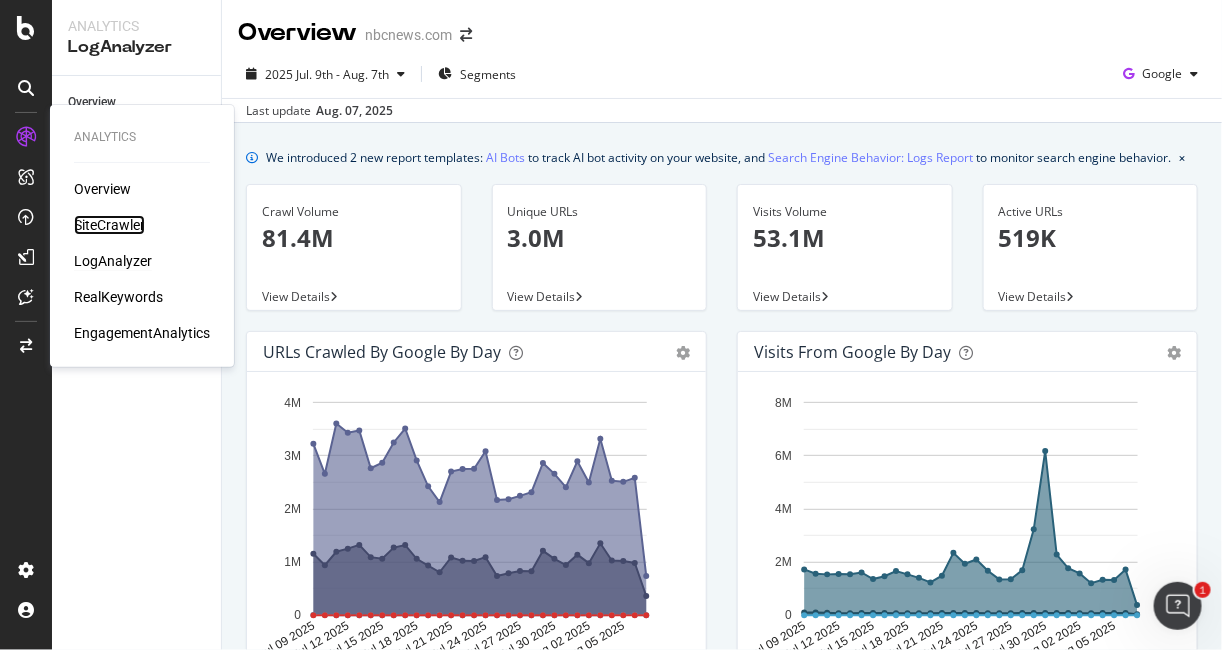 click on "SiteCrawler" at bounding box center (109, 225) 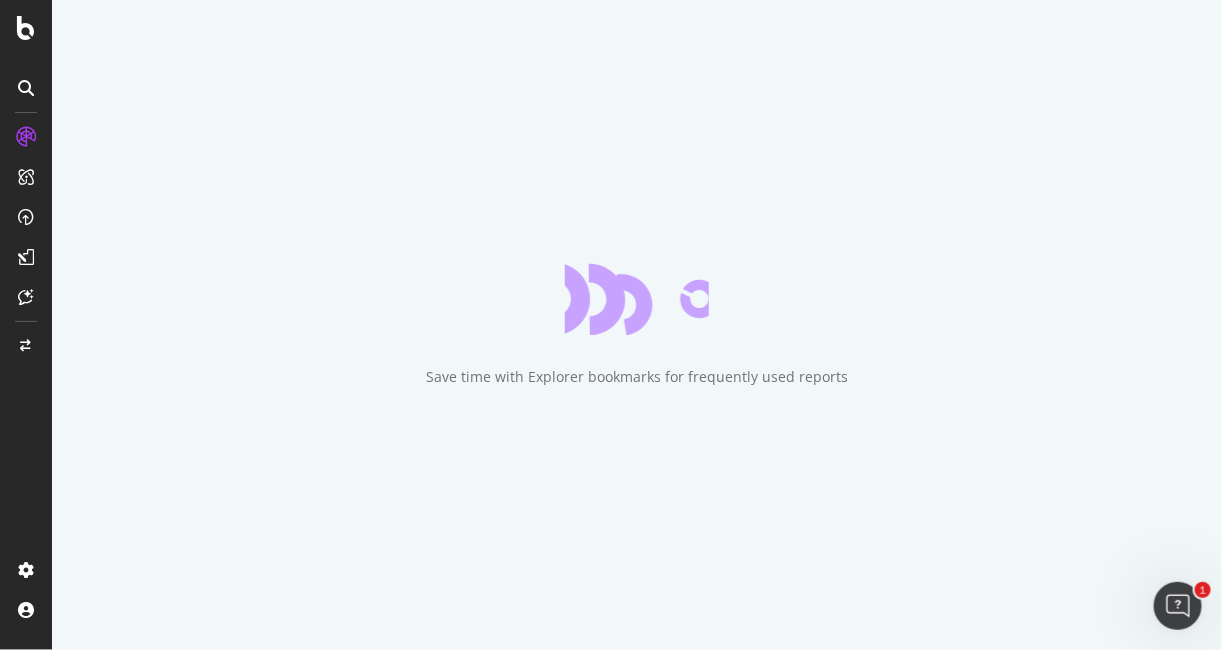 click on "Save time with Explorer bookmarks for frequently used reports" at bounding box center [637, 325] 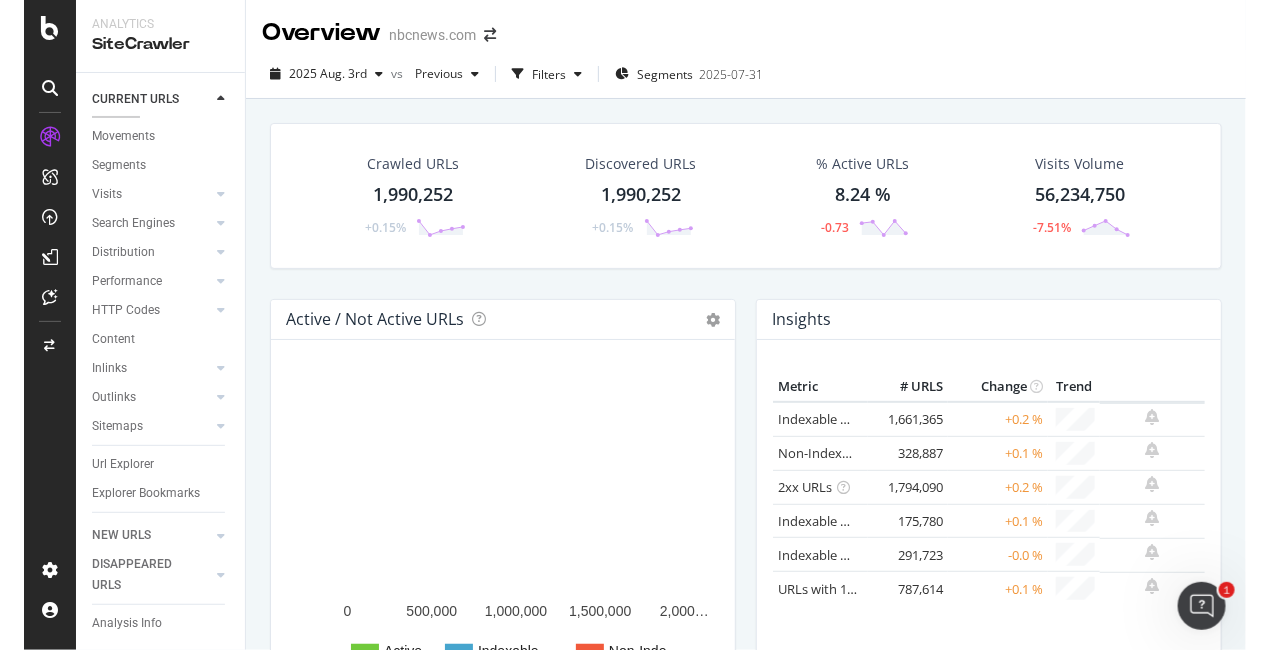 scroll, scrollTop: 62, scrollLeft: 0, axis: vertical 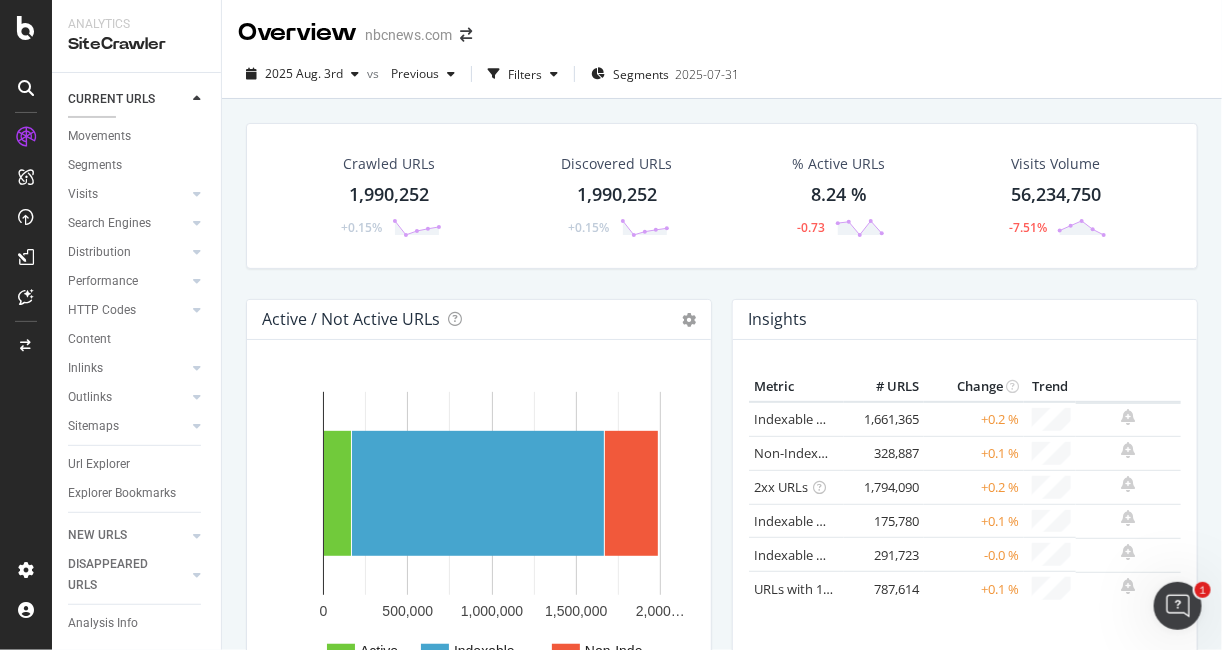 drag, startPoint x: 112, startPoint y: 262, endPoint x: 96, endPoint y: 7, distance: 255.50146 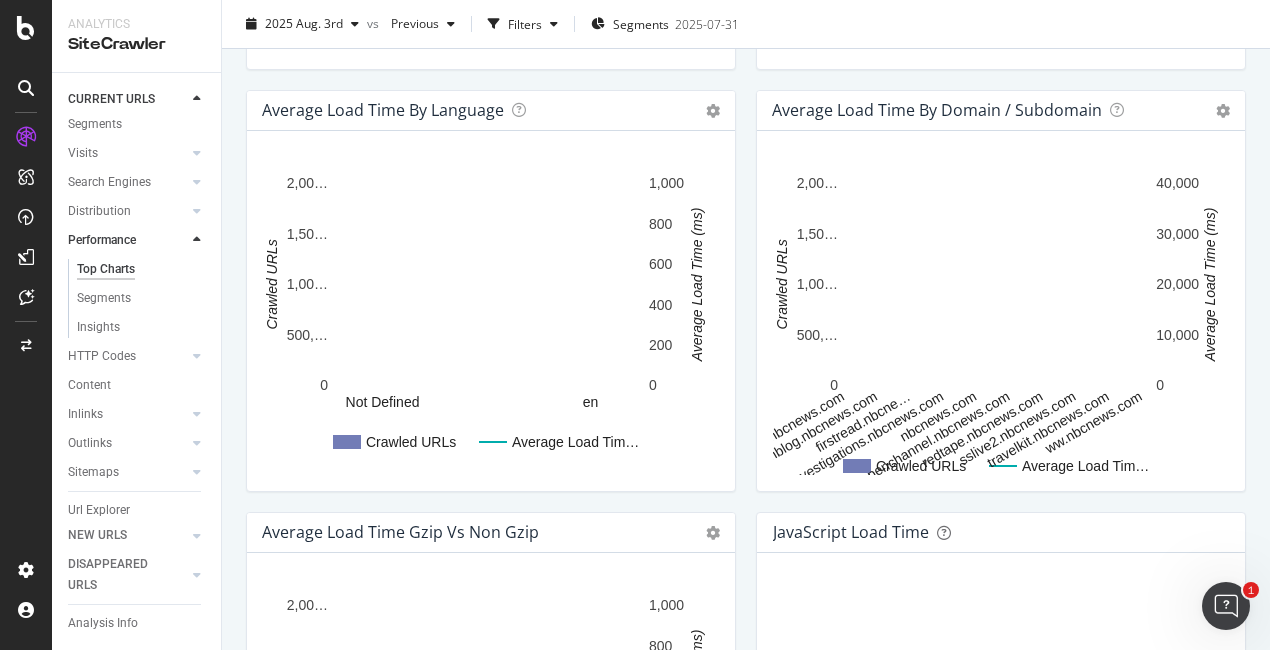 scroll, scrollTop: 1125, scrollLeft: 0, axis: vertical 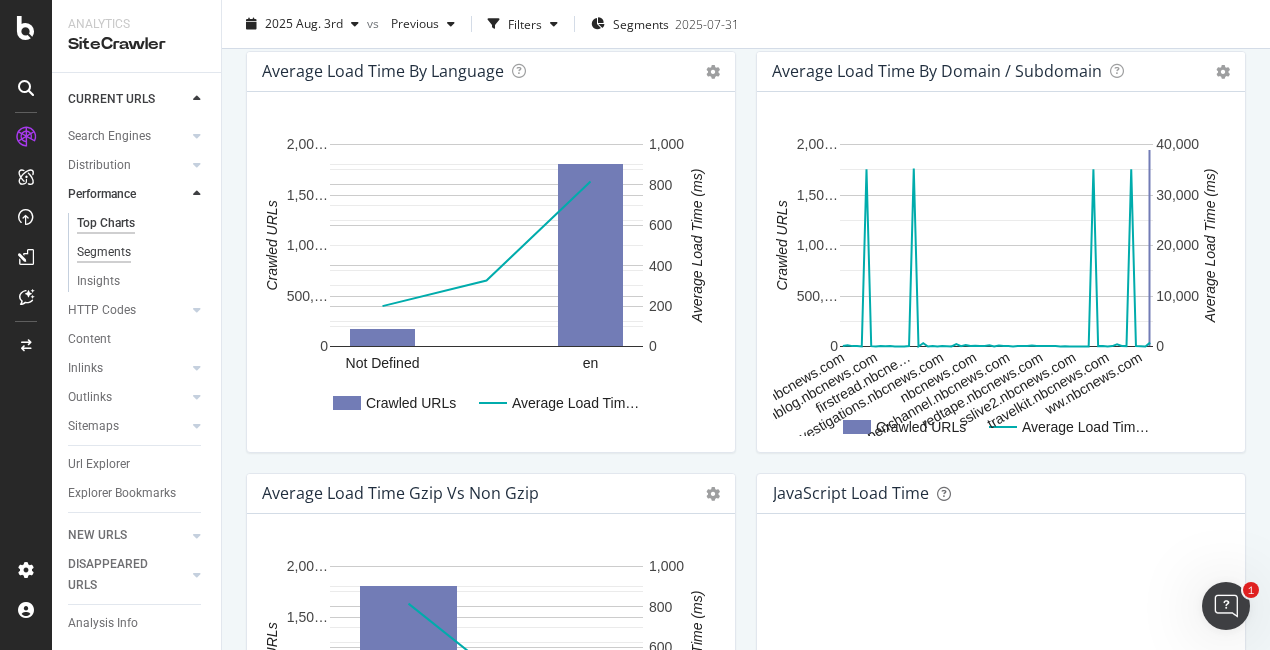 click on "Segments" at bounding box center (104, 252) 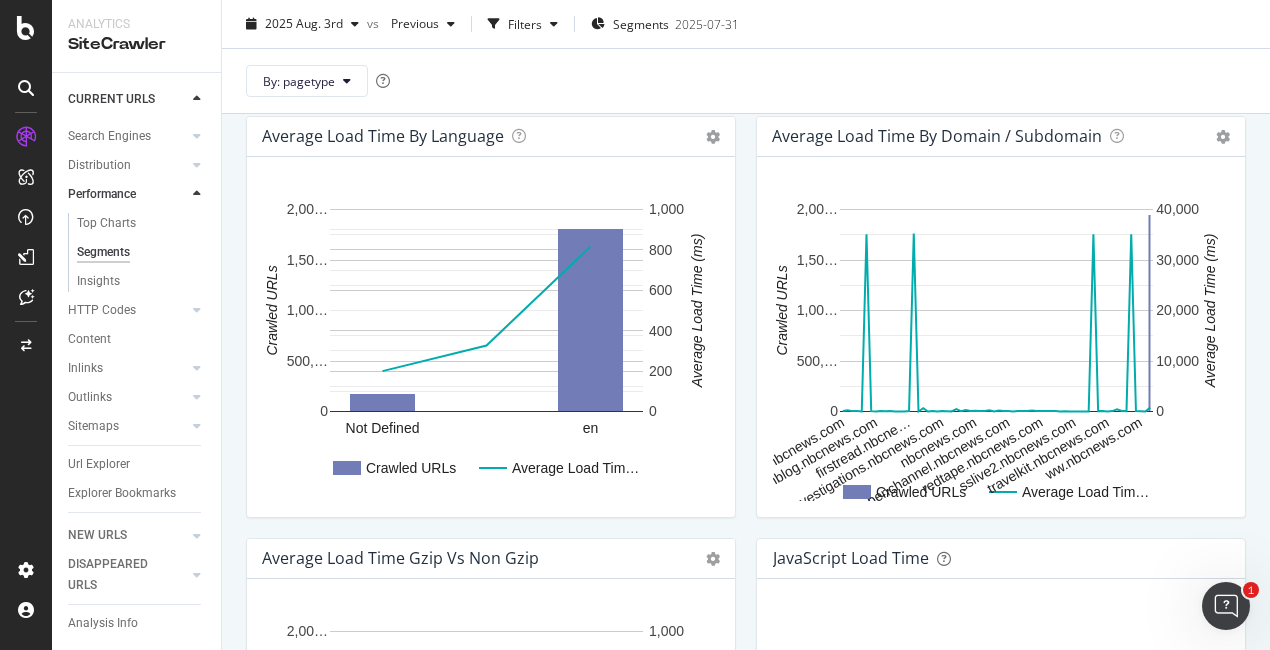 scroll, scrollTop: 512, scrollLeft: 0, axis: vertical 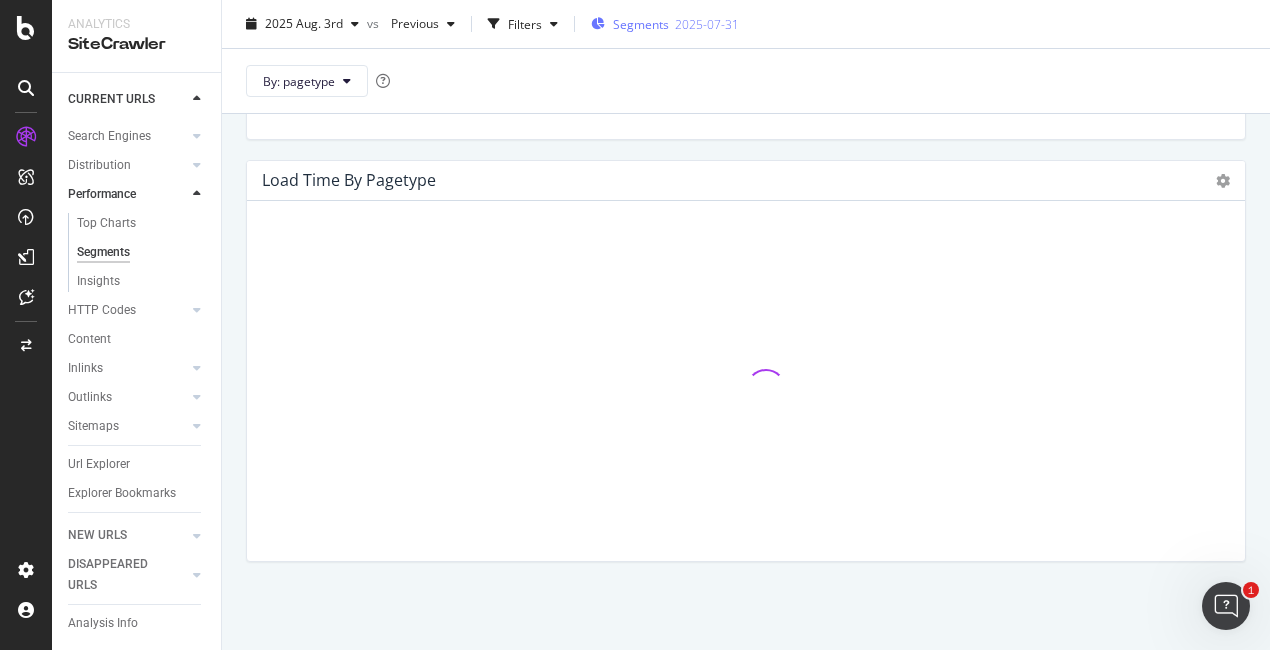 click on "2025-07-31" at bounding box center (707, 23) 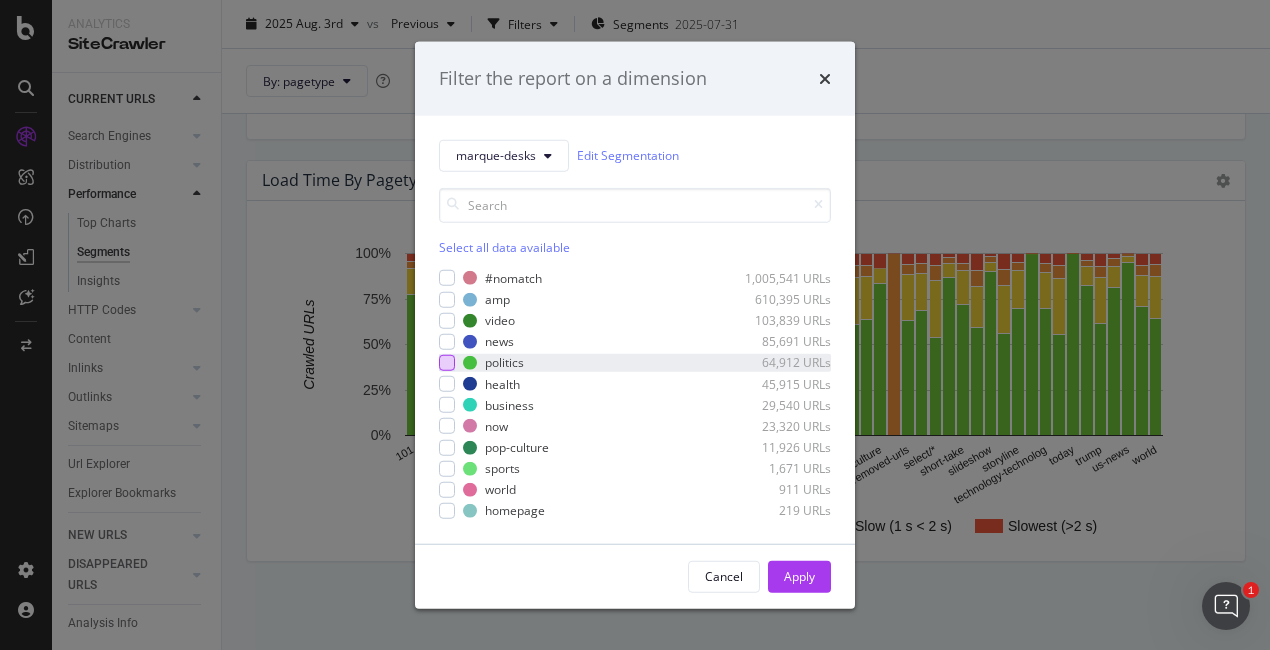 click at bounding box center (447, 363) 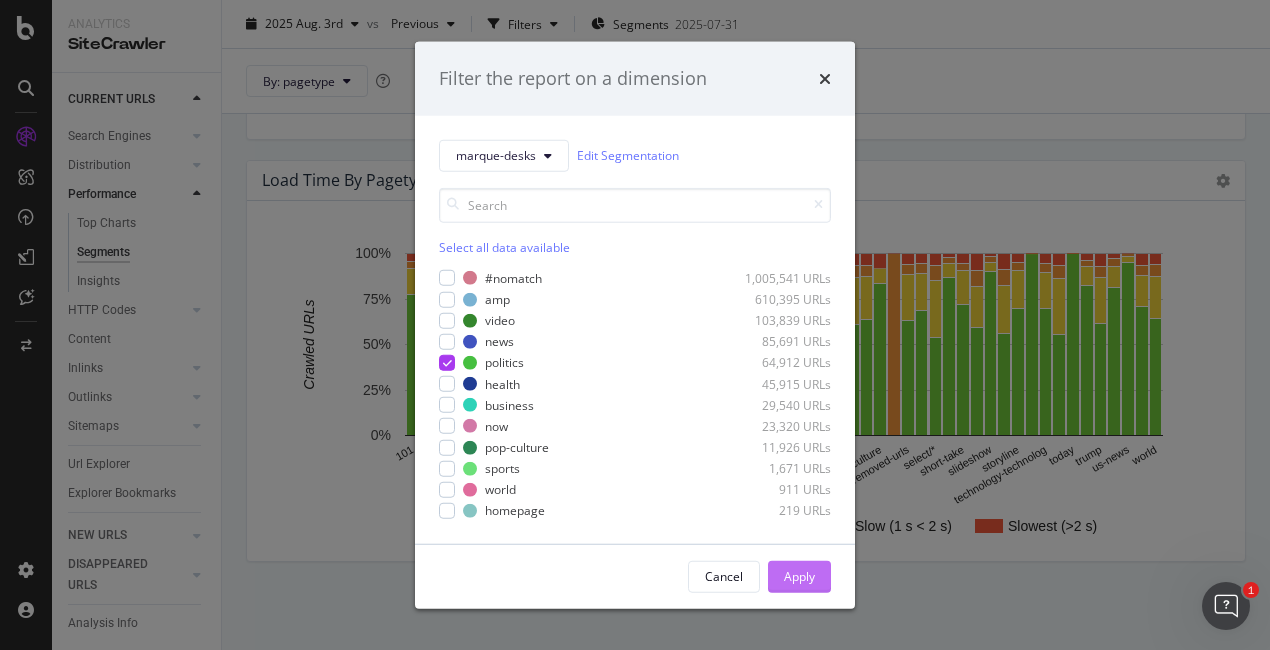 click on "Apply" at bounding box center (799, 576) 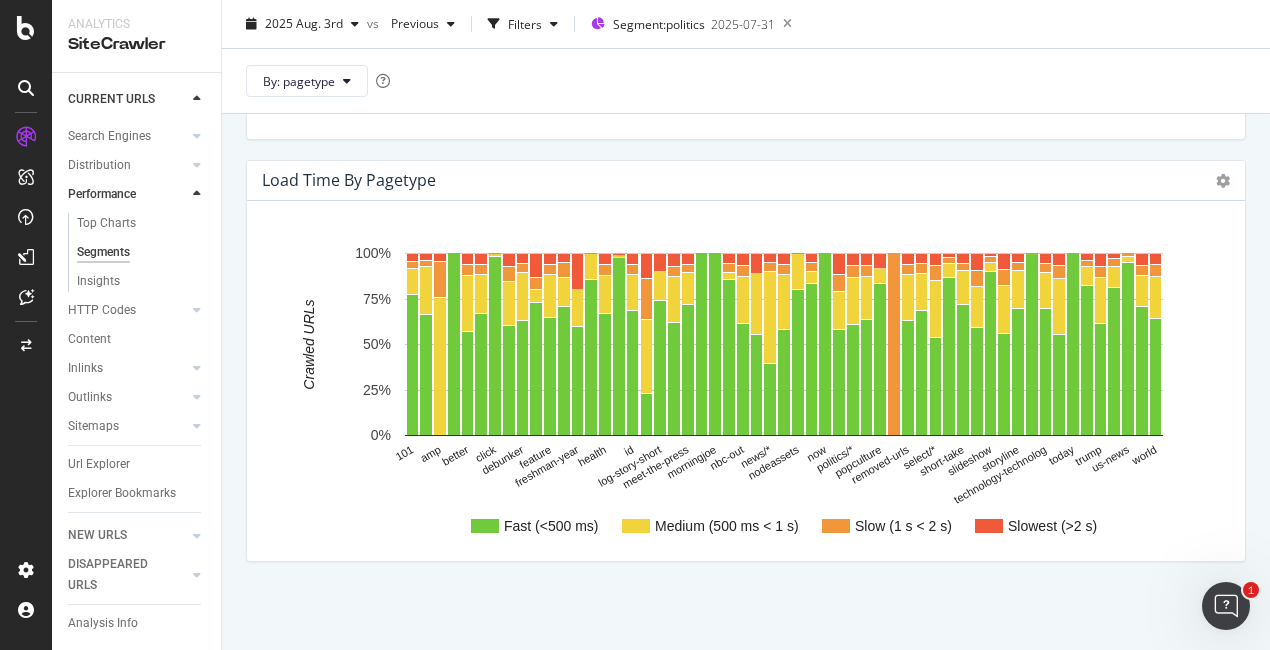 scroll, scrollTop: 512, scrollLeft: 0, axis: vertical 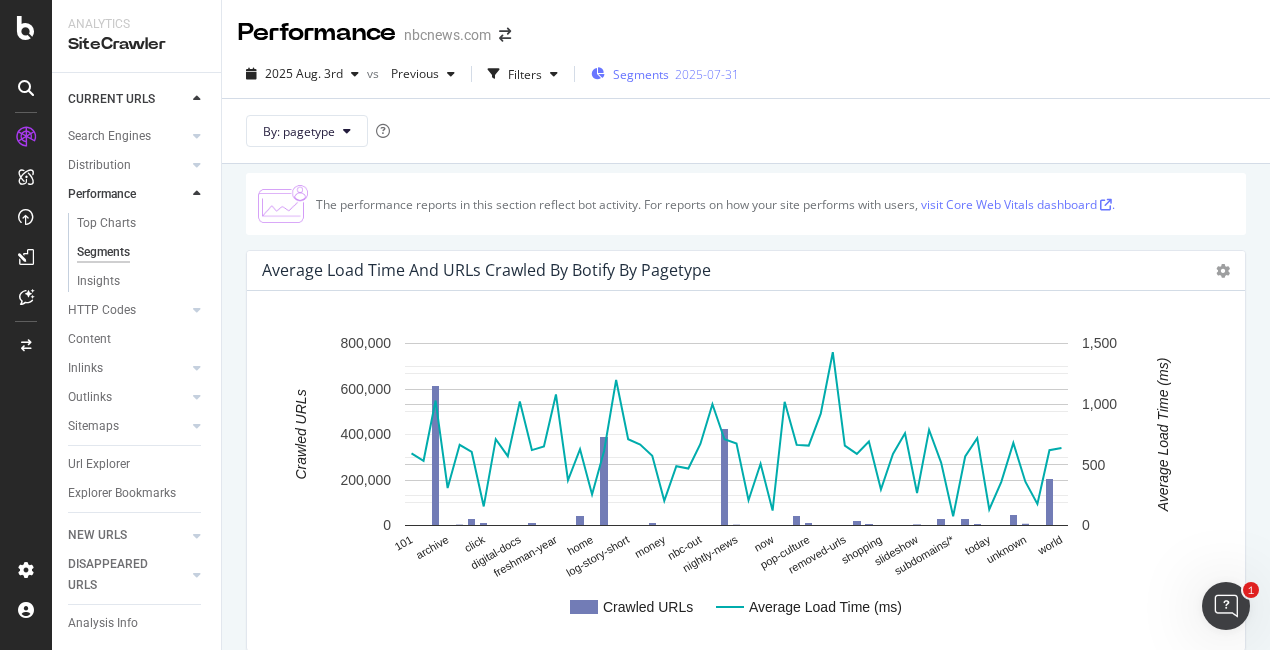 click on "Segments" at bounding box center [641, 74] 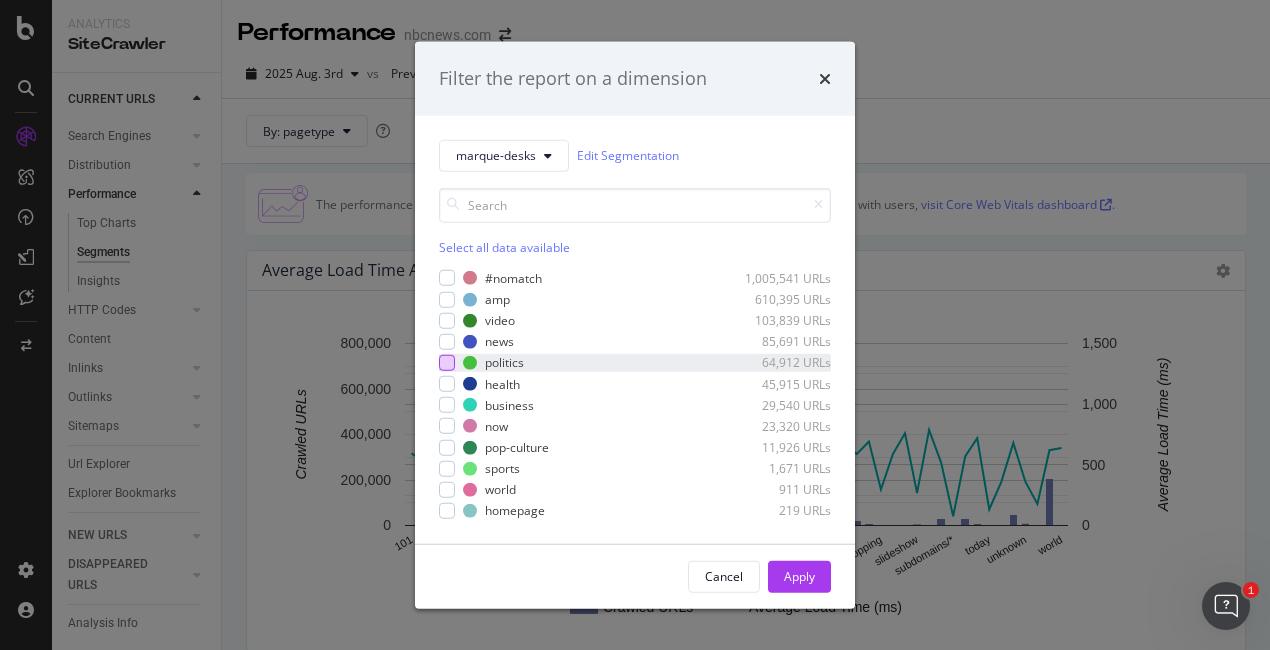 click at bounding box center [447, 363] 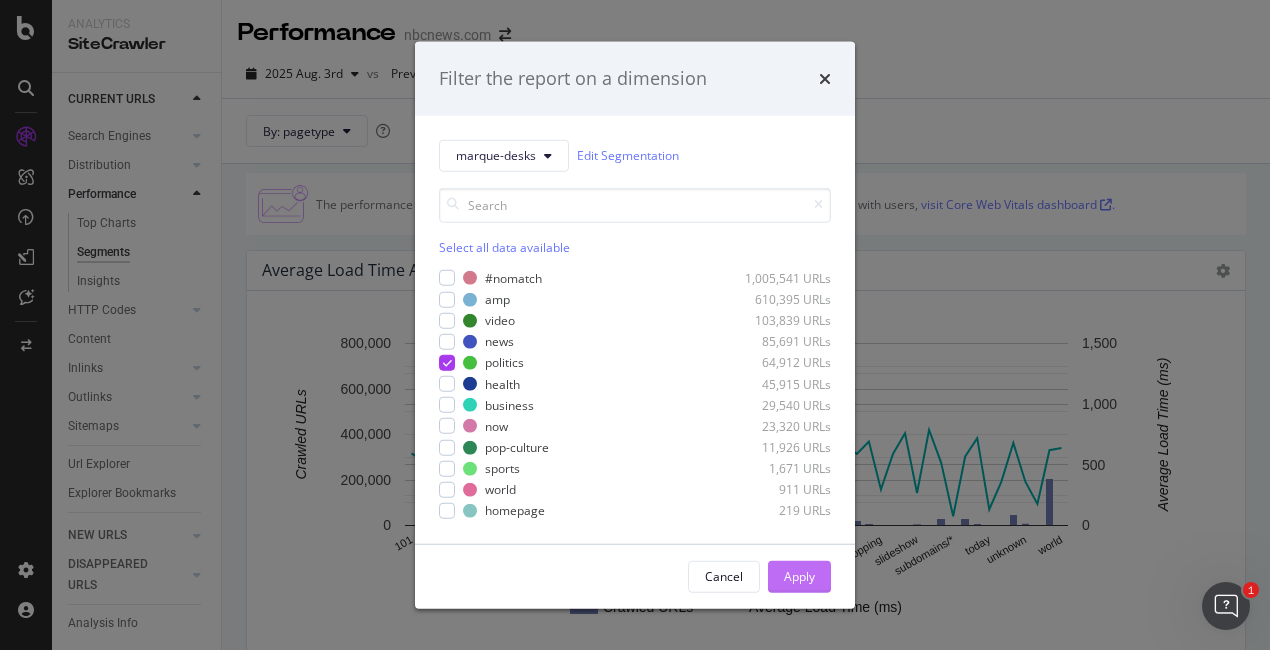 click on "Apply" at bounding box center (799, 576) 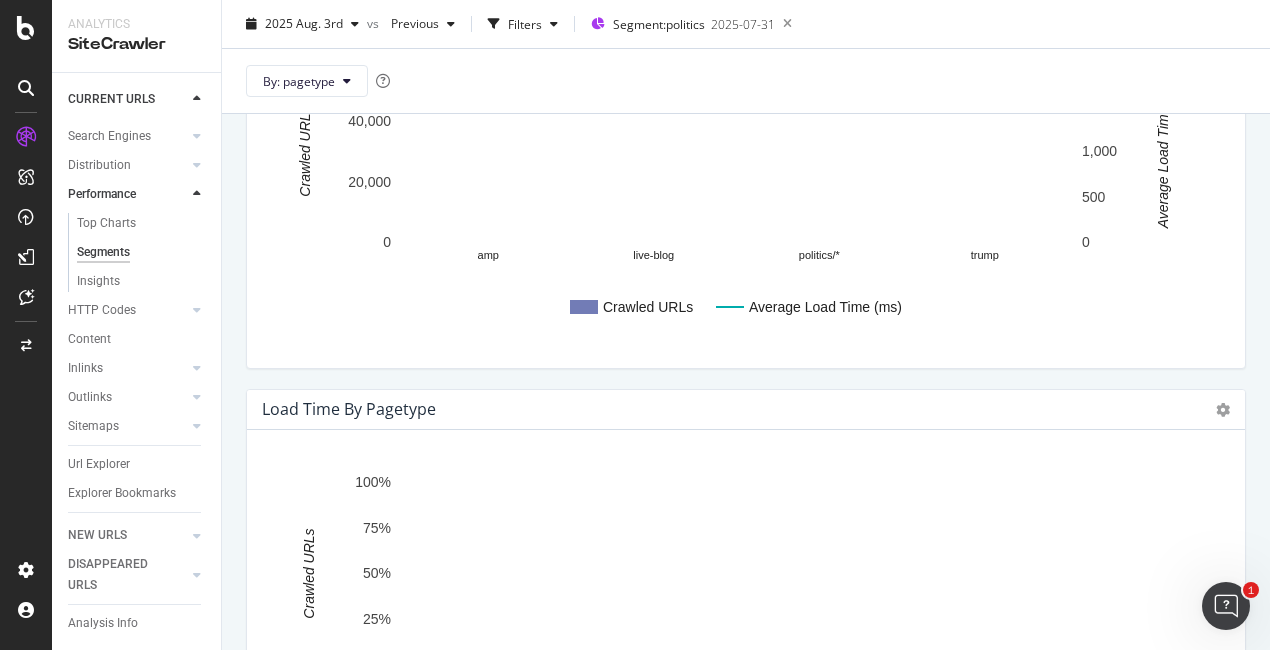 scroll, scrollTop: 12, scrollLeft: 0, axis: vertical 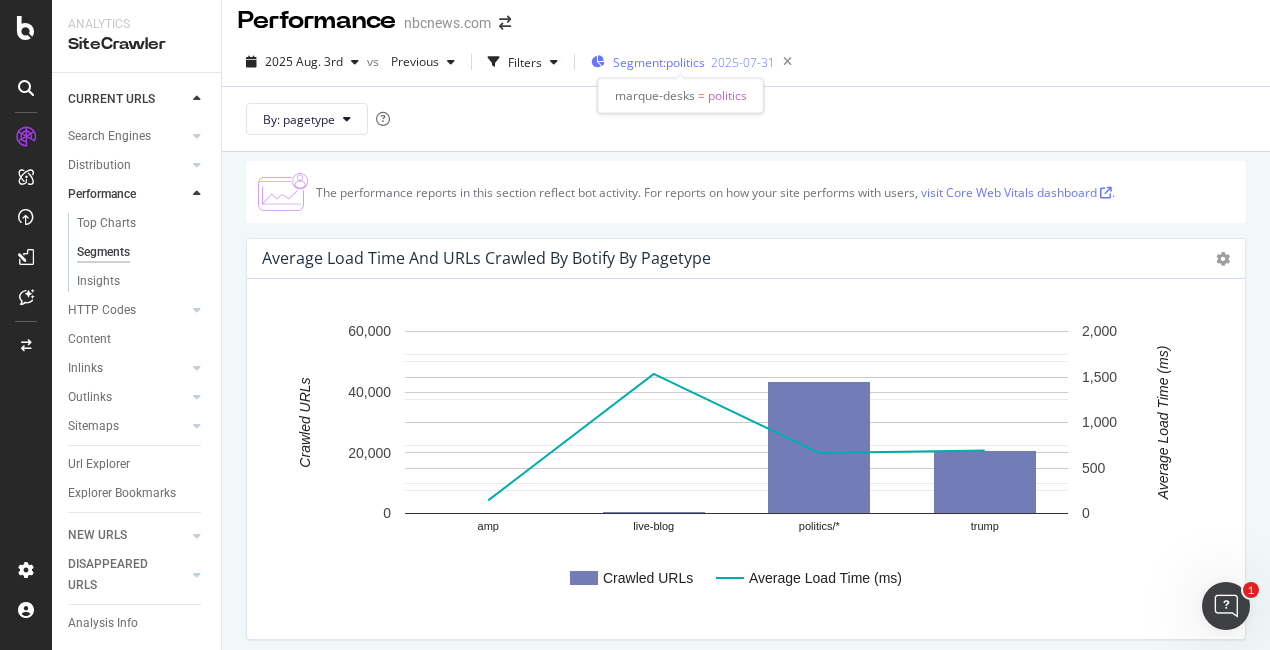 click on "Segment:  politics" at bounding box center [659, 62] 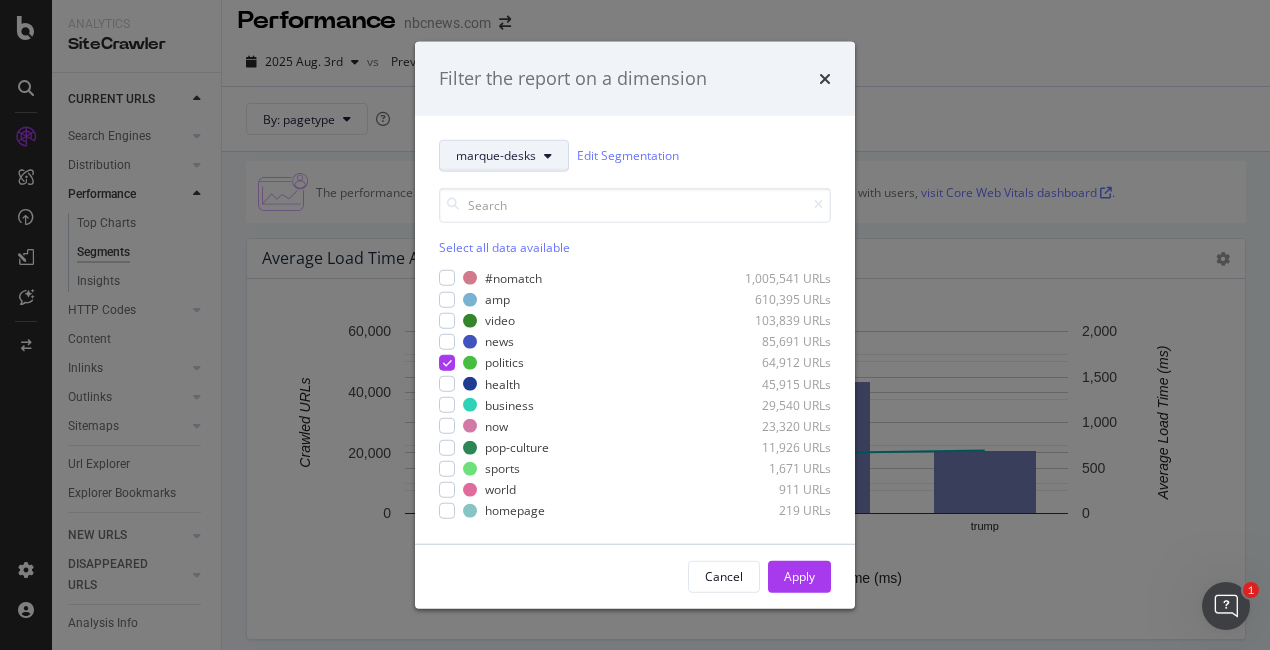 click at bounding box center (548, 155) 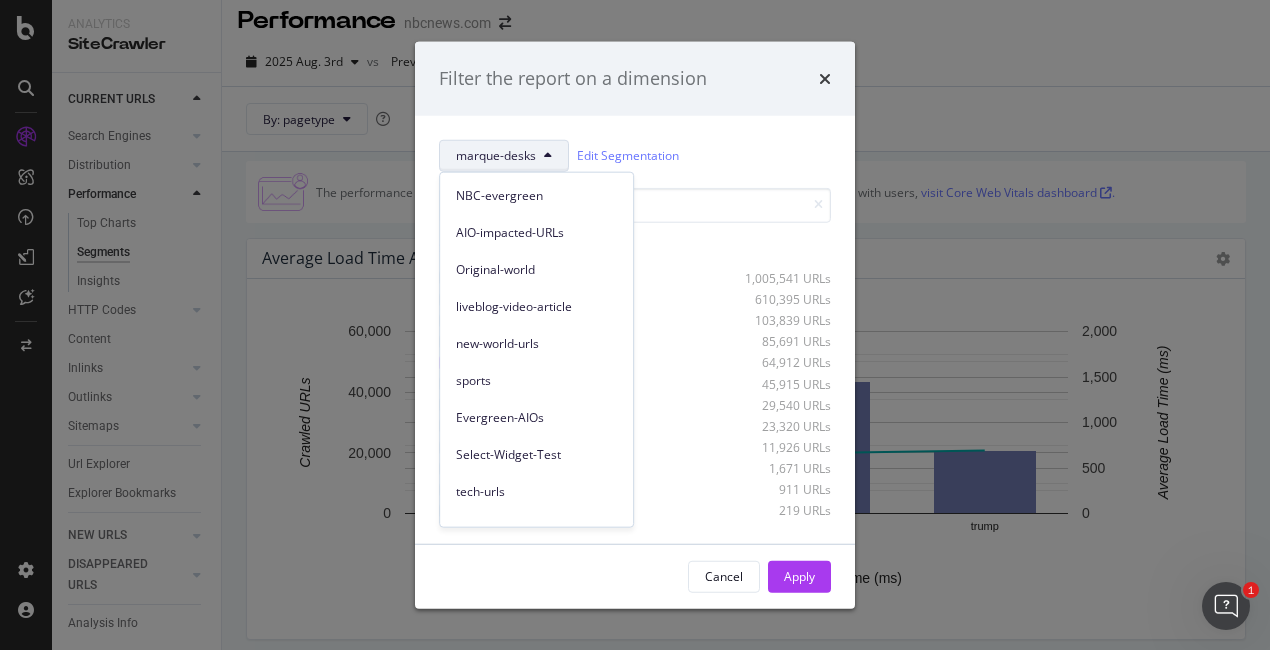 scroll, scrollTop: 457, scrollLeft: 0, axis: vertical 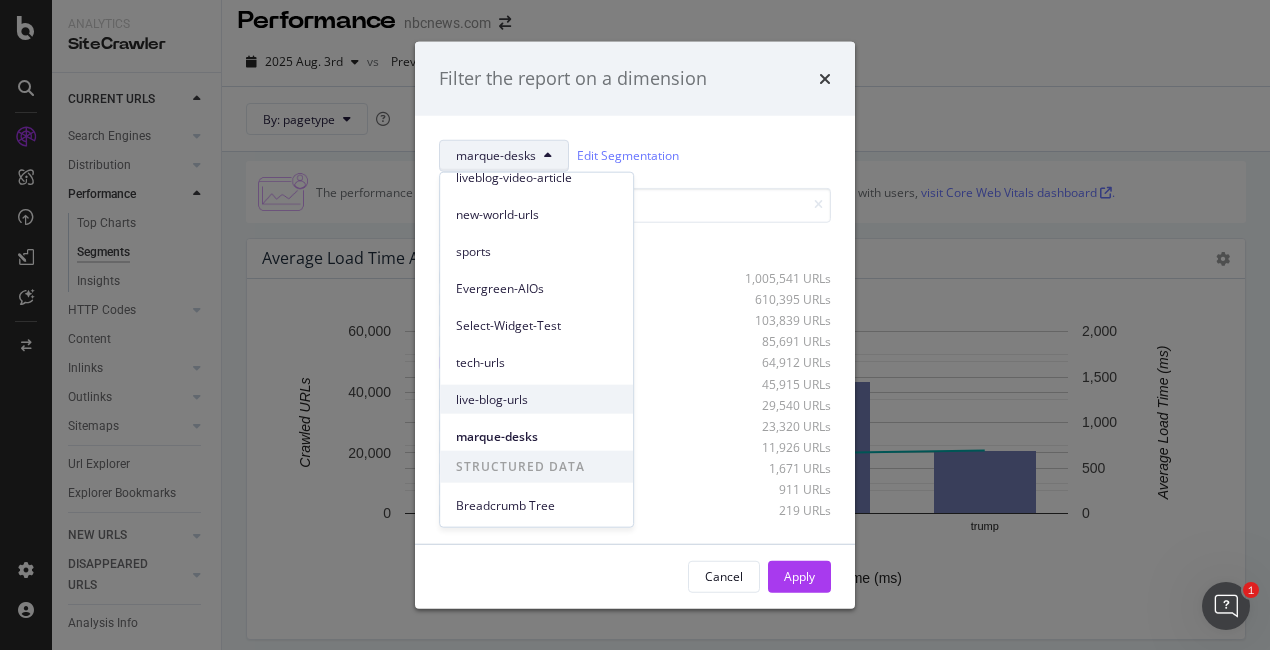 click on "live-blog-urls" at bounding box center (536, 399) 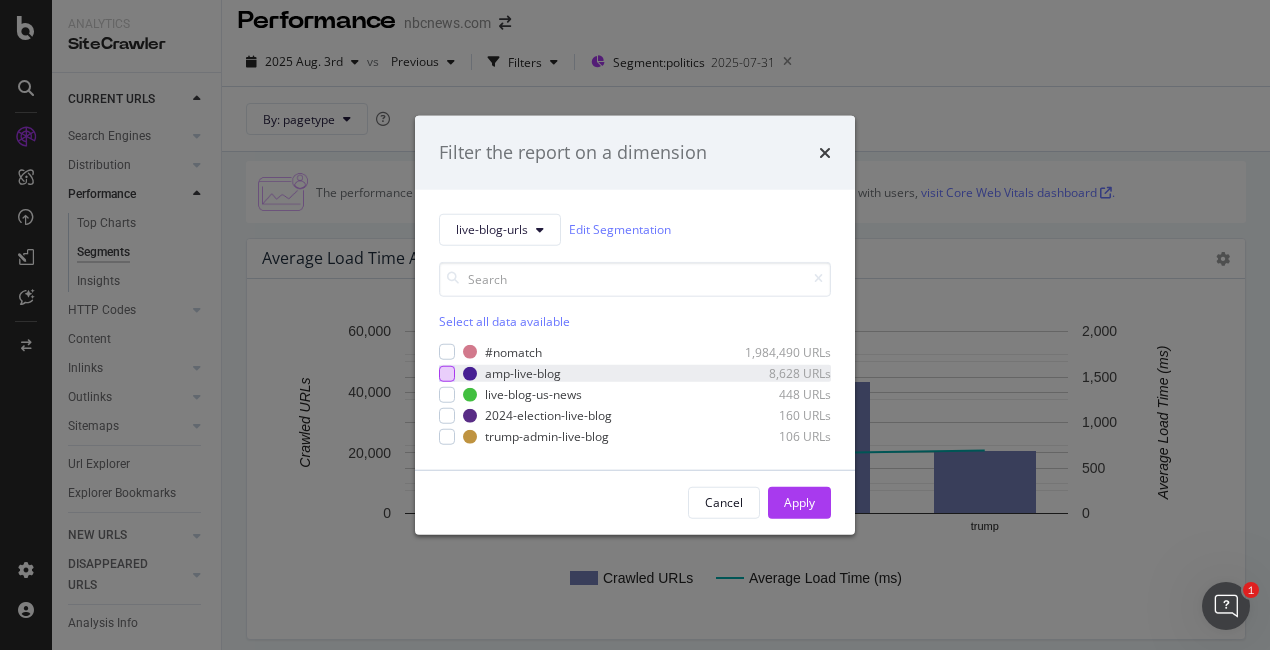 click at bounding box center (447, 373) 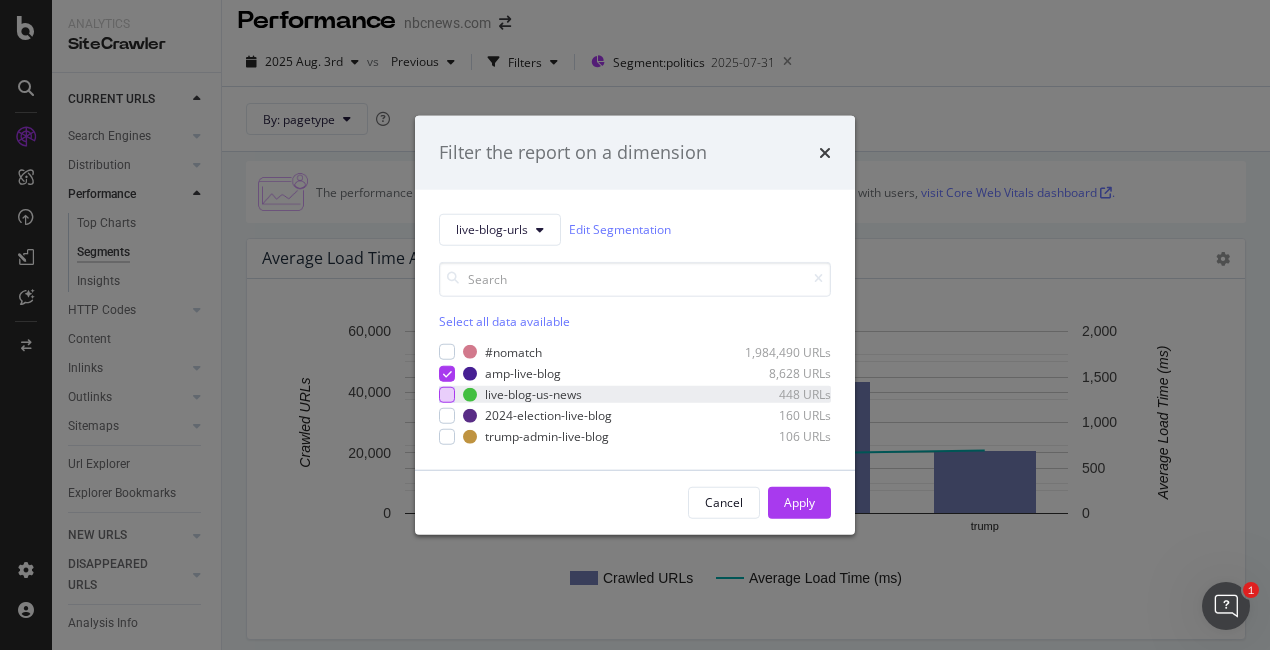 click at bounding box center (447, 394) 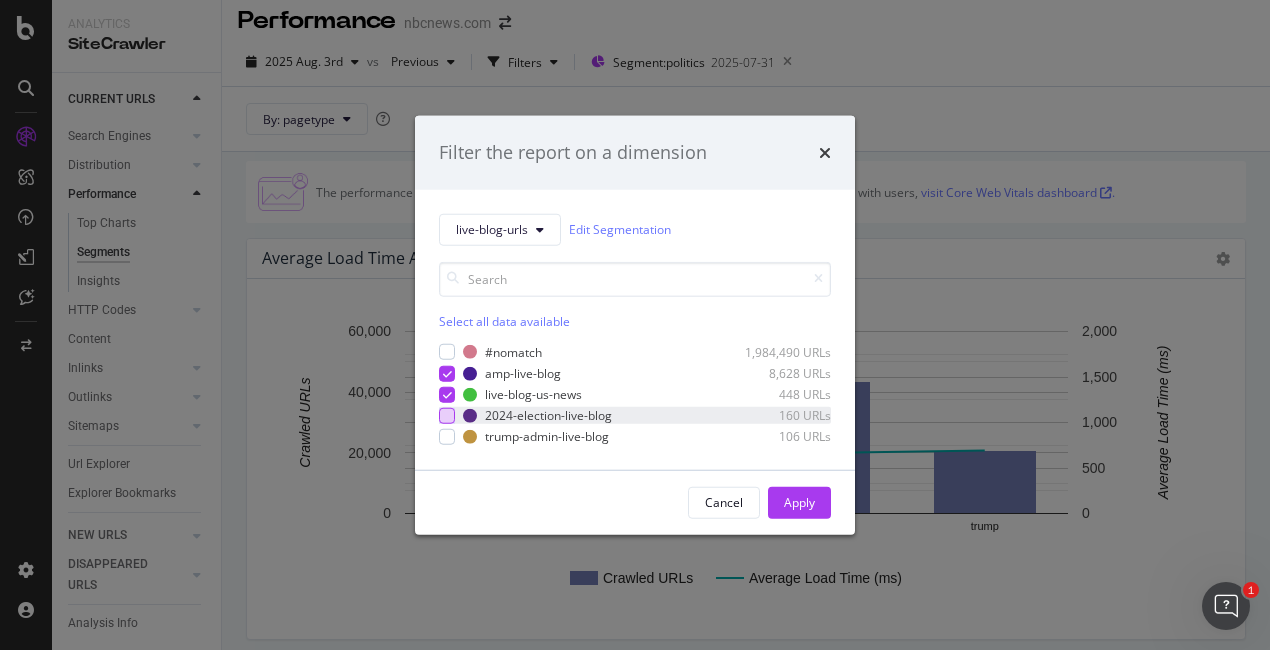 click at bounding box center [447, 416] 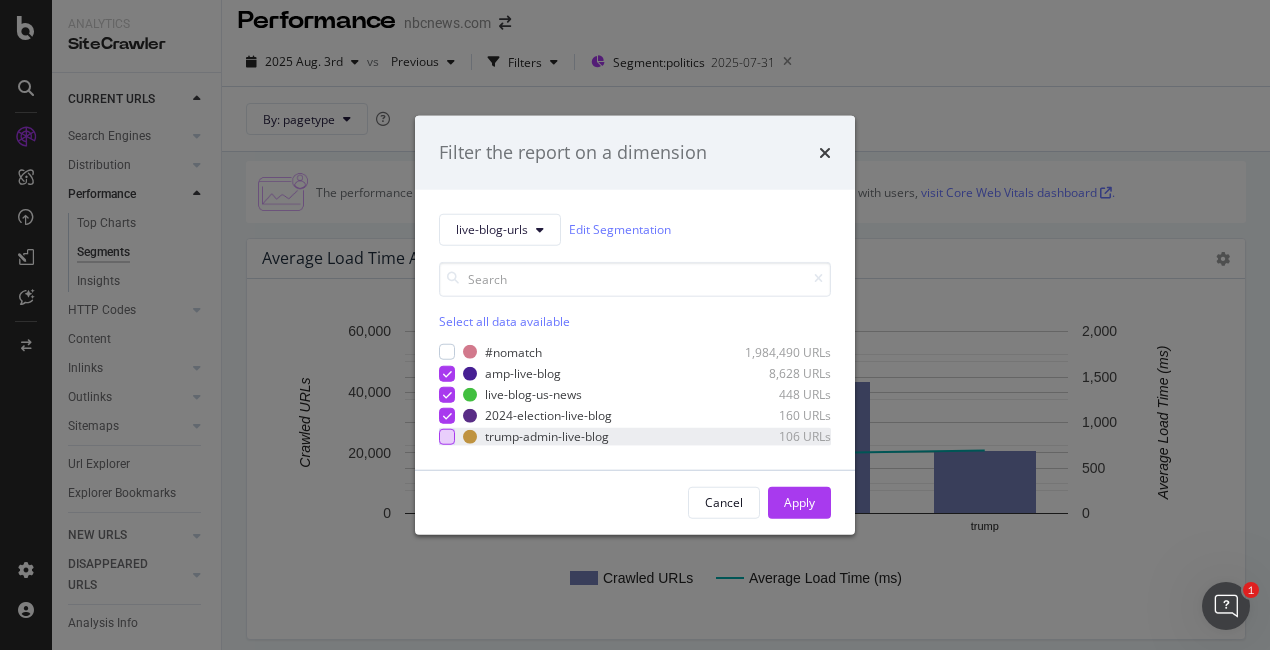 click at bounding box center (447, 437) 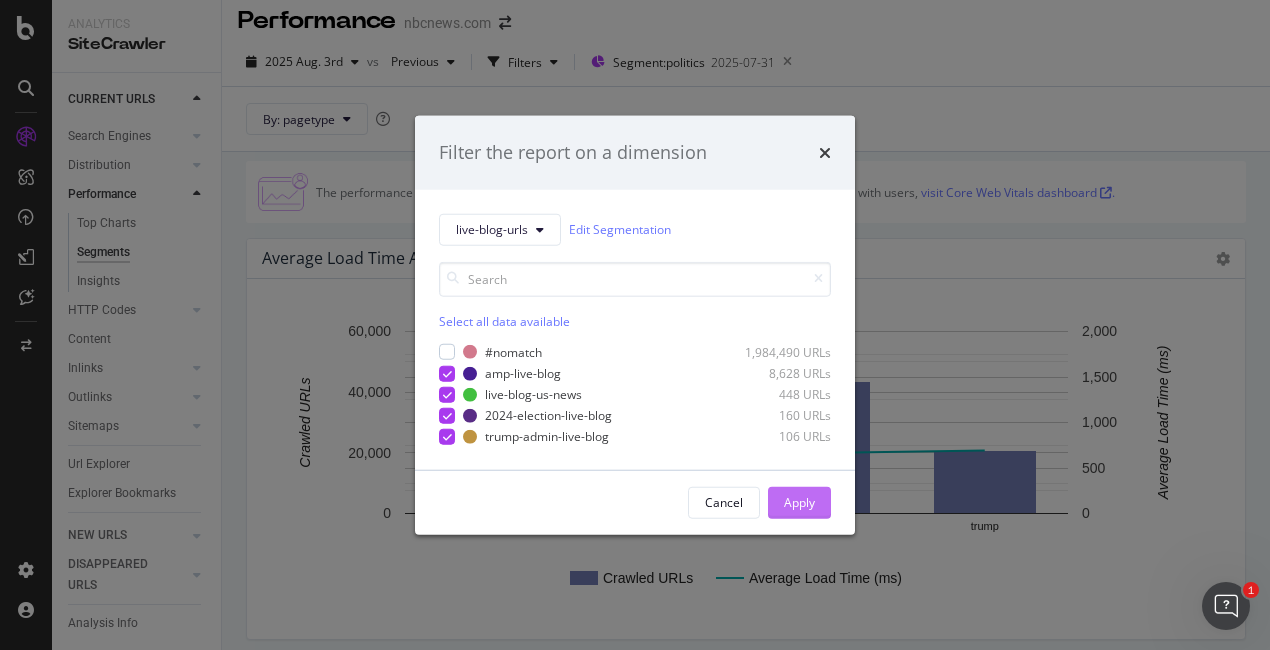 click on "Apply" at bounding box center (799, 502) 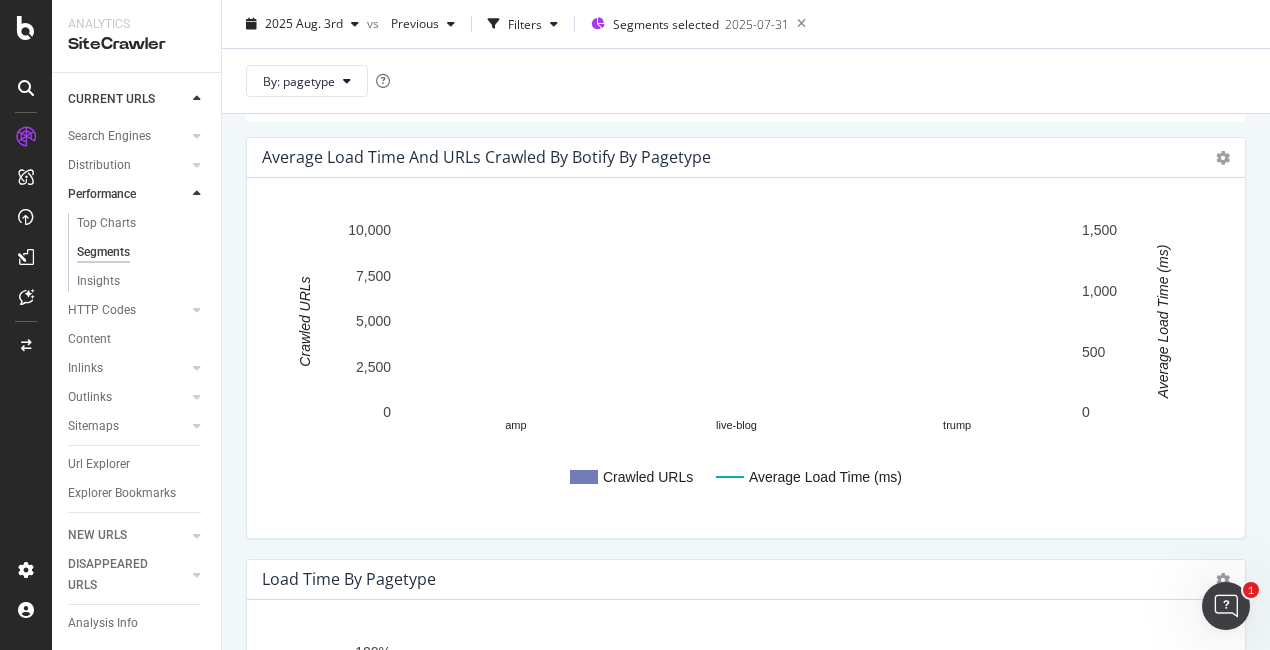 scroll, scrollTop: 512, scrollLeft: 0, axis: vertical 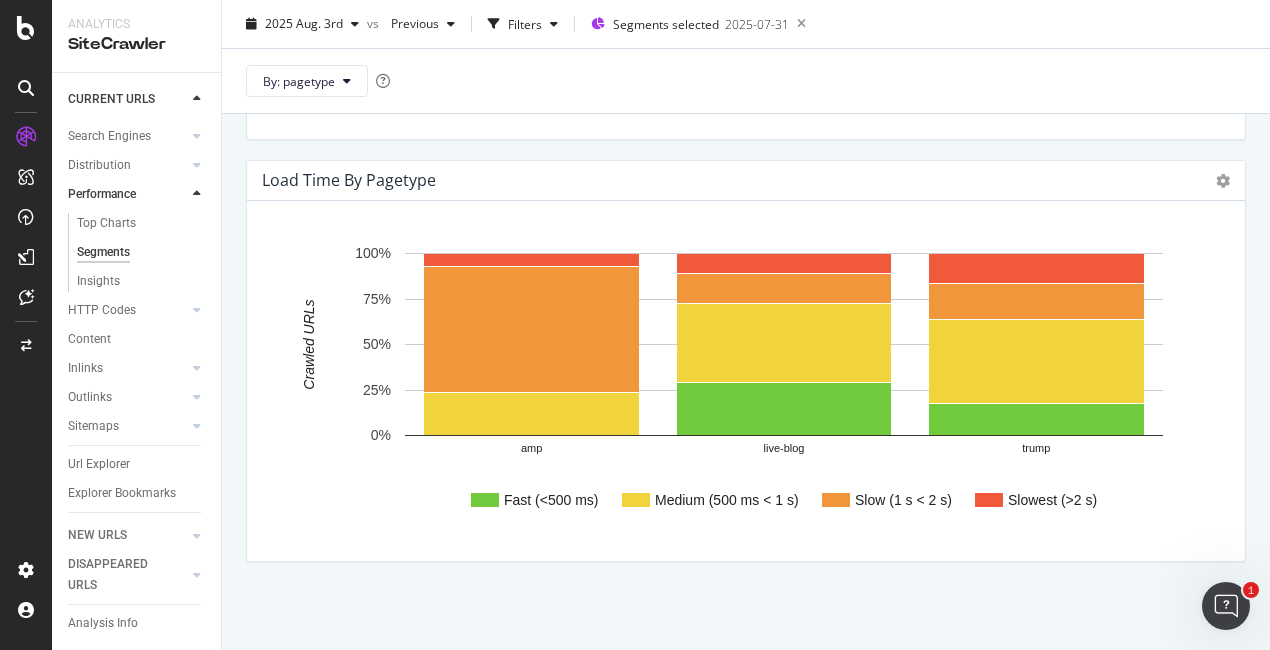 click on "Load Time by pagetype
Chart (by Value) Chart (by Percentage) Table Expand Export as CSV Export as PNG Add to Custom Report
×
Fast (<500 ms) Medium (500 ms < 1 s) Slow (1 s < 2 s) Slowest (>2 s) amp live-blog trump 0% 25% 50% 75% 100% Crawled URLs pagetype Fast (<500 ms) Medium (500 ms < 1 s) Slow (1 s < 2 s) Slowest (>2 s) amp 0.13 % 23.57 % 69.26 % 7.02 % live-blog 28.95 % 43.75 % 16.04 % 11.25 % trump 17.44 % 46.38 % 19.57 % 16.59 % Slowest (>2 s)" at bounding box center [746, 371] 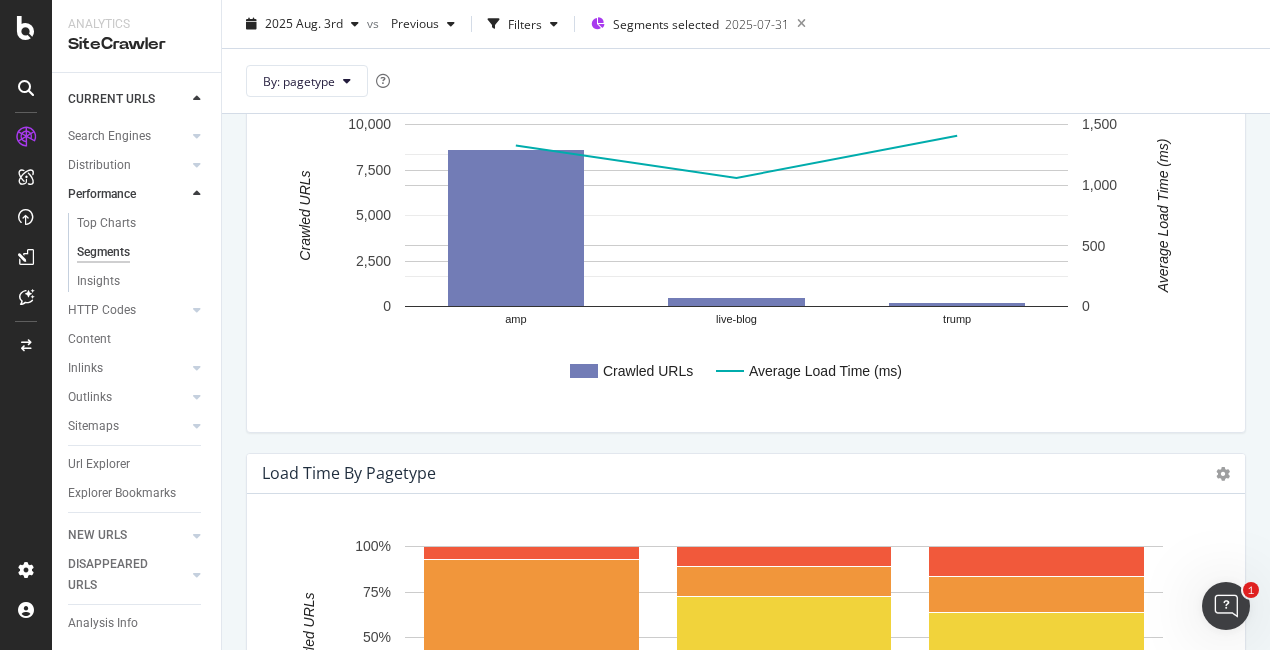 scroll, scrollTop: 0, scrollLeft: 0, axis: both 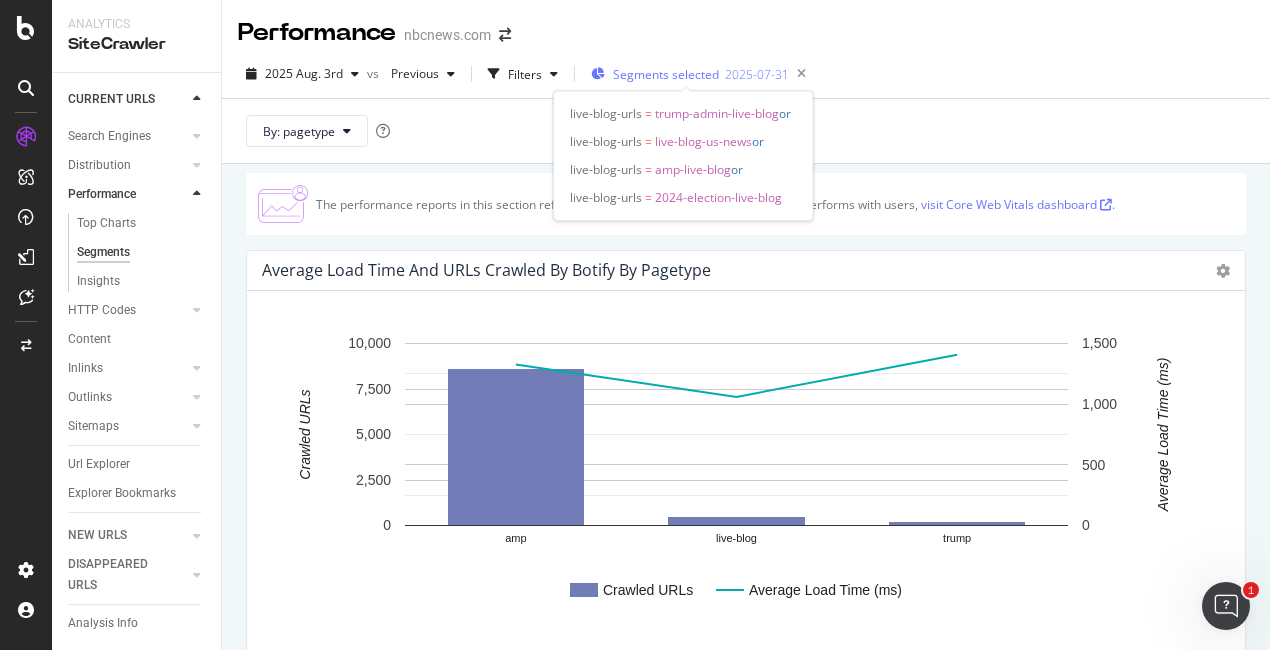 click on "Segments selected" at bounding box center (666, 74) 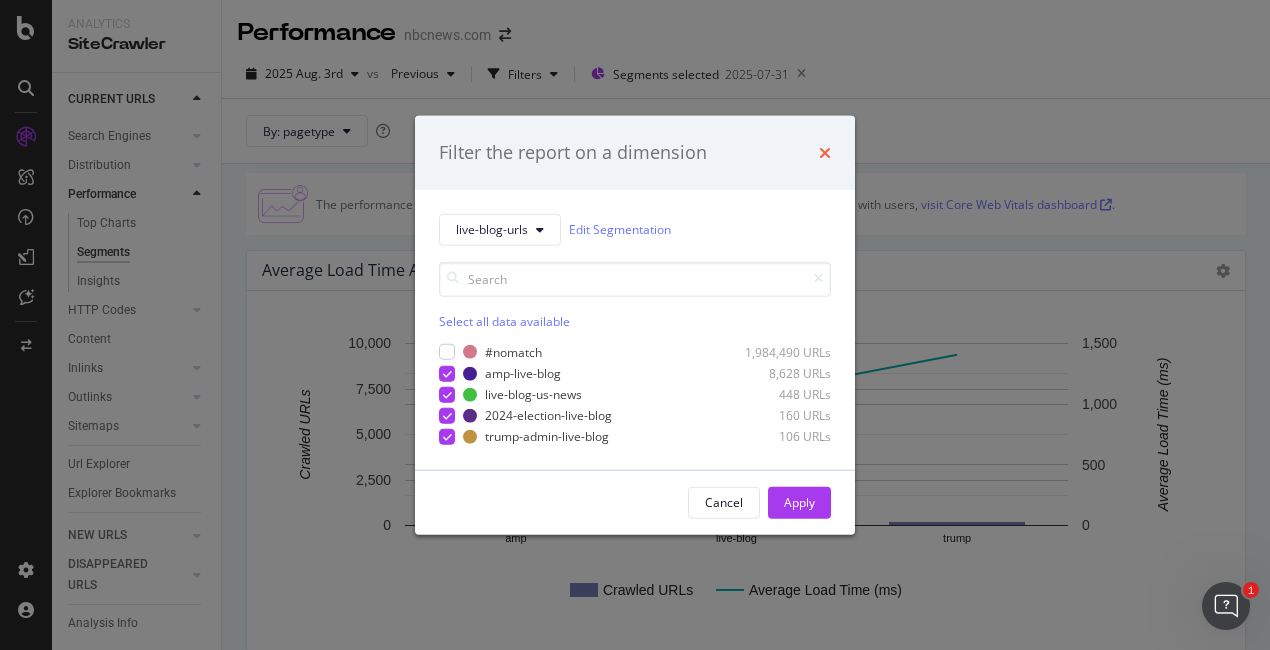 click at bounding box center [825, 153] 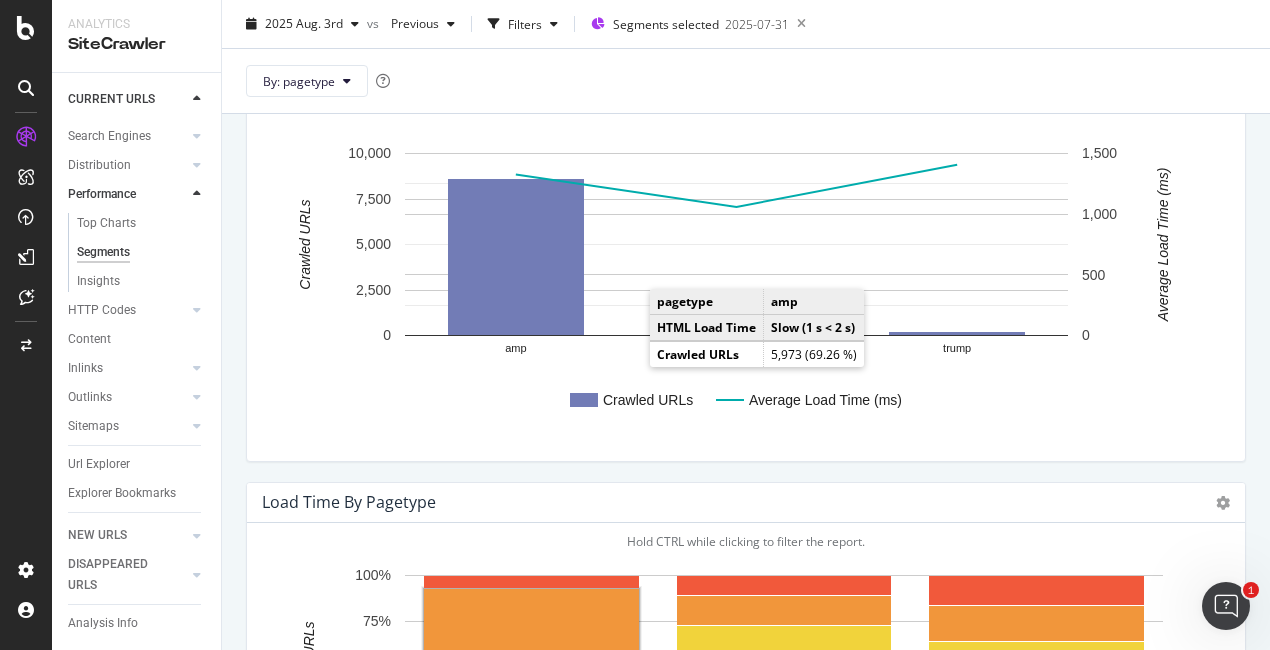 scroll, scrollTop: 0, scrollLeft: 0, axis: both 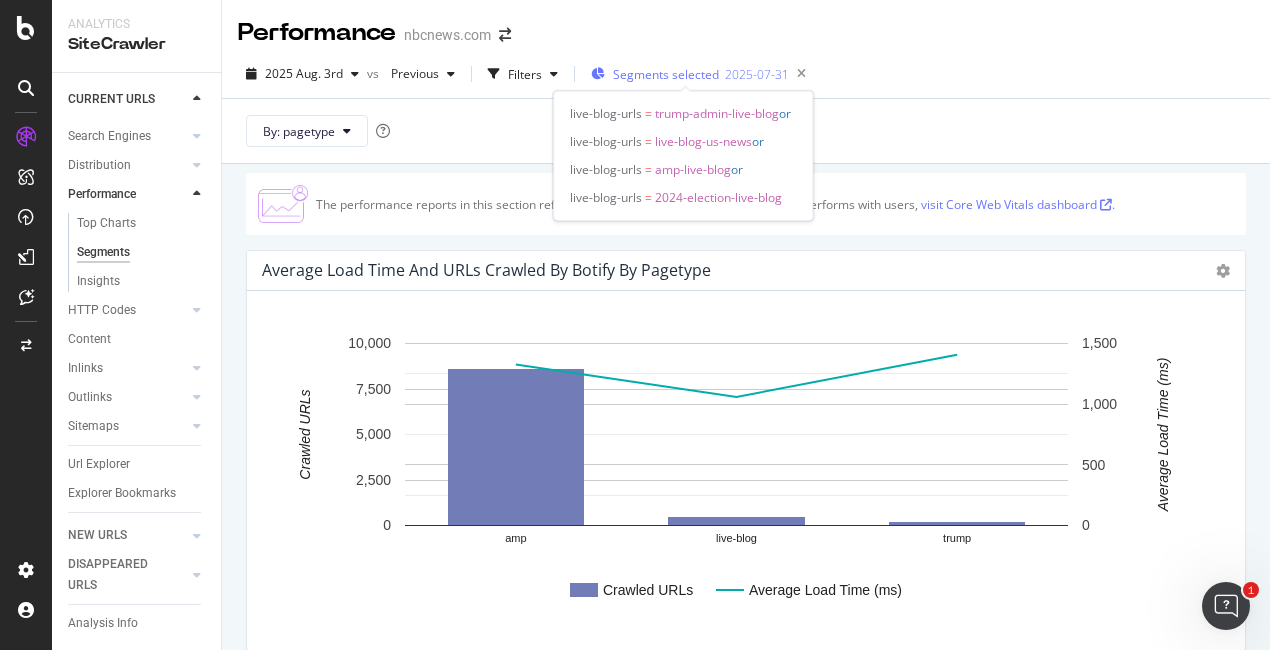 click on "Segments selected" at bounding box center [666, 74] 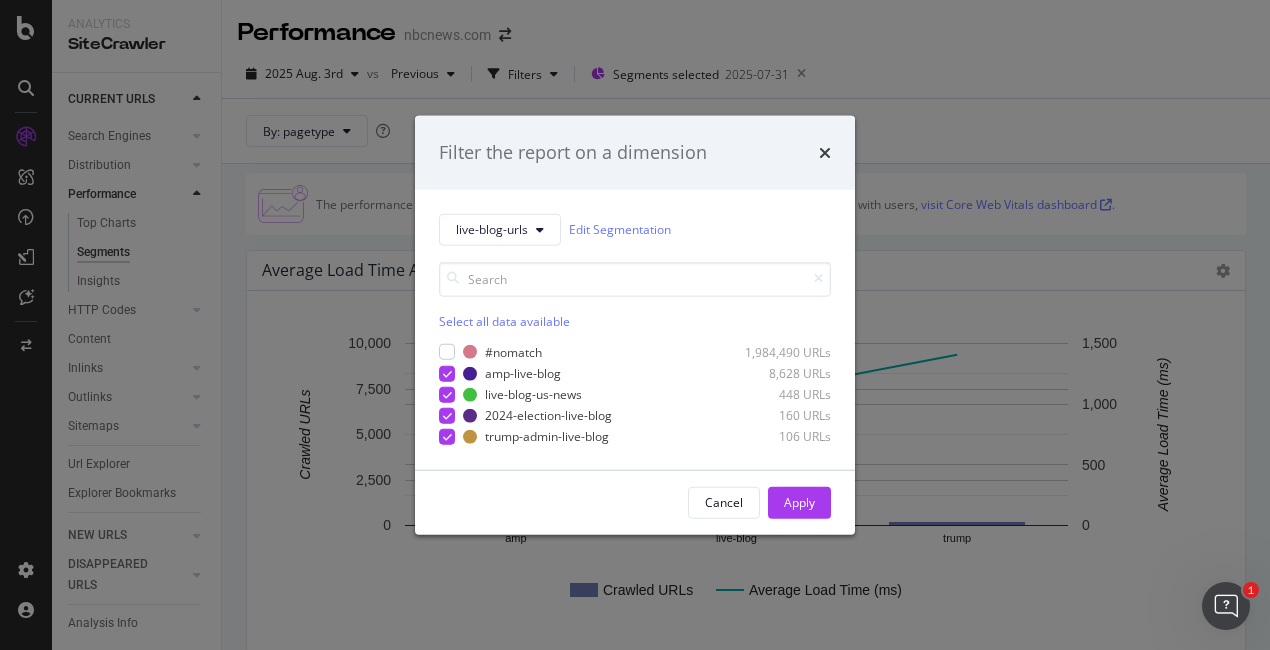 click at bounding box center [825, 153] 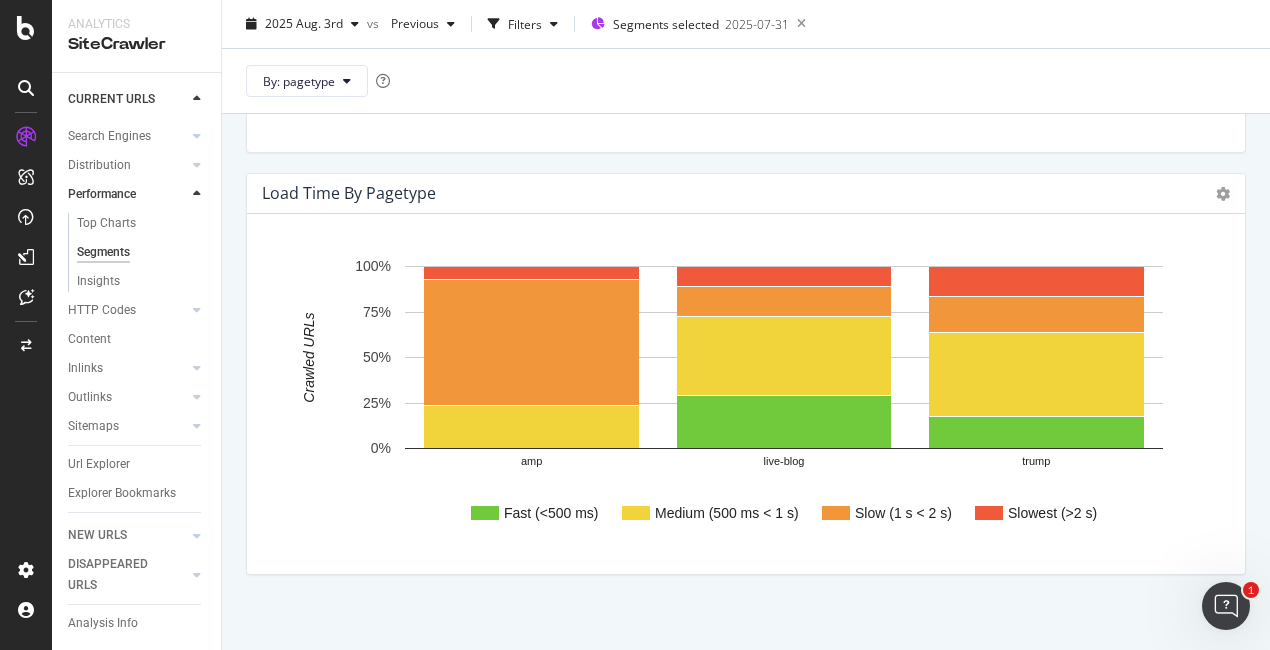 scroll, scrollTop: 512, scrollLeft: 0, axis: vertical 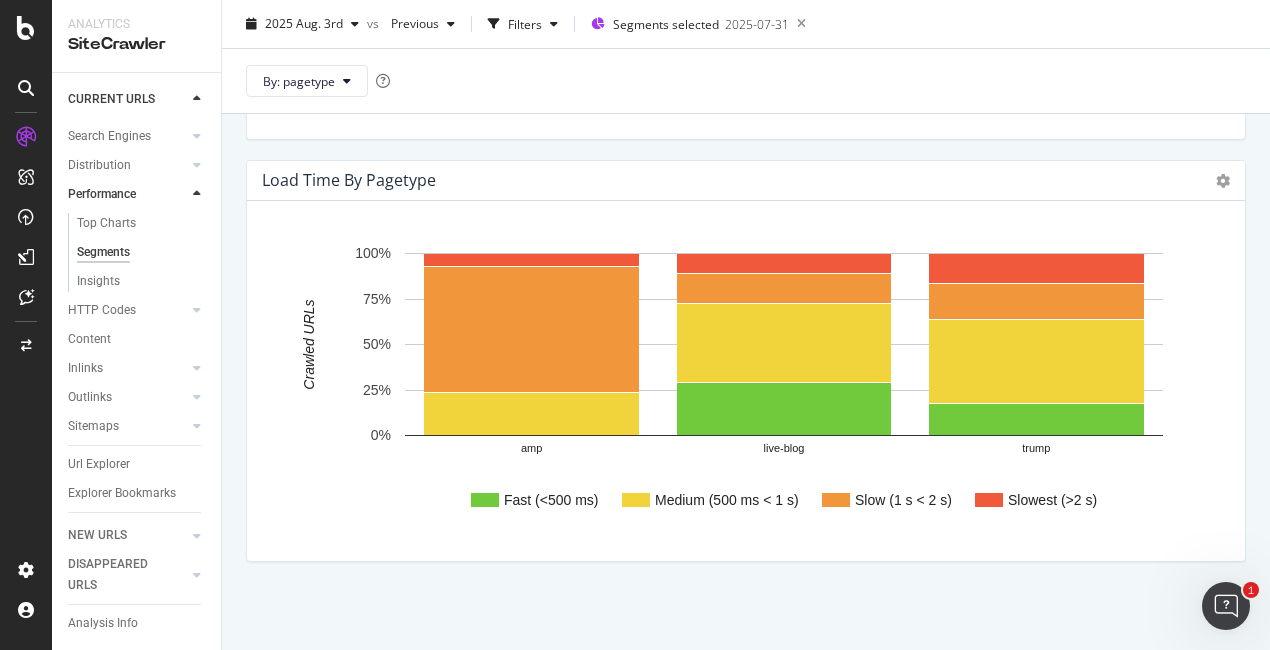 click on "Load Time by pagetype" at bounding box center (349, 180) 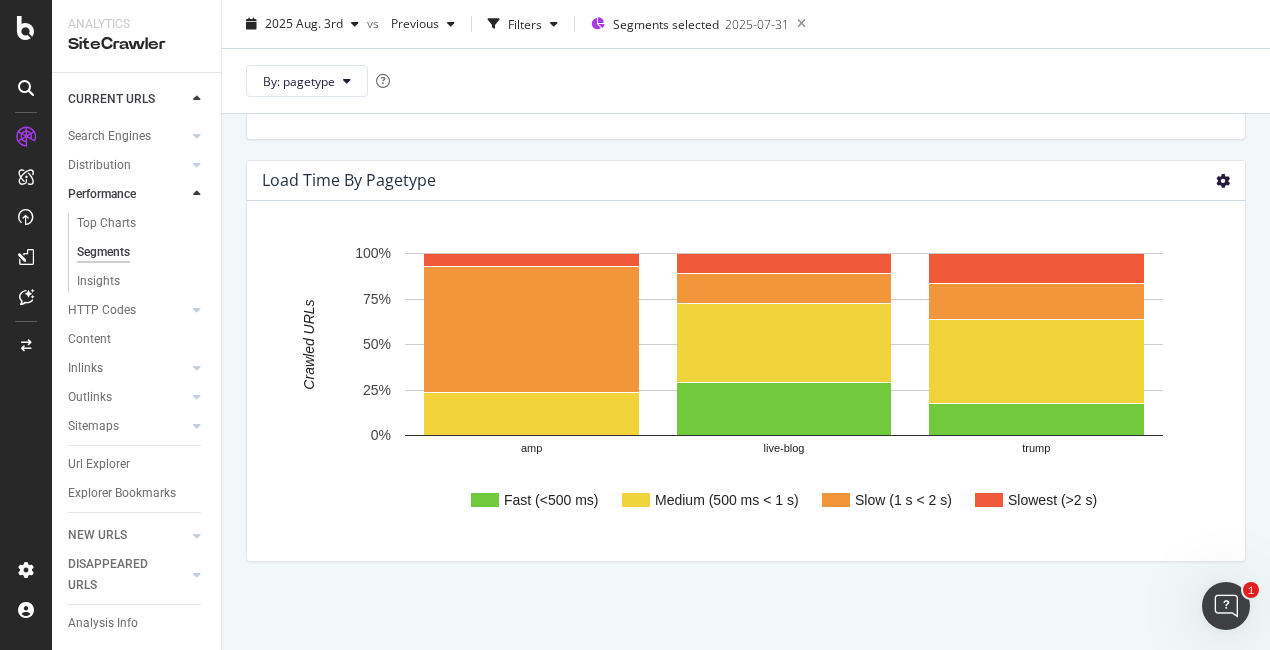 click at bounding box center [1223, 181] 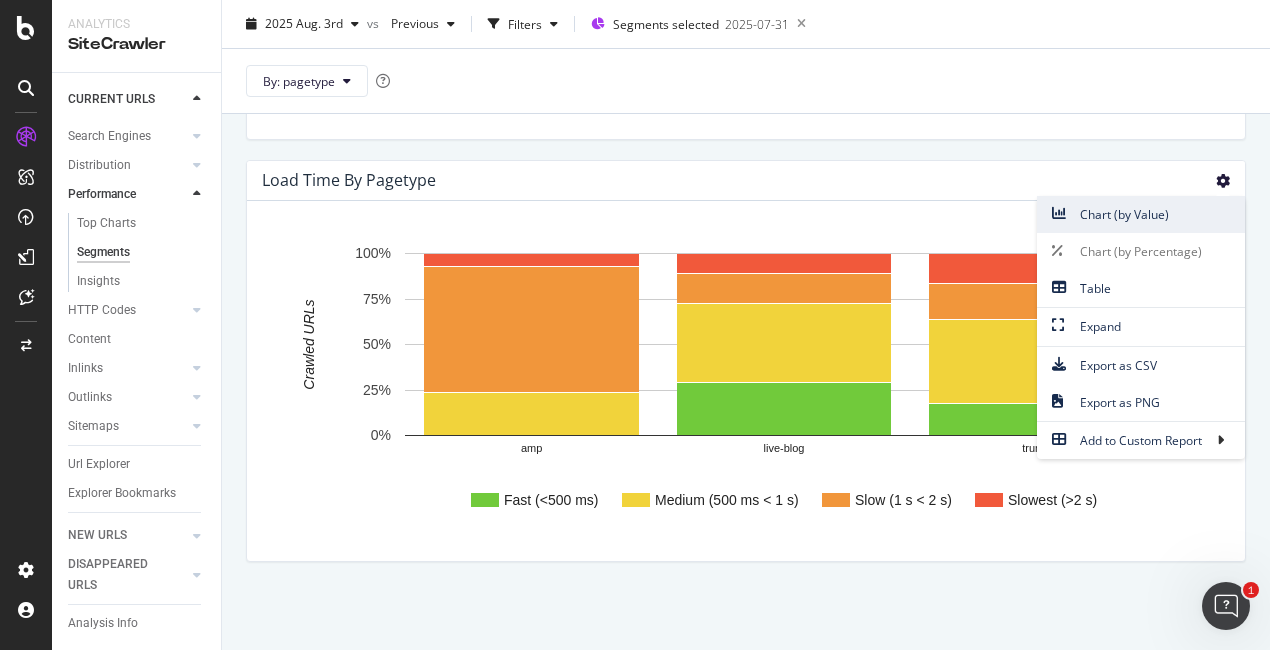 click on "Chart (by Value)" at bounding box center (1141, 214) 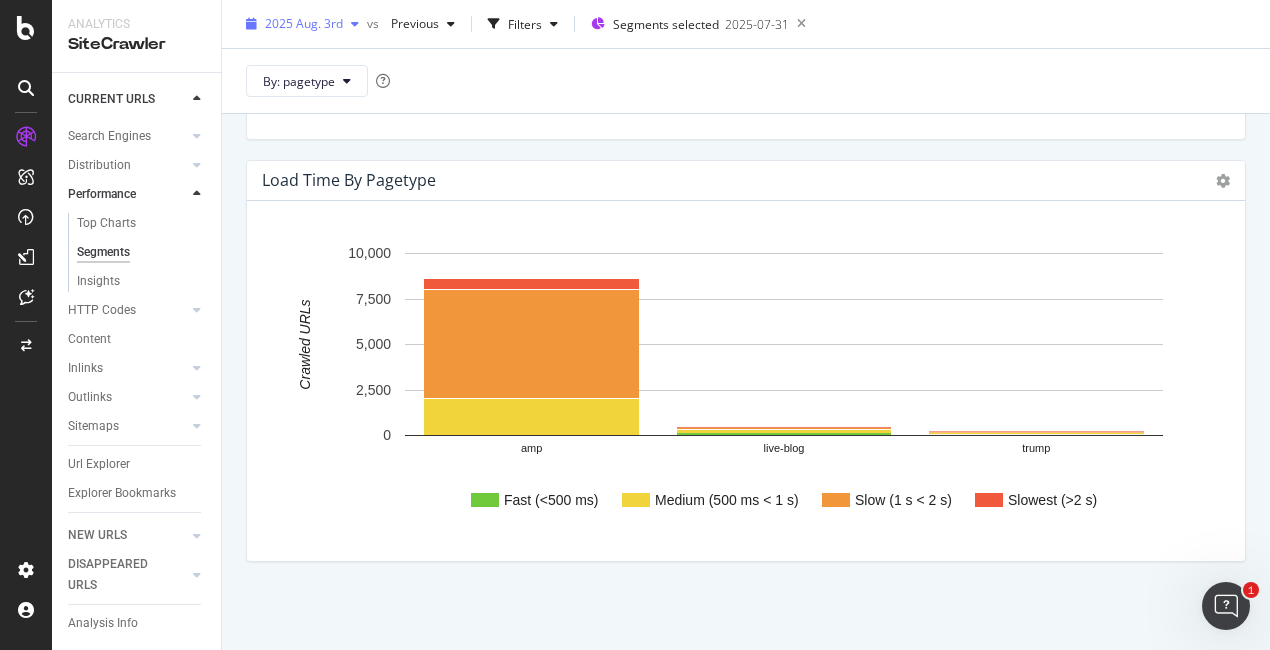 click on "2025 Aug. 3rd" at bounding box center (304, 23) 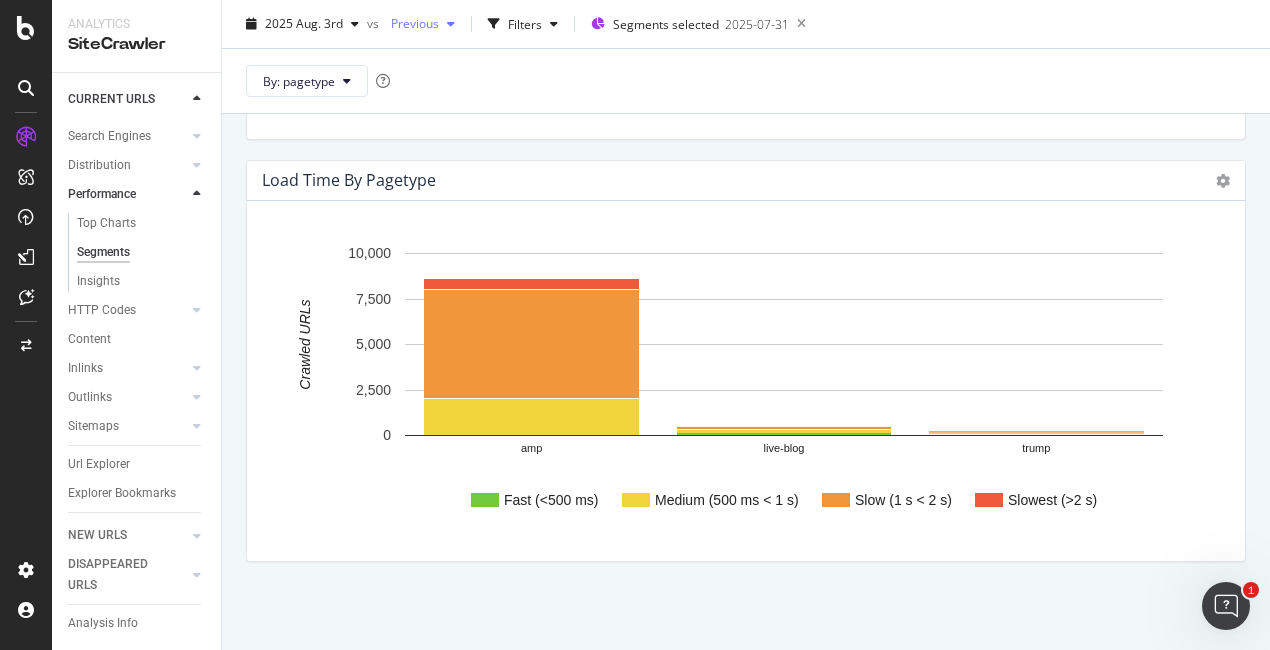 click on "Previous" at bounding box center [411, 23] 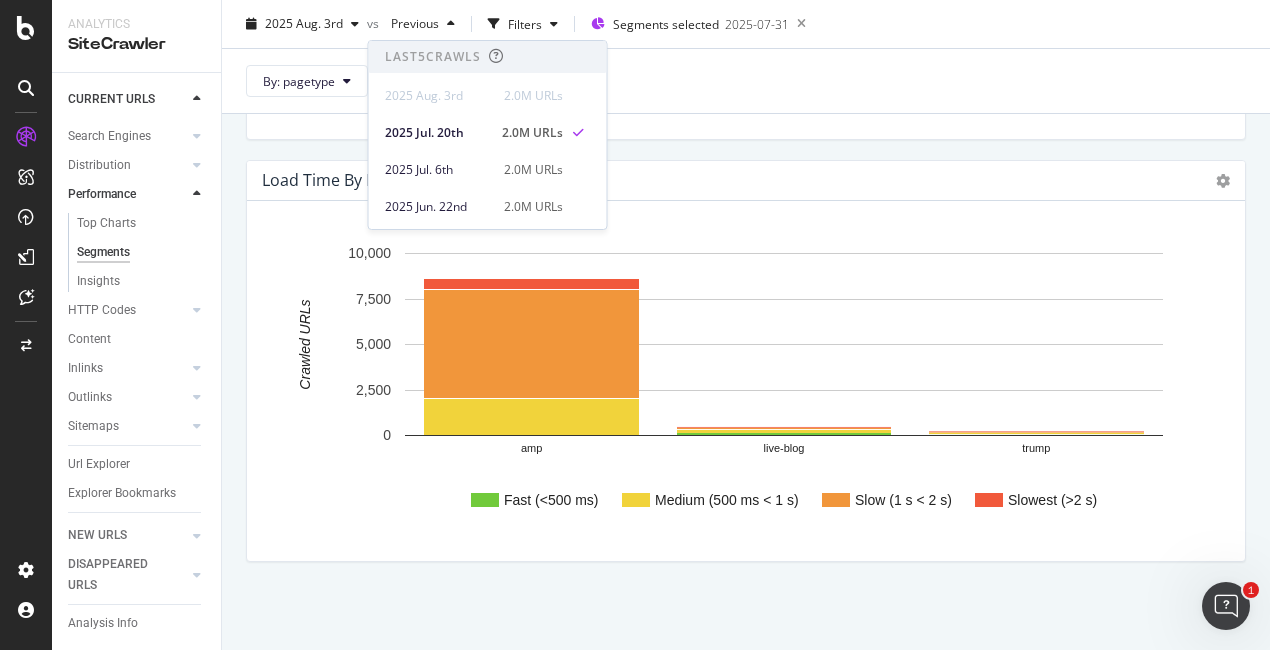 drag, startPoint x: 435, startPoint y: 124, endPoint x: 482, endPoint y: 126, distance: 47.042534 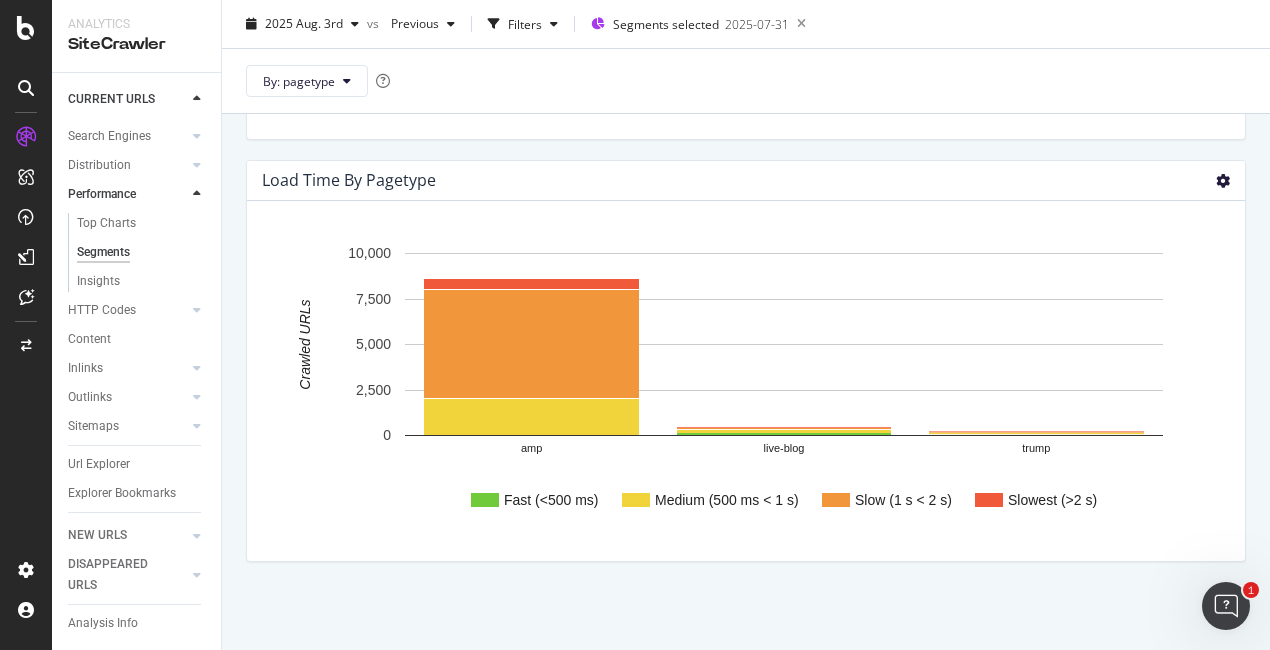 click at bounding box center (1223, 181) 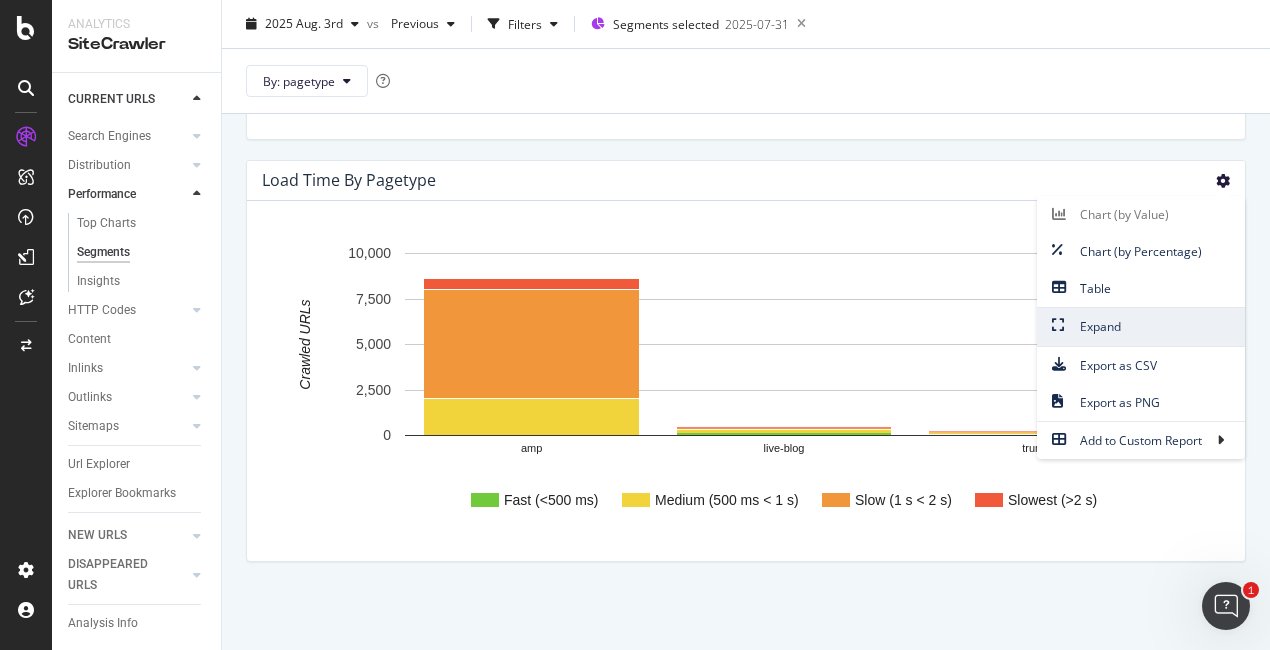 click on "Expand" at bounding box center [1141, 326] 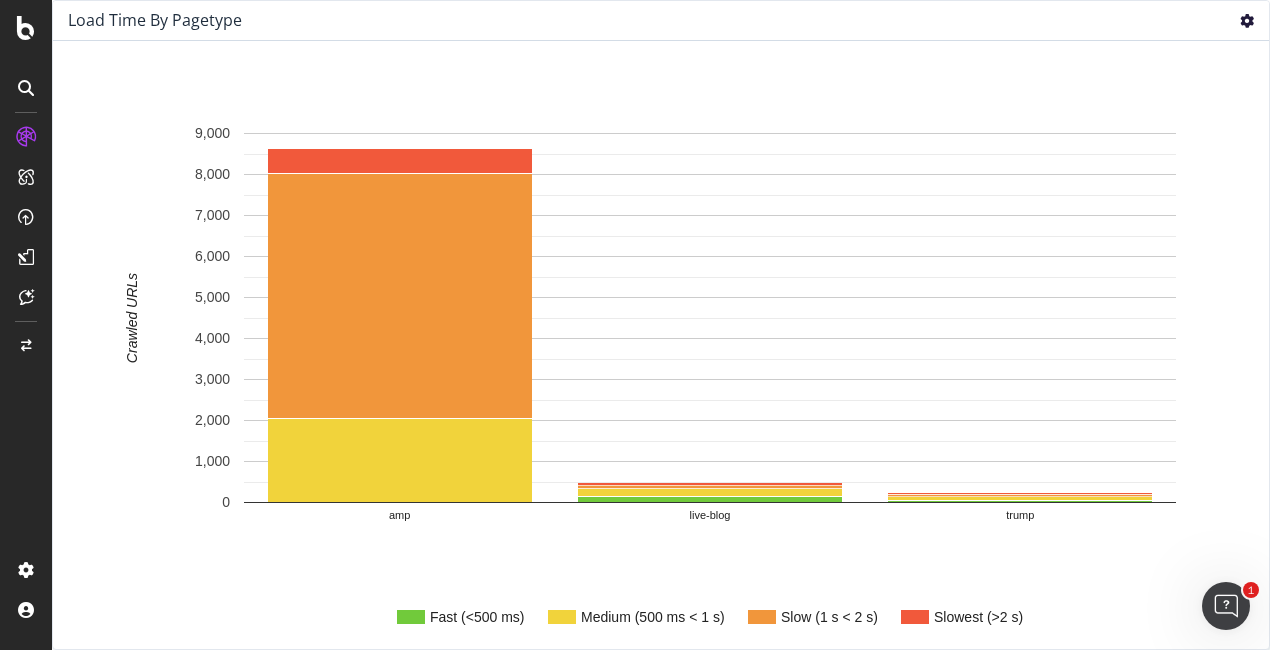 click at bounding box center (1247, 21) 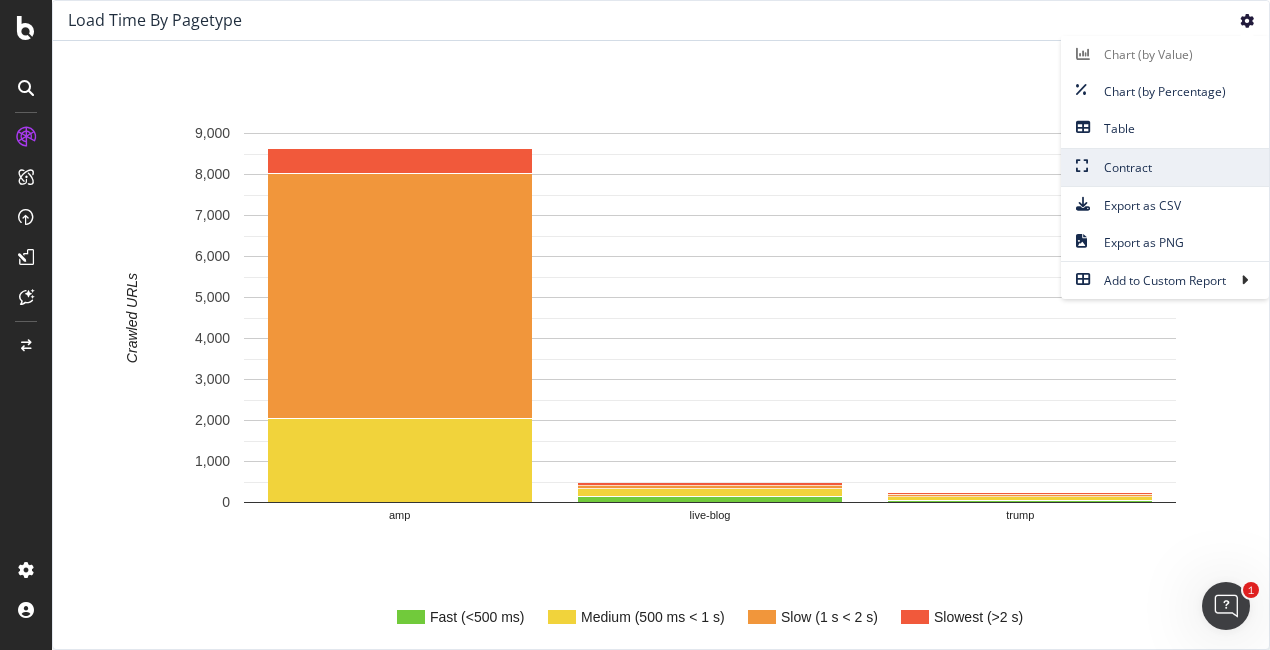 click on "Contract" at bounding box center [1165, 167] 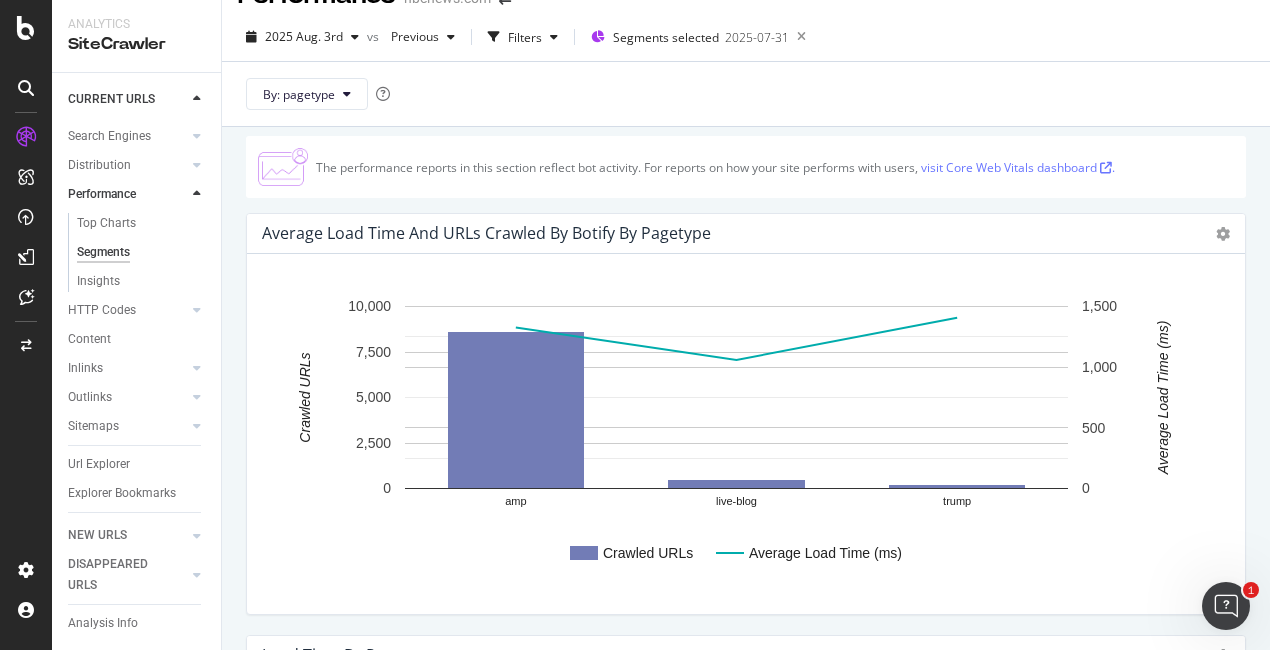 scroll, scrollTop: 0, scrollLeft: 0, axis: both 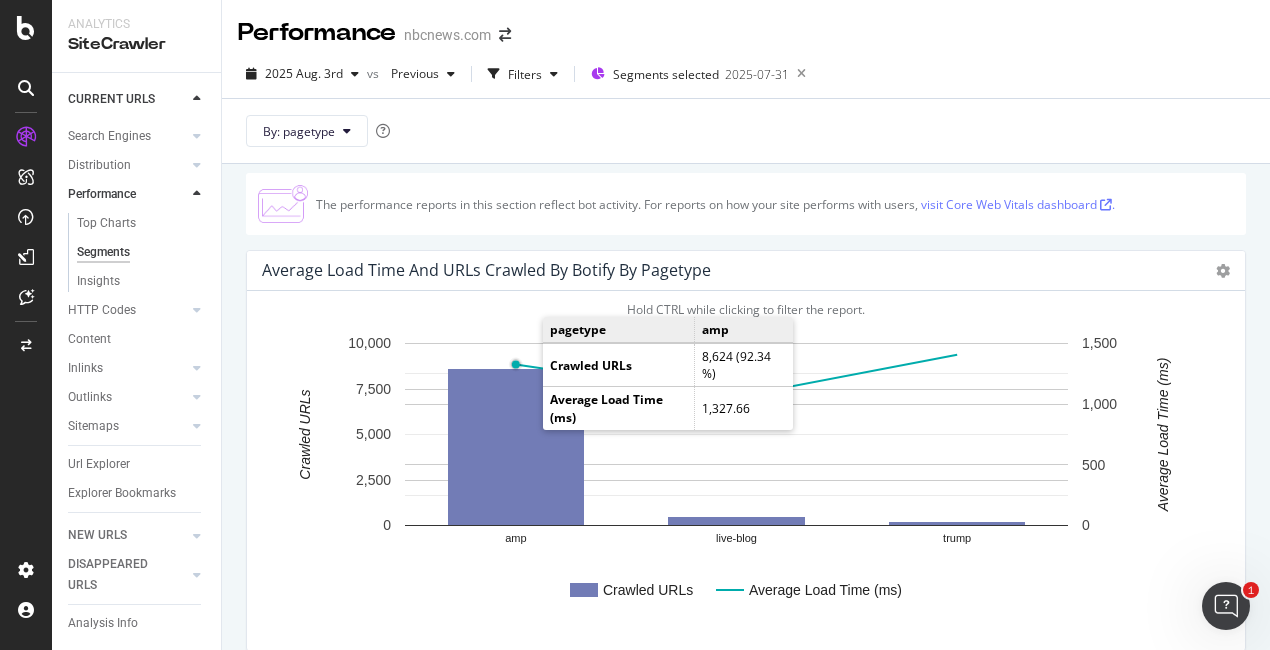 click 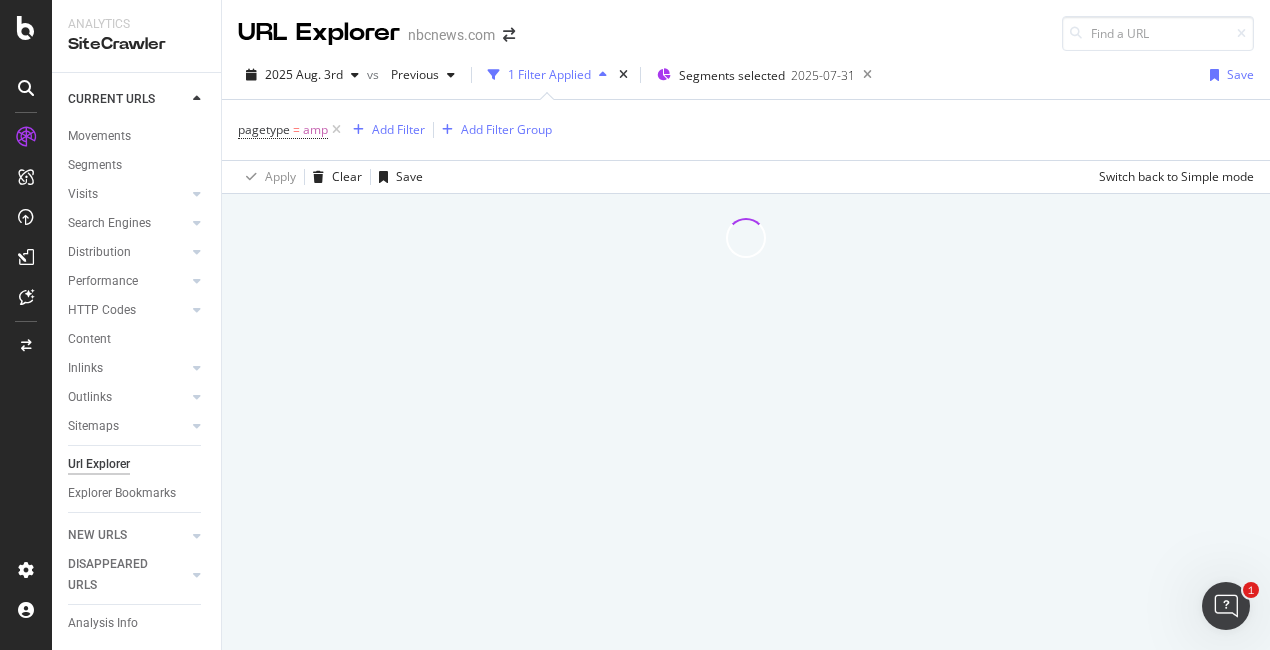 scroll, scrollTop: 62, scrollLeft: 0, axis: vertical 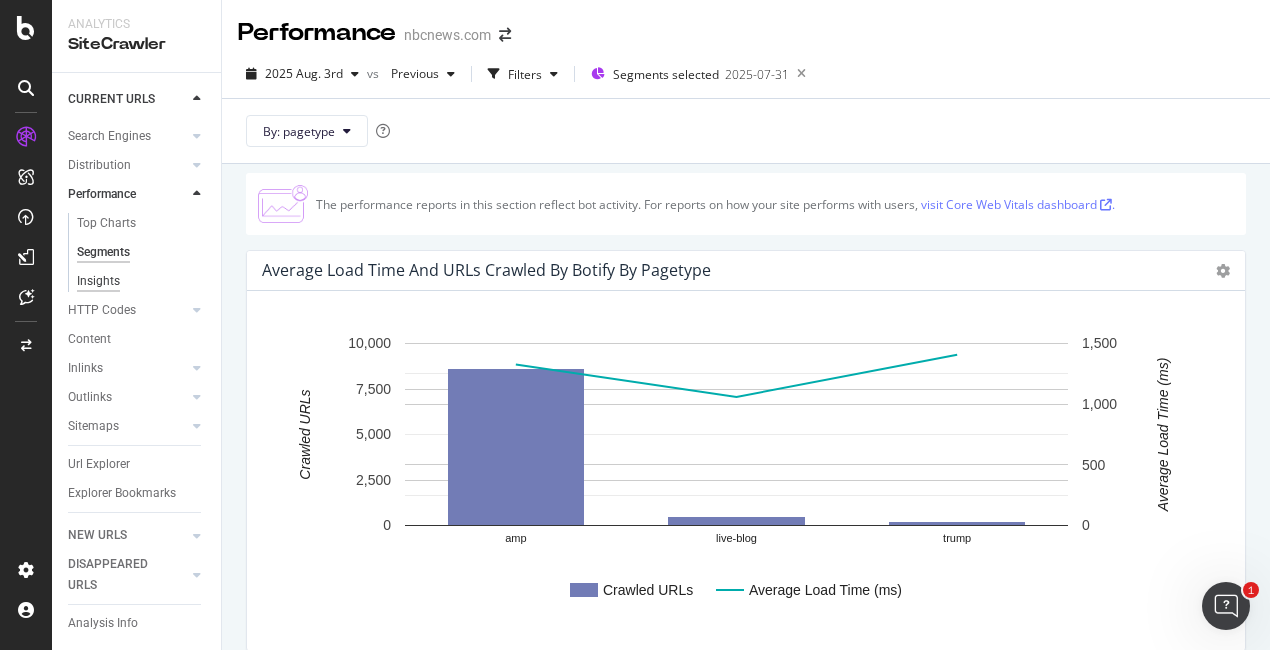 click on "Insights" at bounding box center (98, 281) 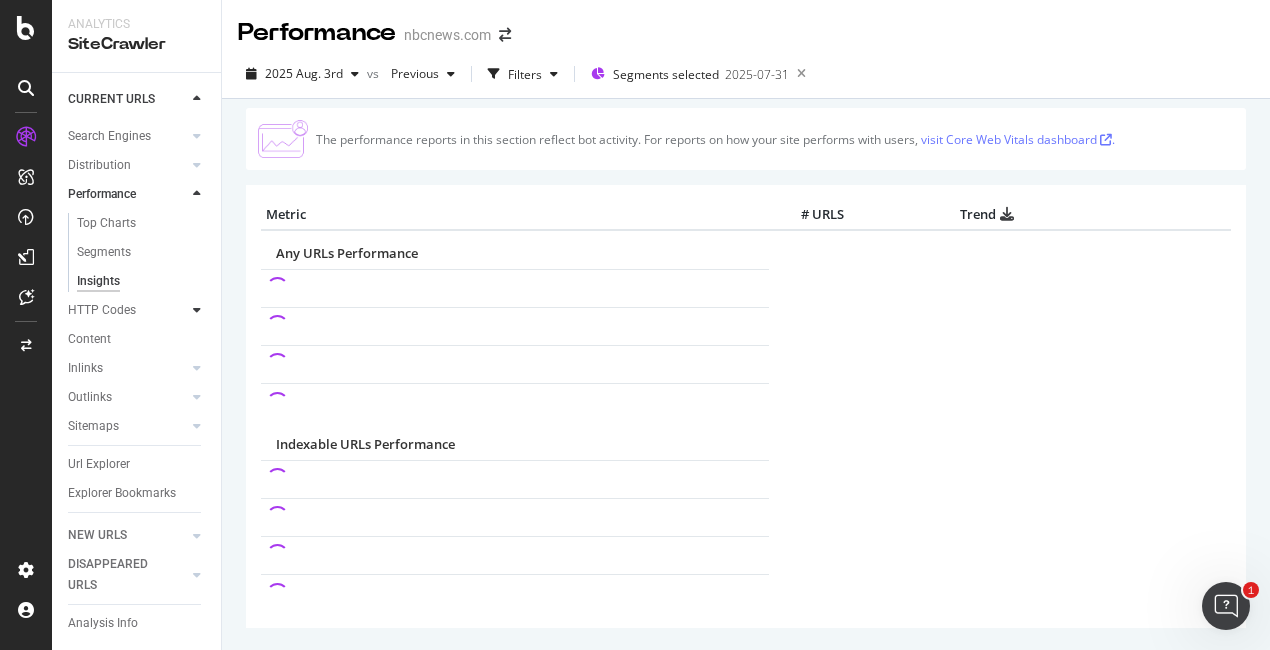click at bounding box center [197, 310] 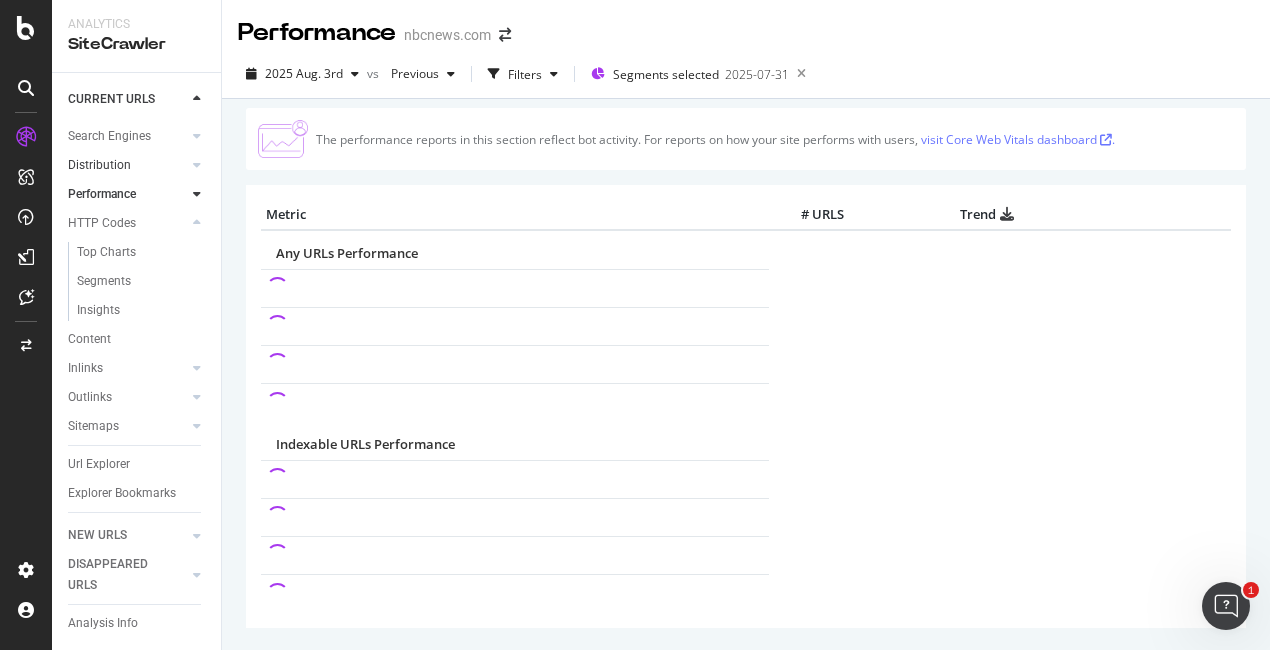 click at bounding box center [177, 165] 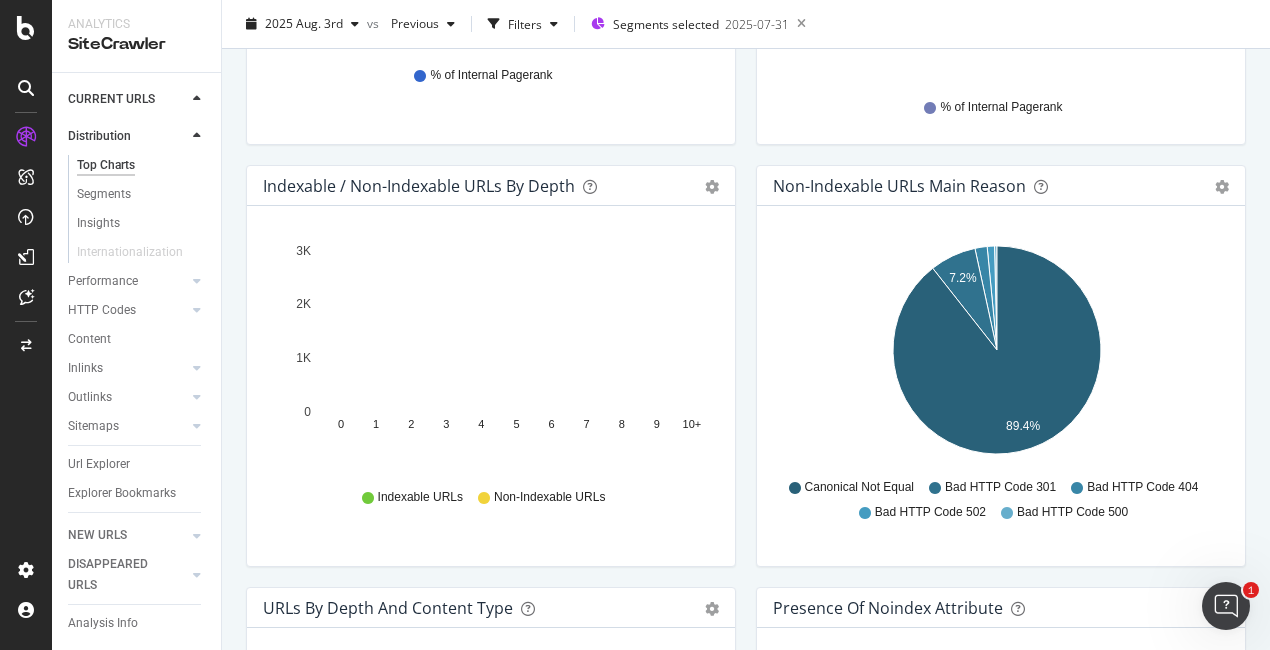 scroll, scrollTop: 750, scrollLeft: 0, axis: vertical 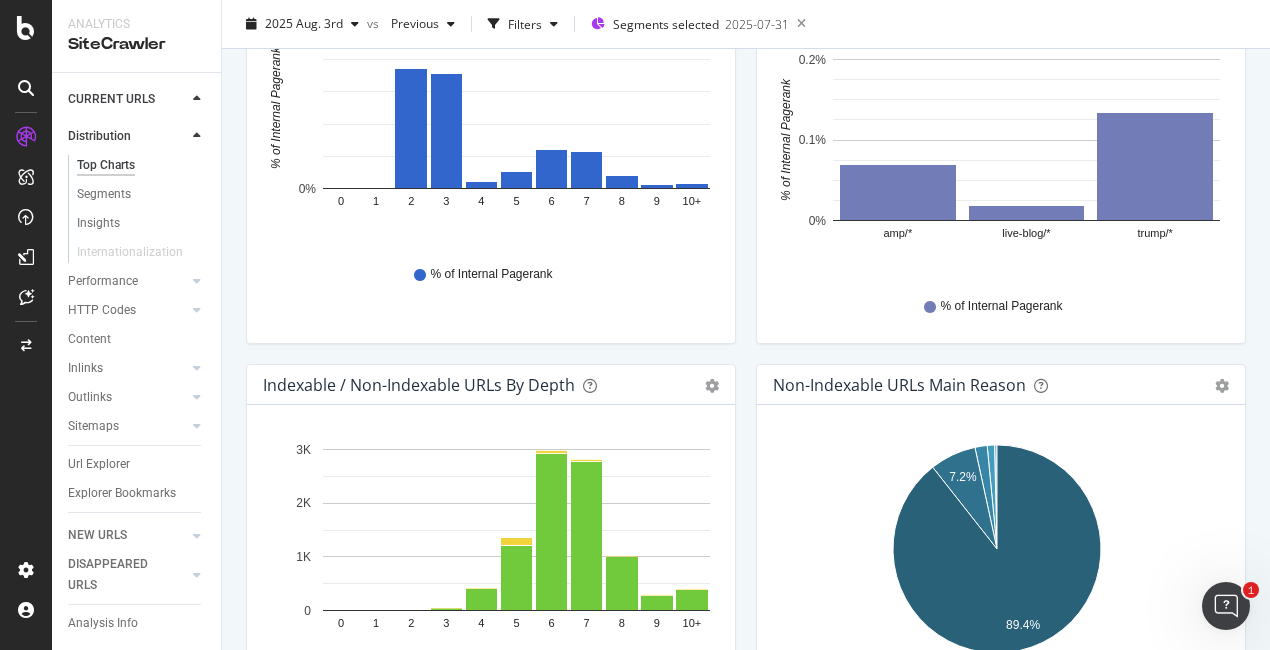 click on "Non-Indexable URLs Main Reason Pie Table Export as CSV Add to Custom Report" at bounding box center (1001, 385) 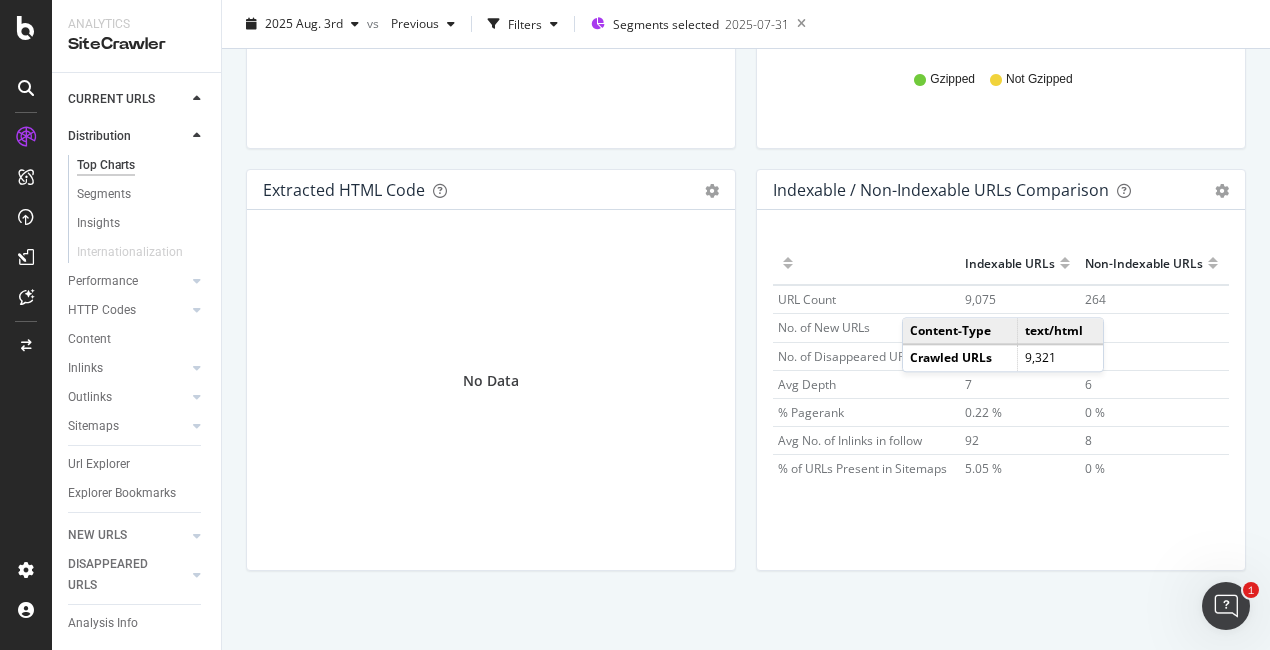 scroll, scrollTop: 3063, scrollLeft: 0, axis: vertical 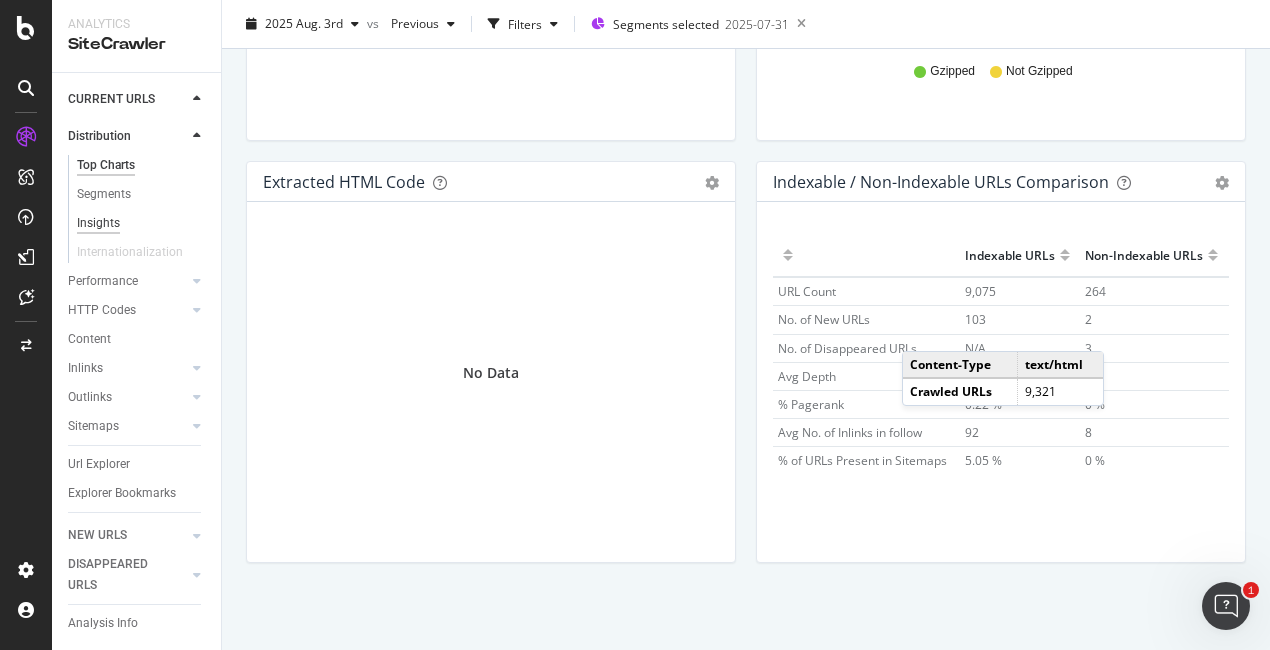 click on "Insights" at bounding box center [98, 223] 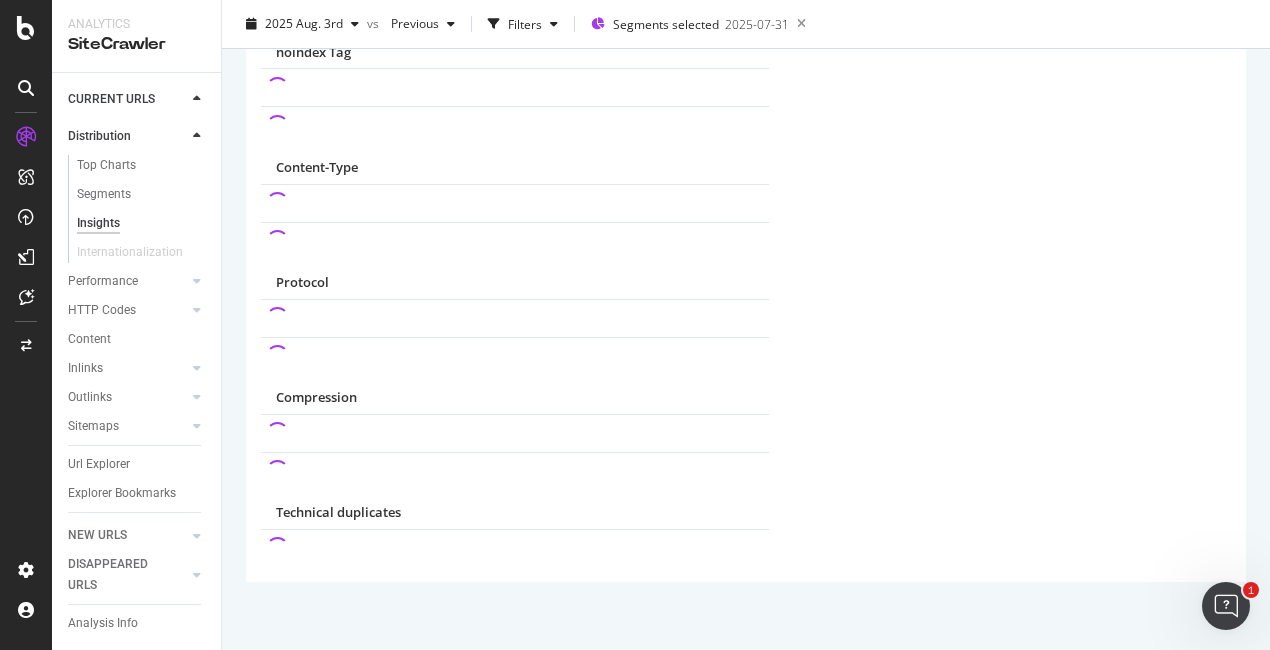 scroll, scrollTop: 254, scrollLeft: 0, axis: vertical 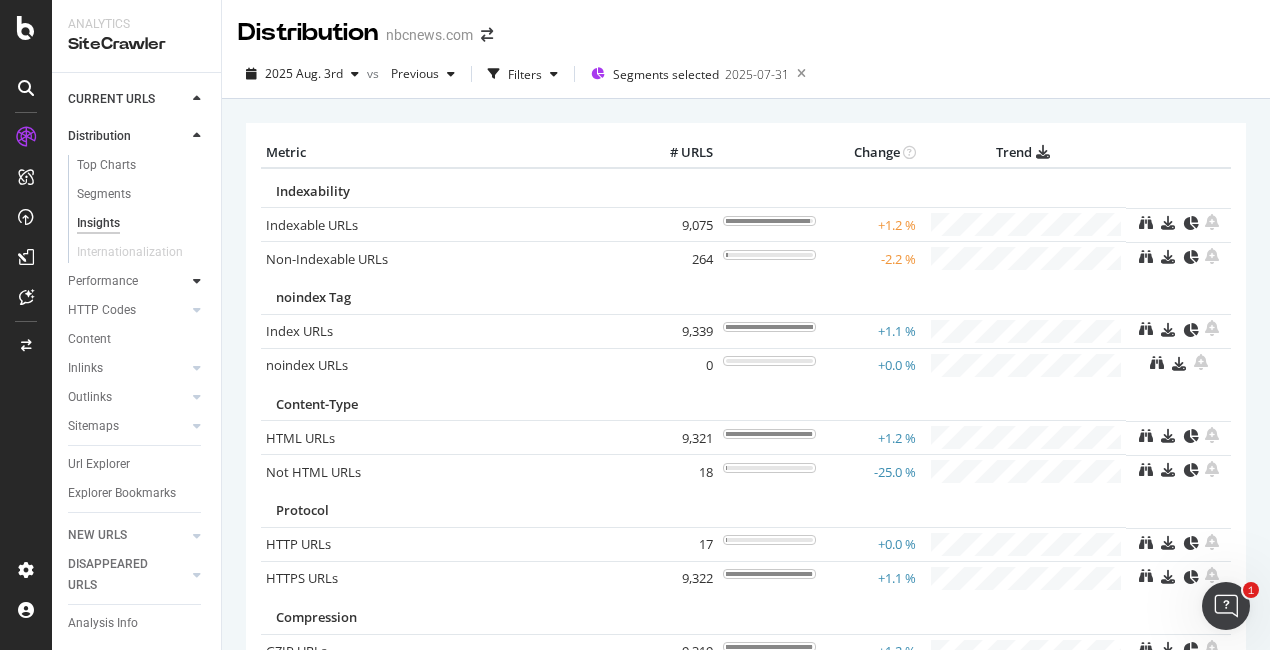click at bounding box center [197, 281] 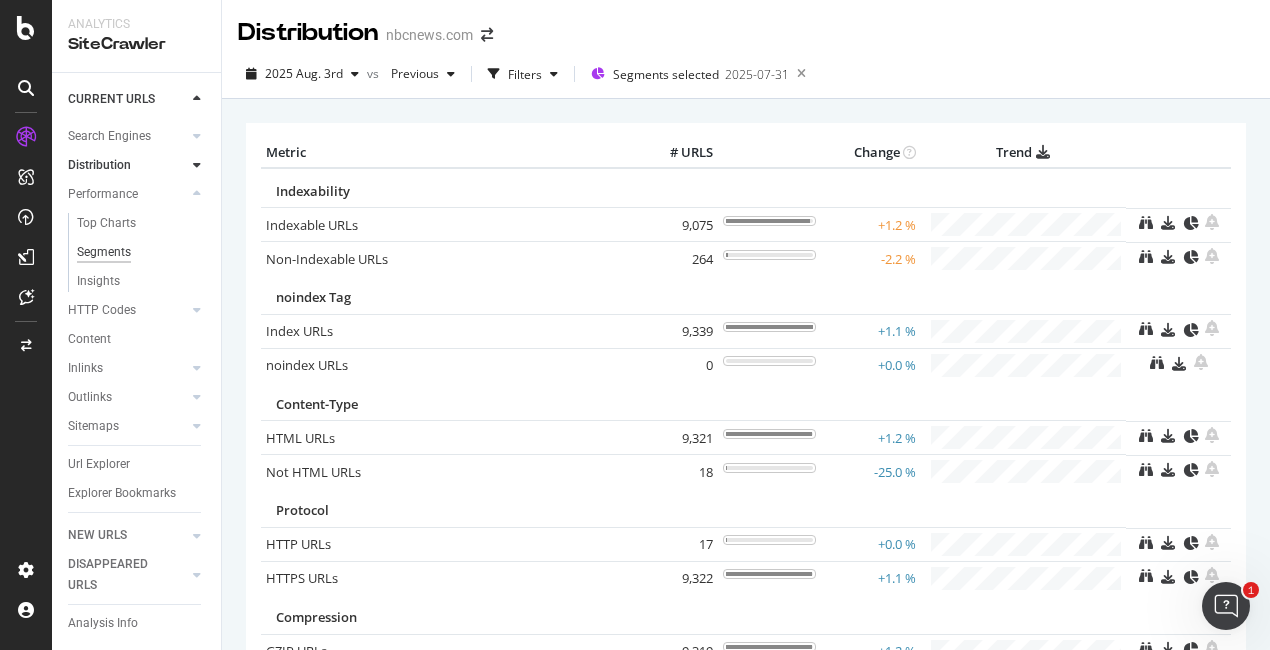 click on "Segments" at bounding box center (104, 252) 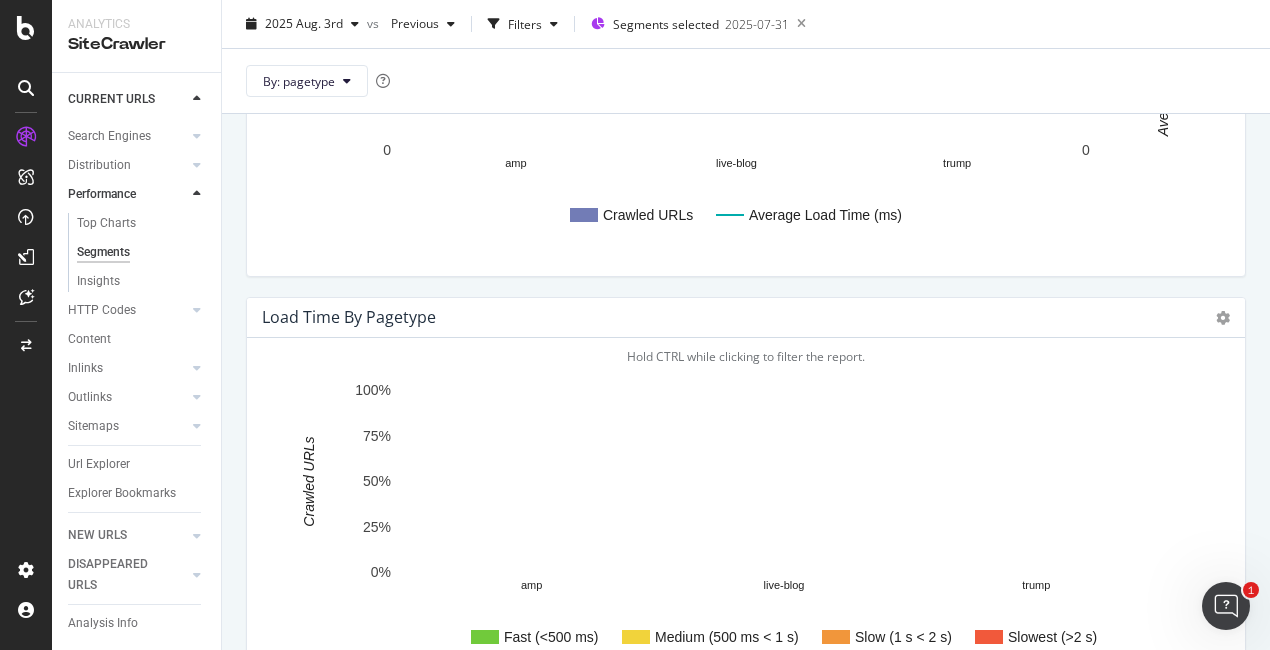 scroll, scrollTop: 512, scrollLeft: 0, axis: vertical 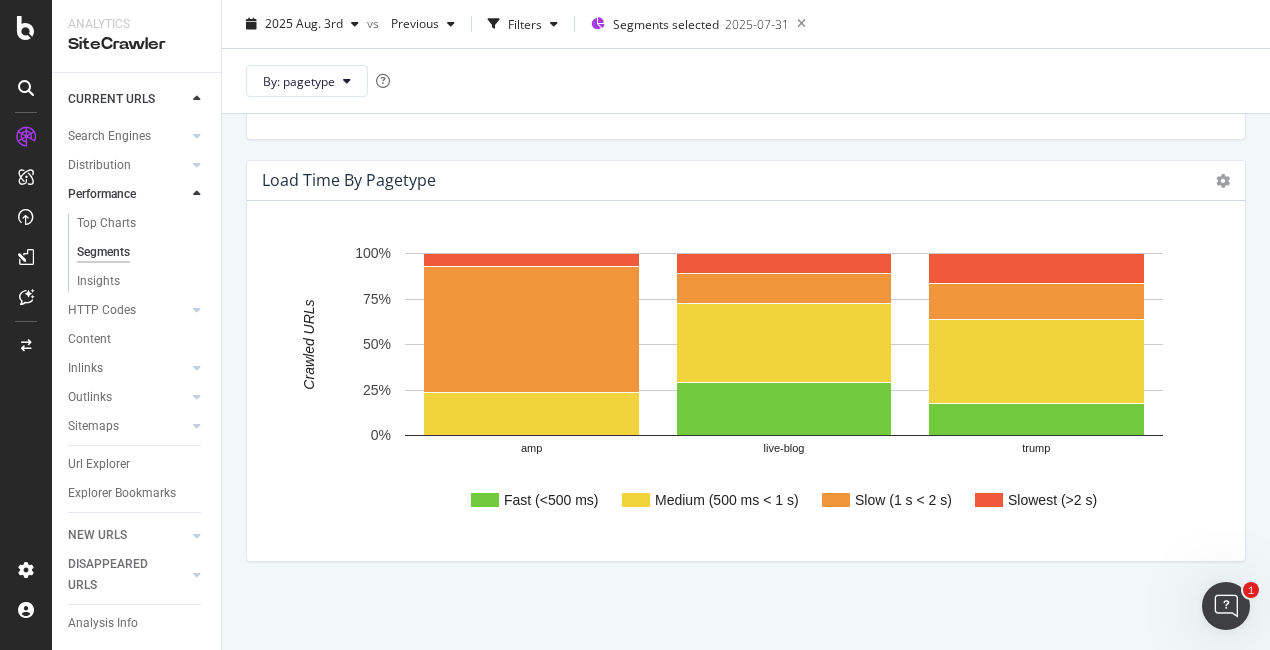 click on "Load Time by pagetype" at bounding box center [349, 180] 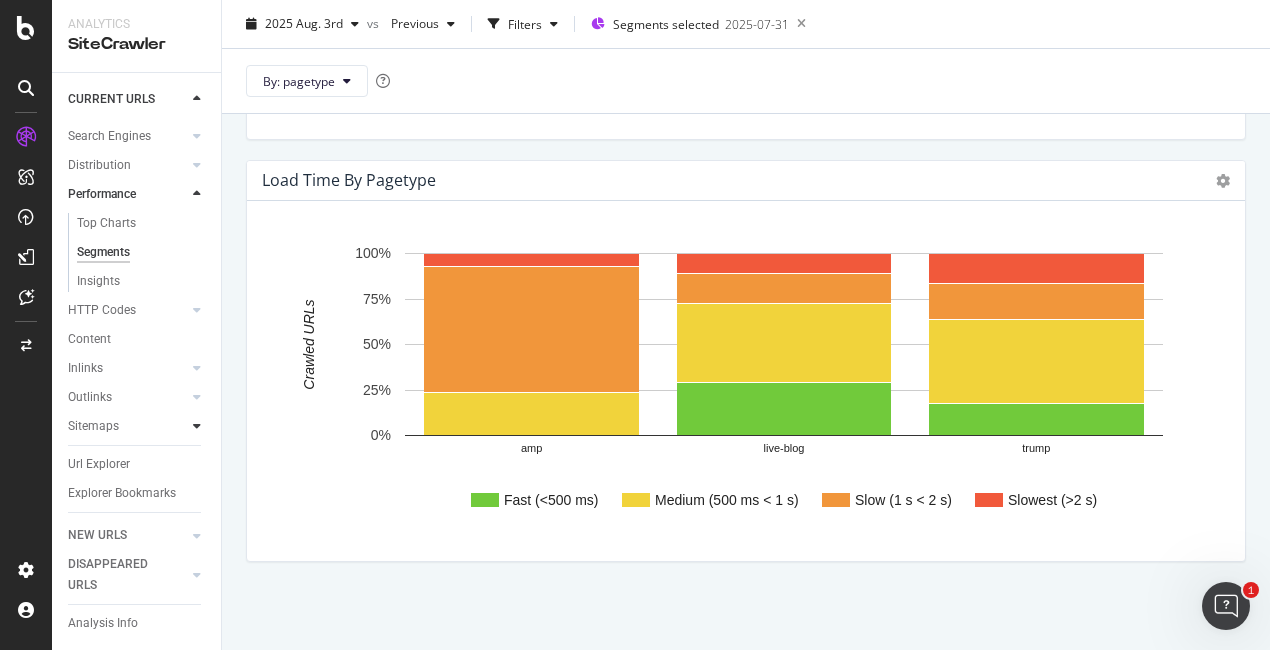 click at bounding box center (197, 426) 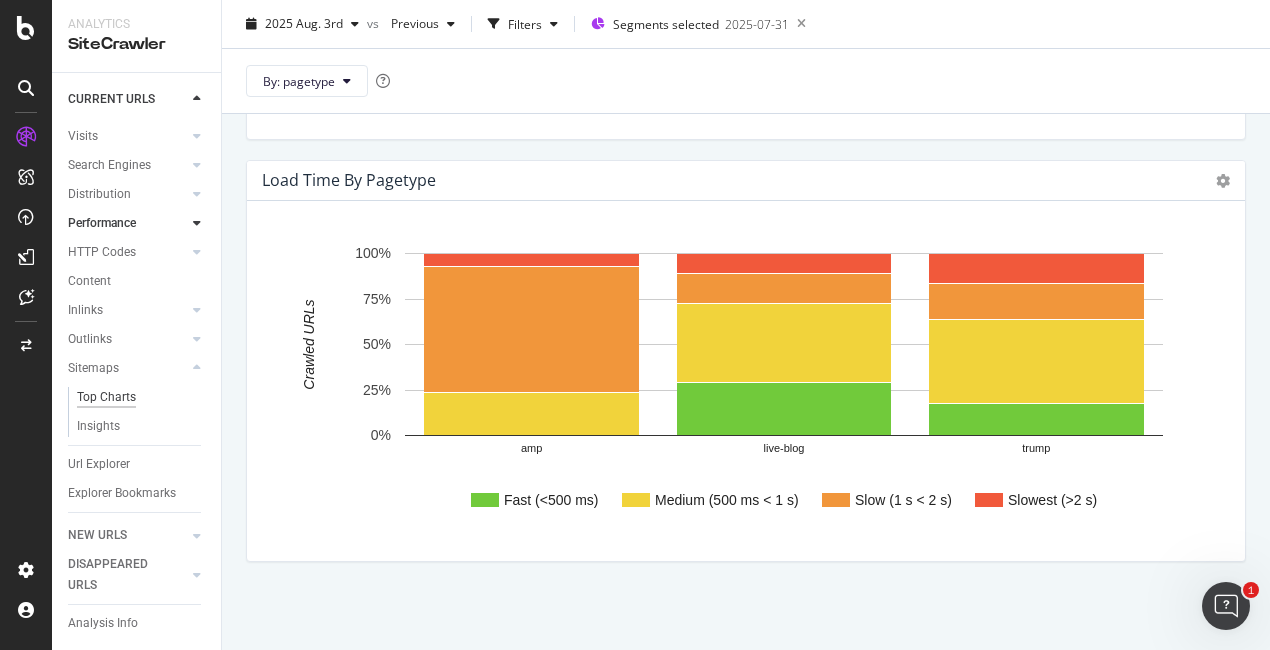 click on "Top Charts" at bounding box center (106, 397) 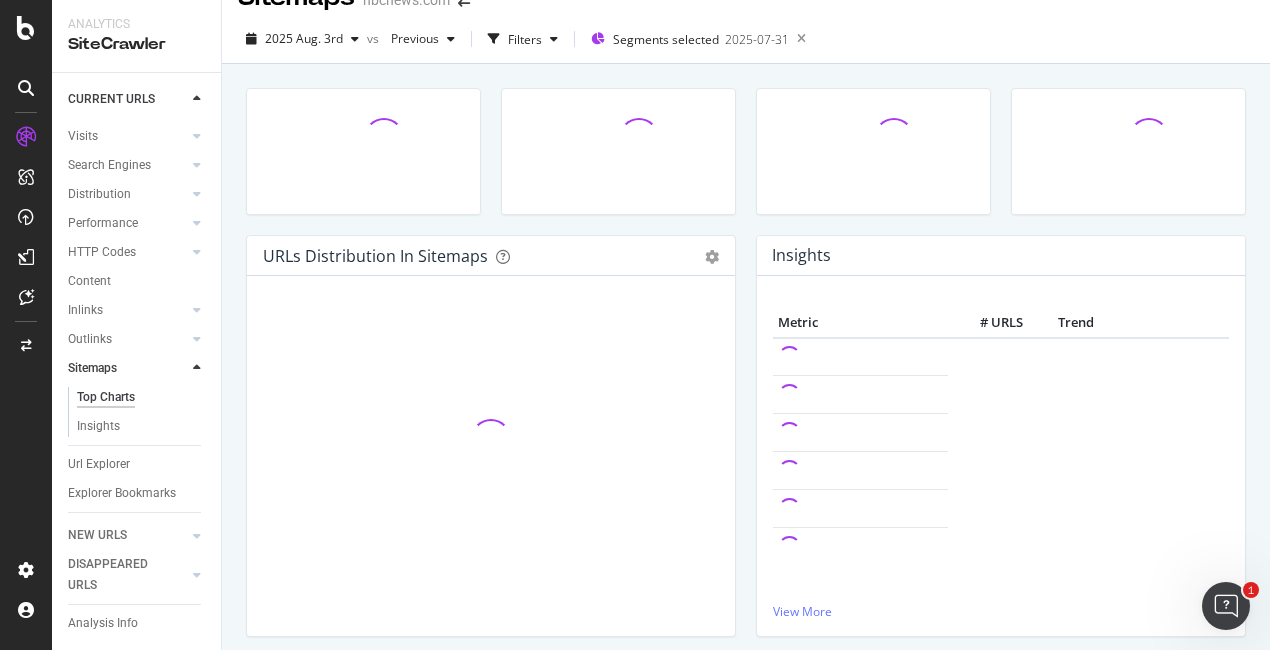 scroll, scrollTop: 0, scrollLeft: 0, axis: both 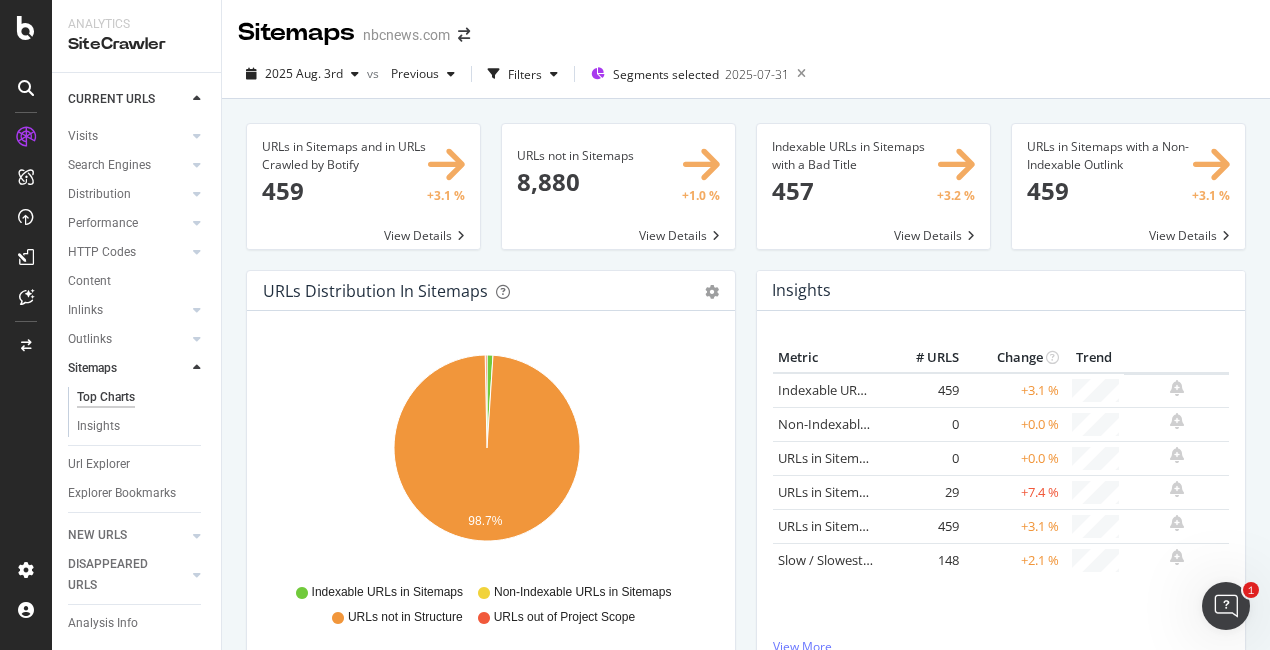 click at bounding box center [618, 186] 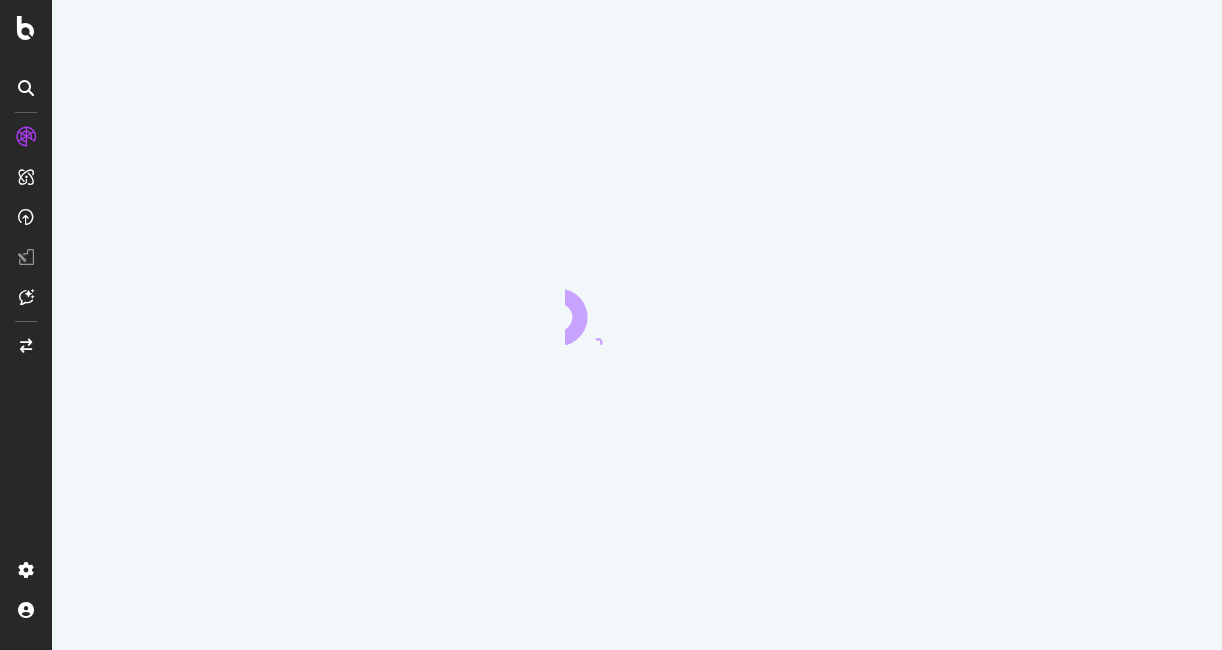 scroll, scrollTop: 0, scrollLeft: 0, axis: both 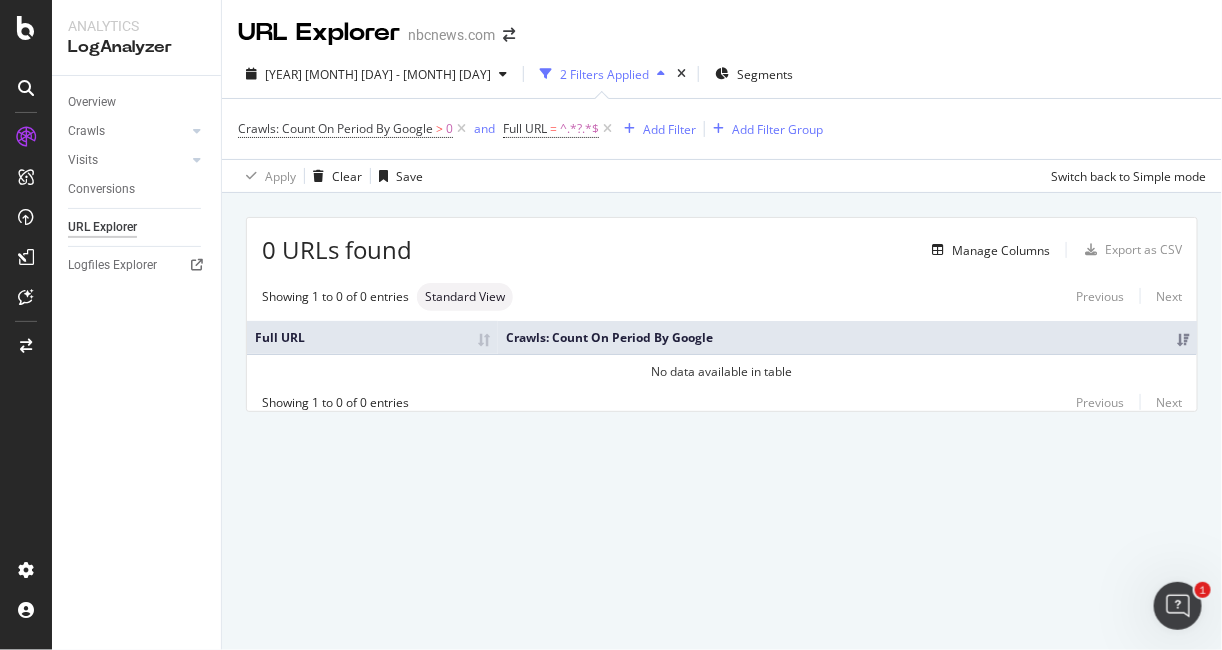 click on "URL Explorer nbcnews.com [YEAR] [MONTH] [DAY] - [MONTH] [DAY] [NUMBER] Filters Applied Segments Crawls: Count On Period By Google   >     0 and Full URL   =     ^.*?.*$ Add Filter Add Filter Group Apply Clear Save Switch back to Simple mode 0 URLs found Manage Columns Export as CSV Showing 1 to 0 of 0 entries Standard View Previous Next Full URL Crawls: Count On Period By Google No data available in table Showing 1 to 0 of 0 entries Previous Next" at bounding box center [722, 325] 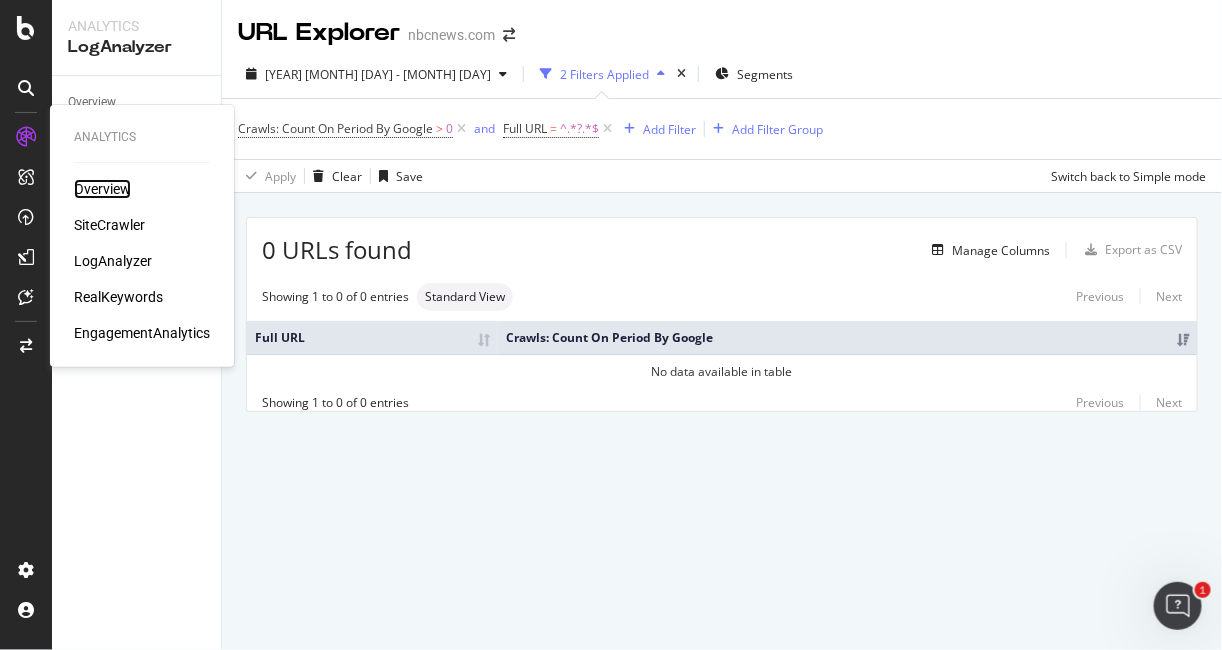 click on "Overview" at bounding box center (102, 189) 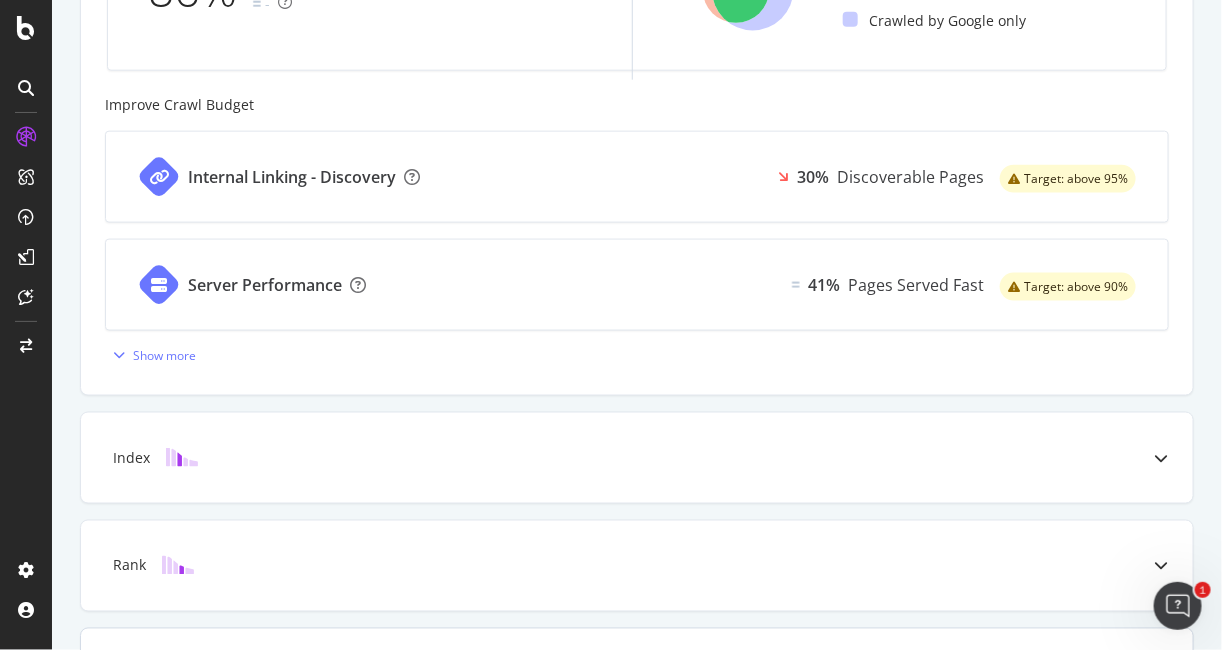 scroll, scrollTop: 904, scrollLeft: 0, axis: vertical 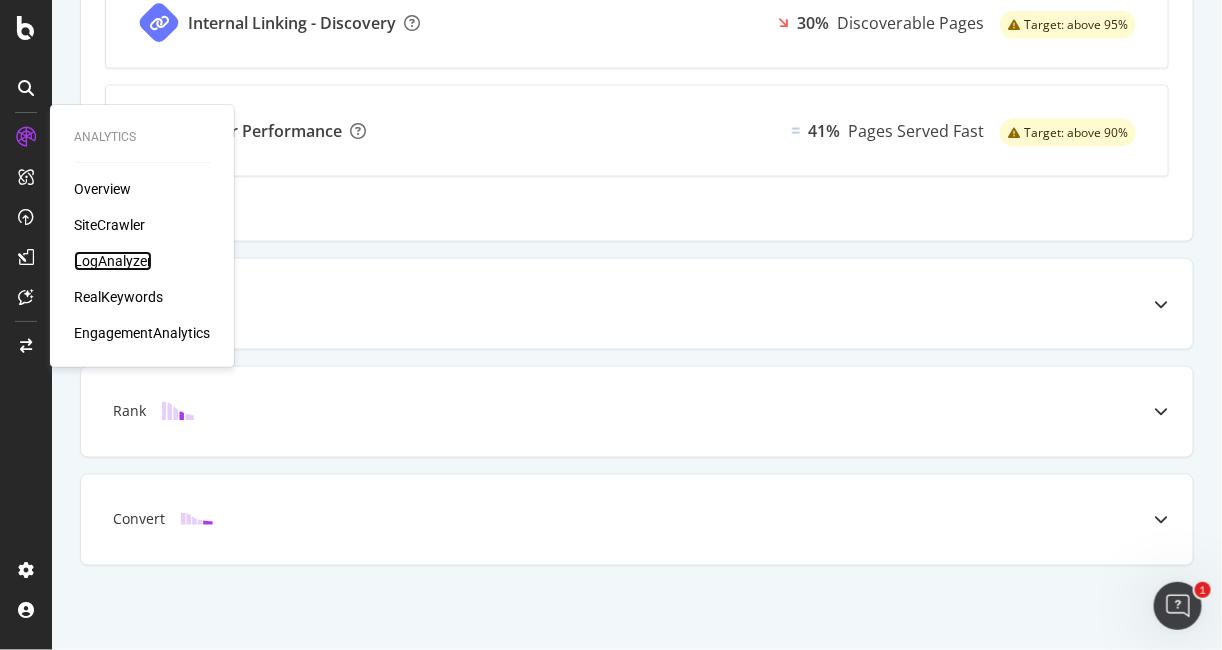 click on "LogAnalyzer" at bounding box center (113, 261) 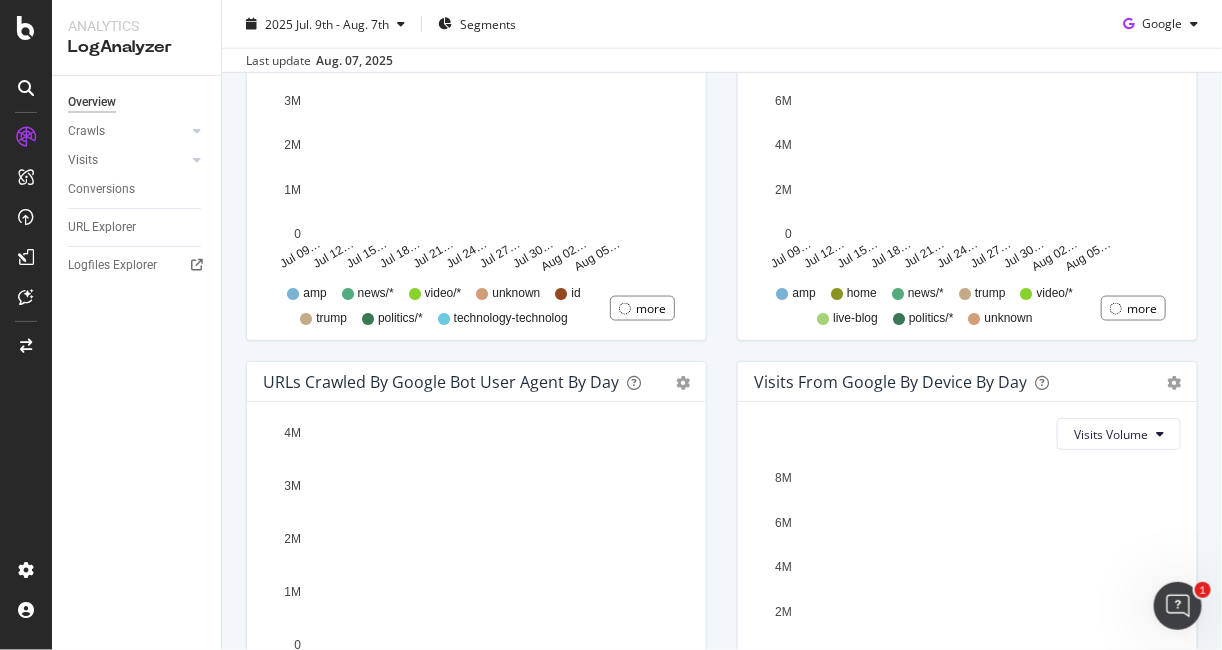 scroll, scrollTop: 999, scrollLeft: 0, axis: vertical 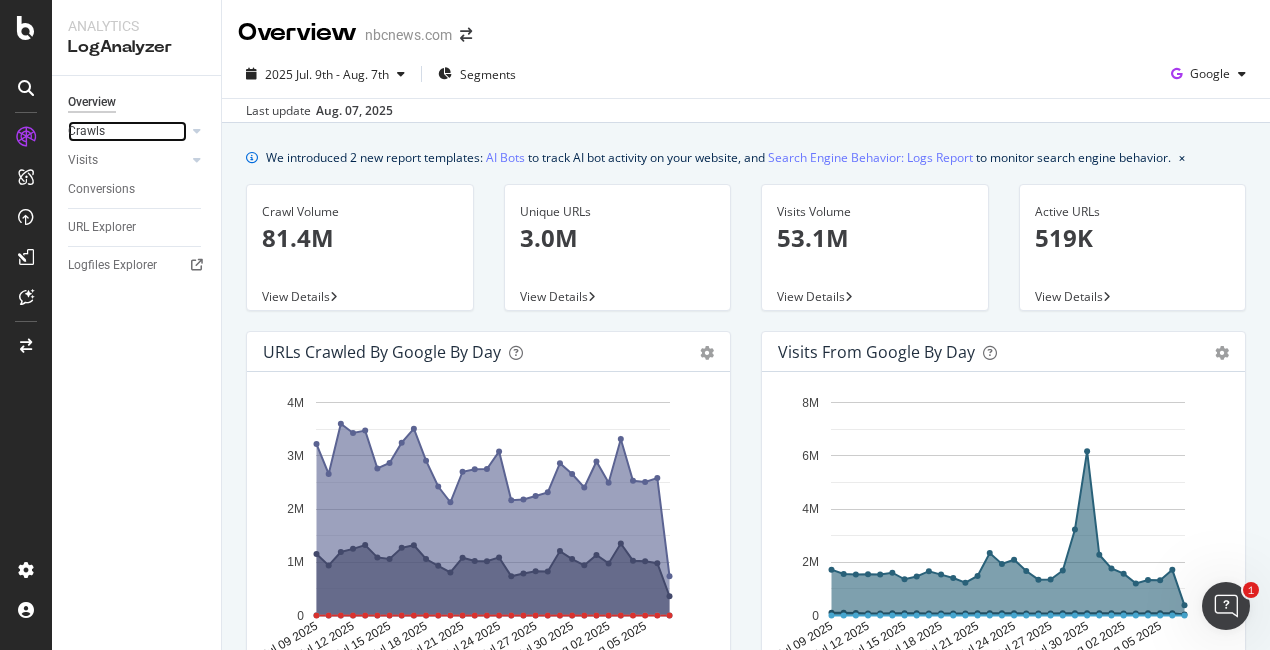 click on "Crawls" at bounding box center (127, 131) 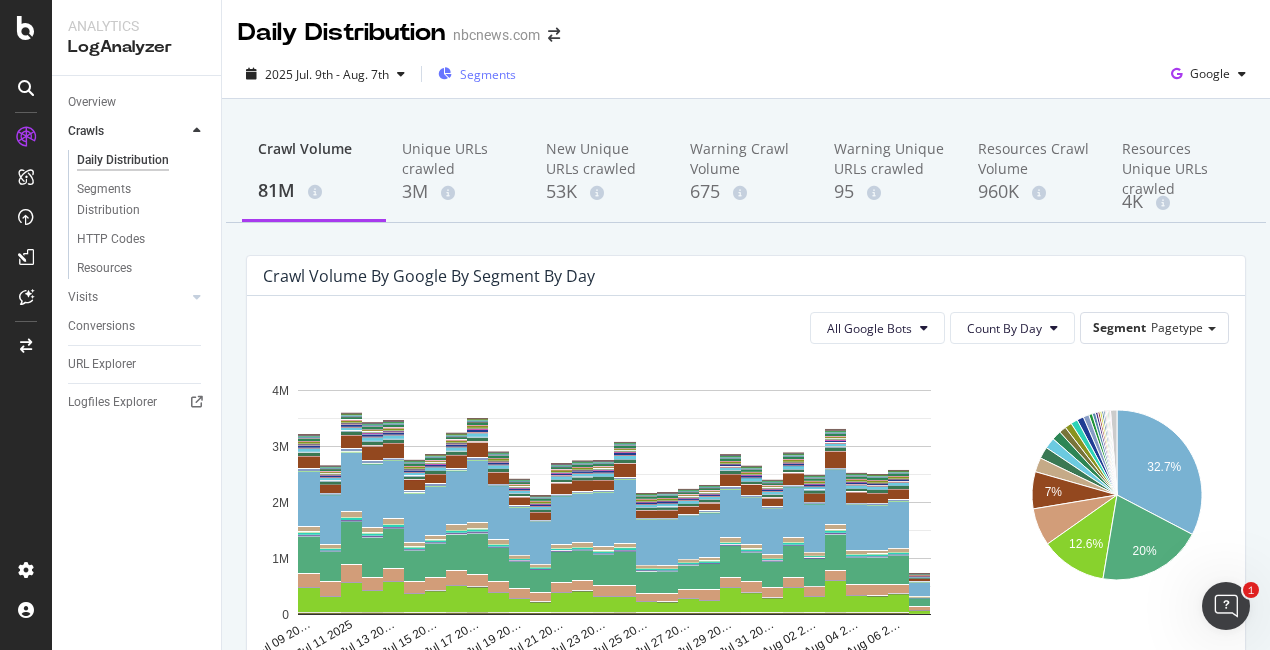 click on "Segments" at bounding box center [488, 74] 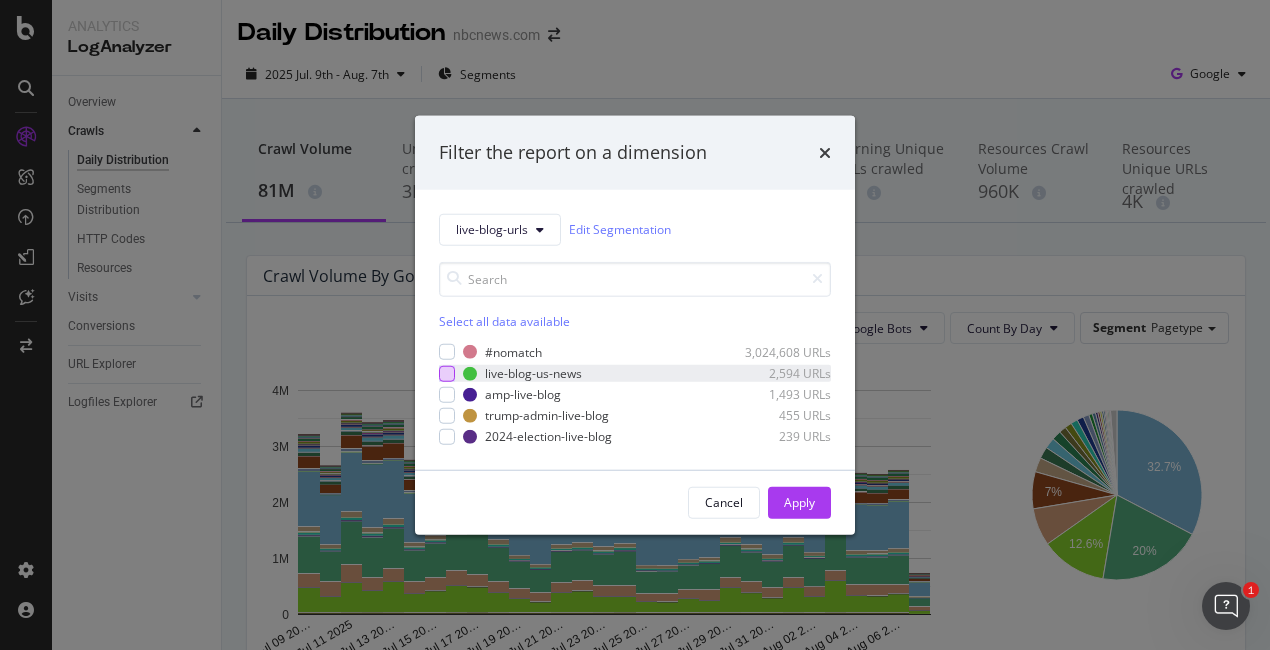 click at bounding box center [447, 373] 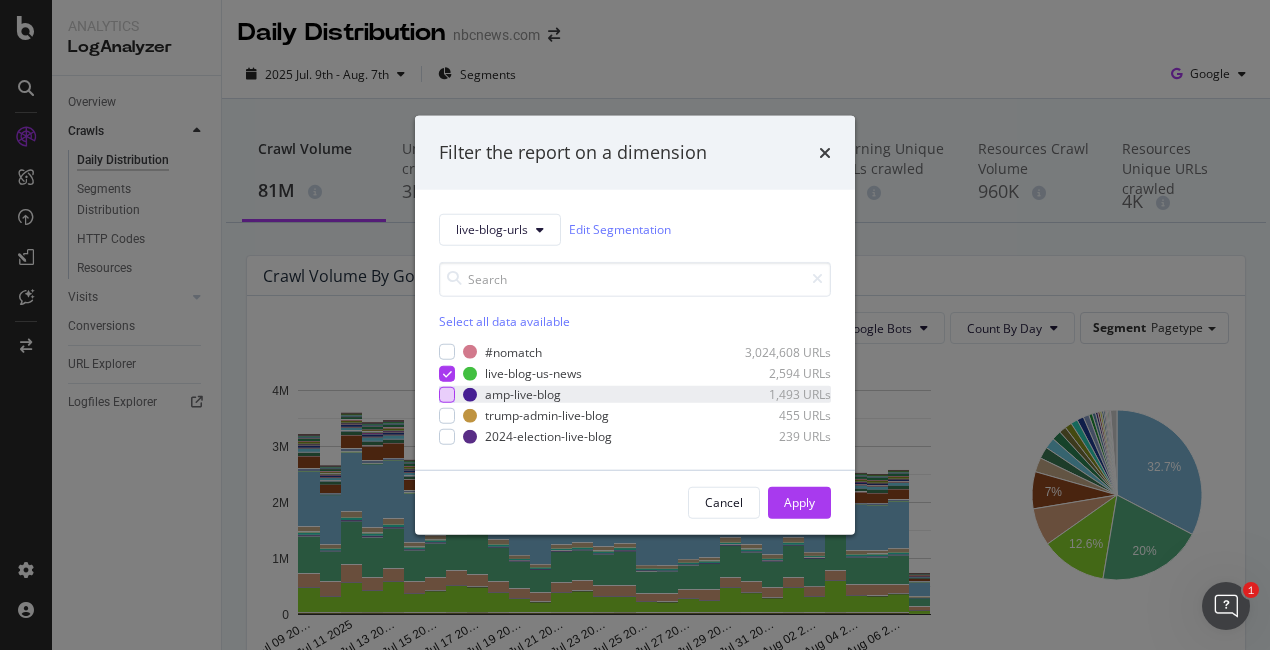 click at bounding box center (447, 394) 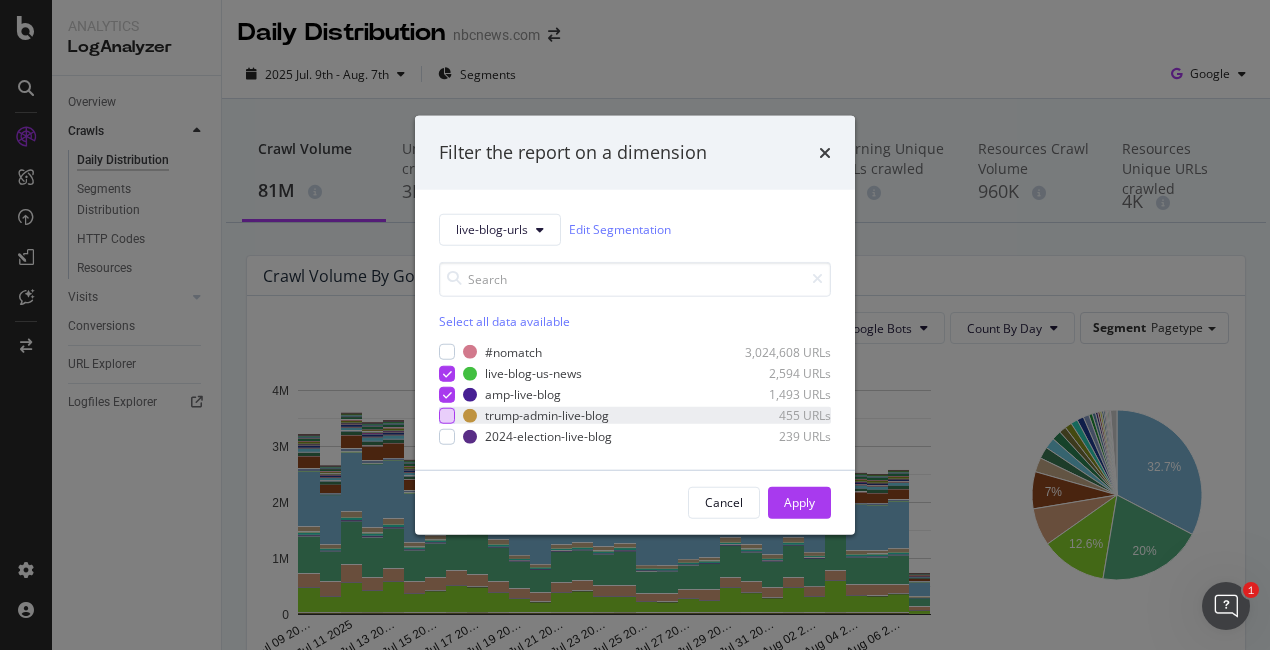 click at bounding box center (447, 416) 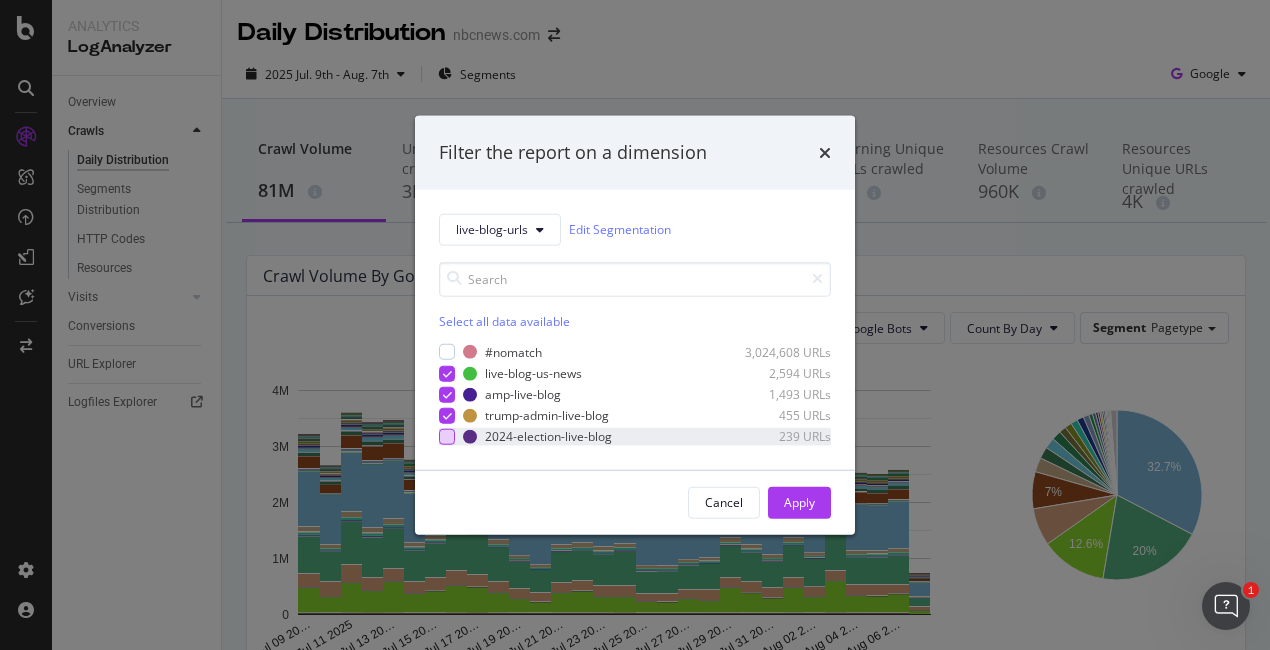 click at bounding box center [447, 437] 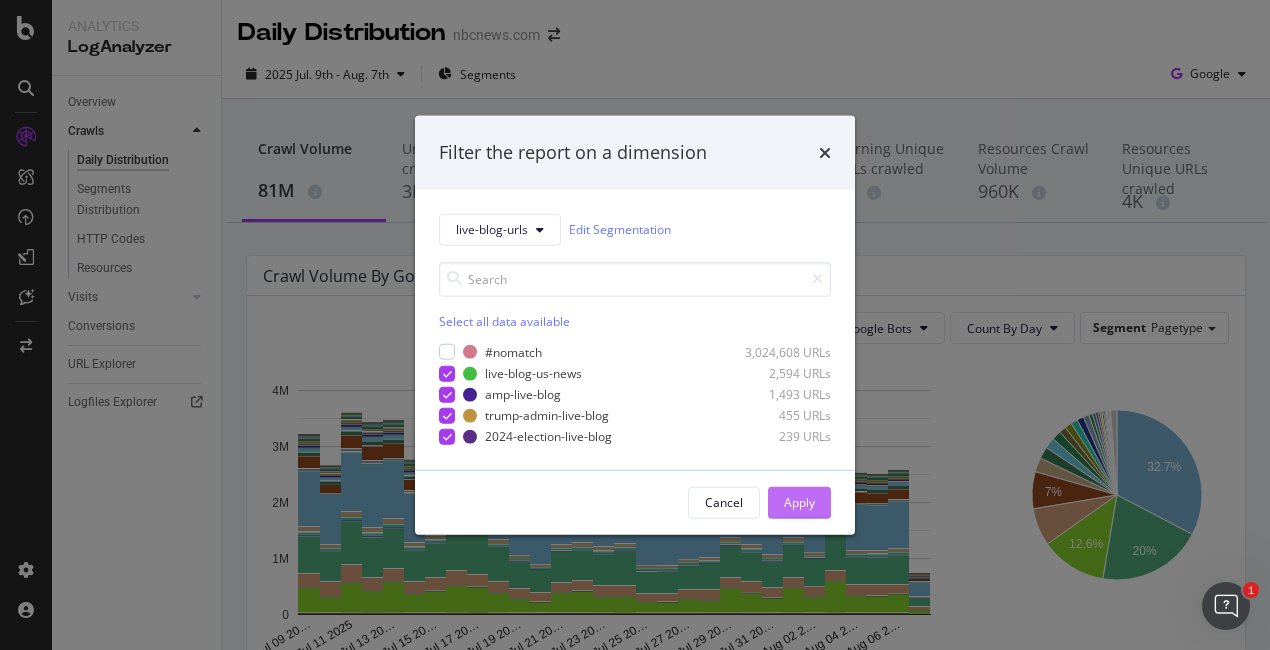click on "Apply" at bounding box center [799, 502] 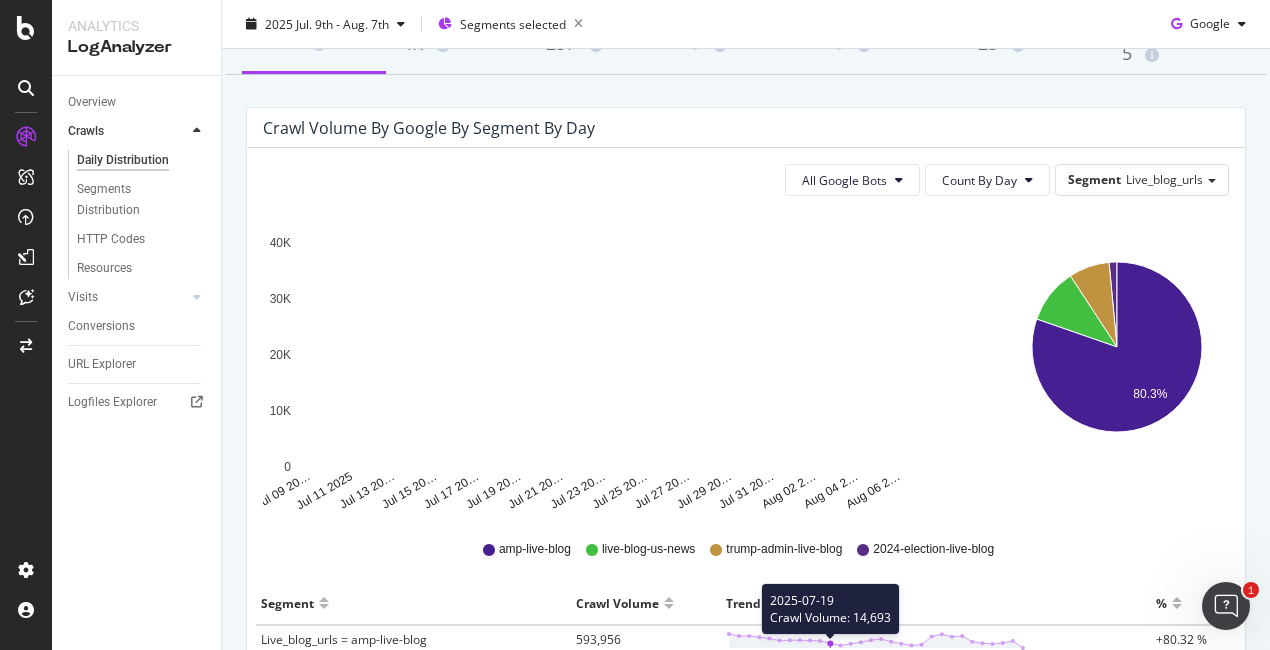 scroll, scrollTop: 249, scrollLeft: 0, axis: vertical 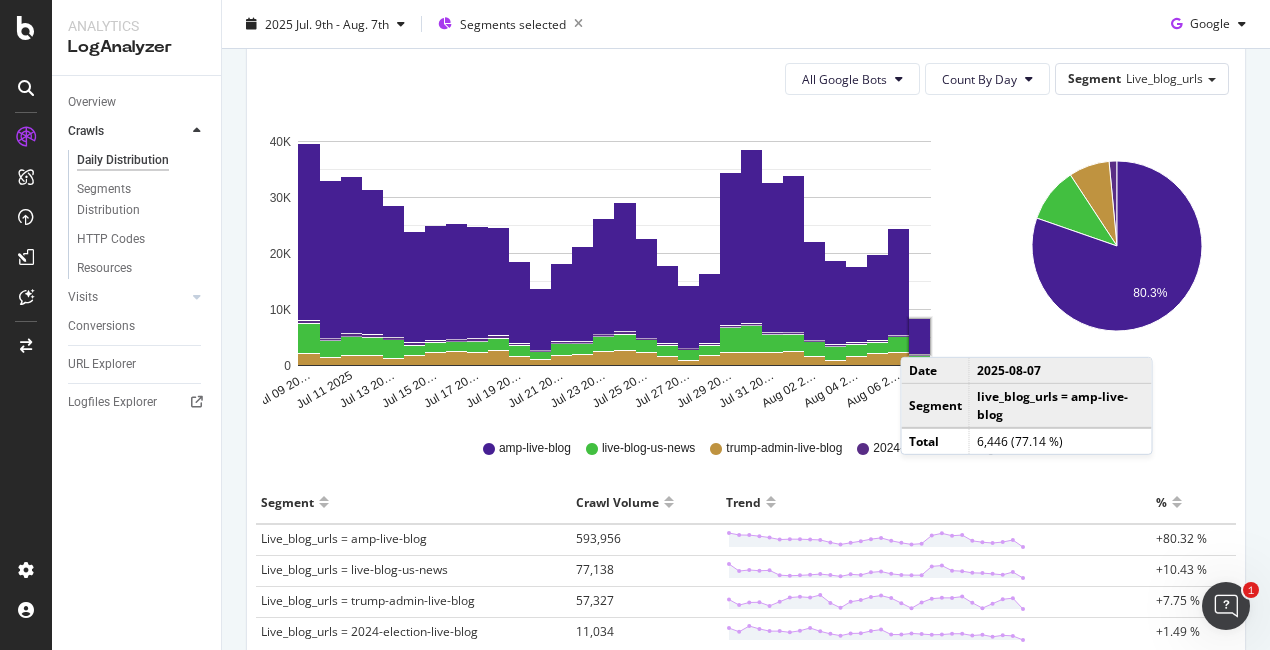 click 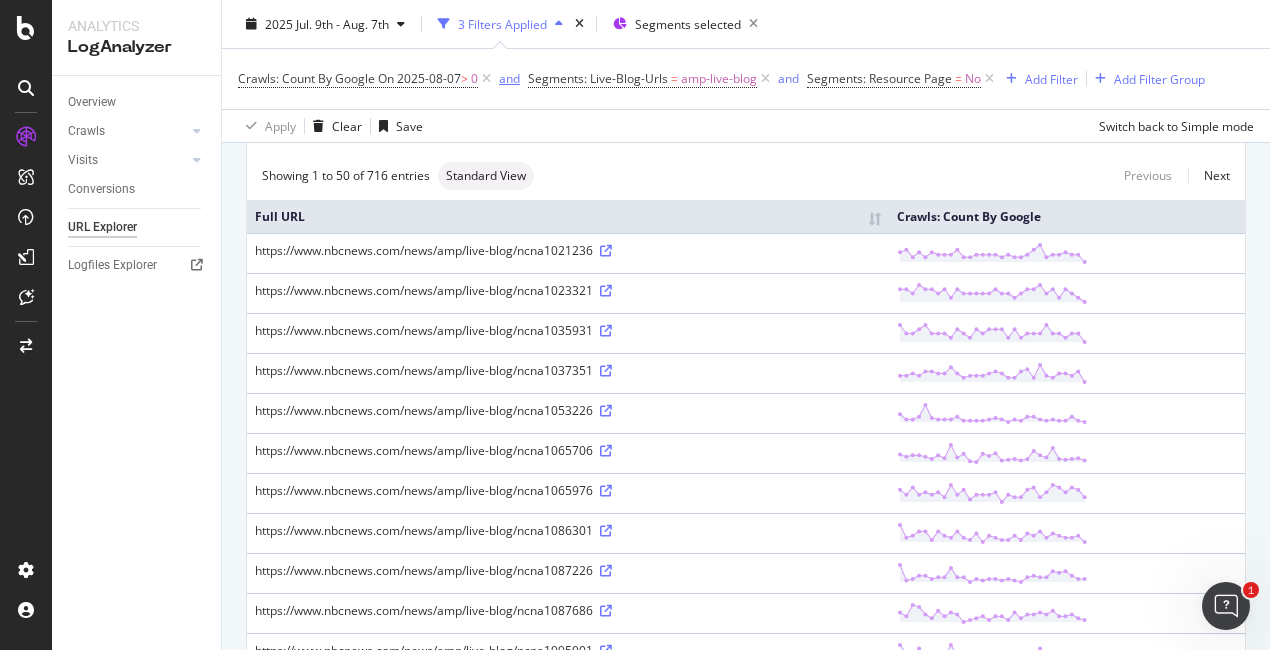scroll, scrollTop: 0, scrollLeft: 0, axis: both 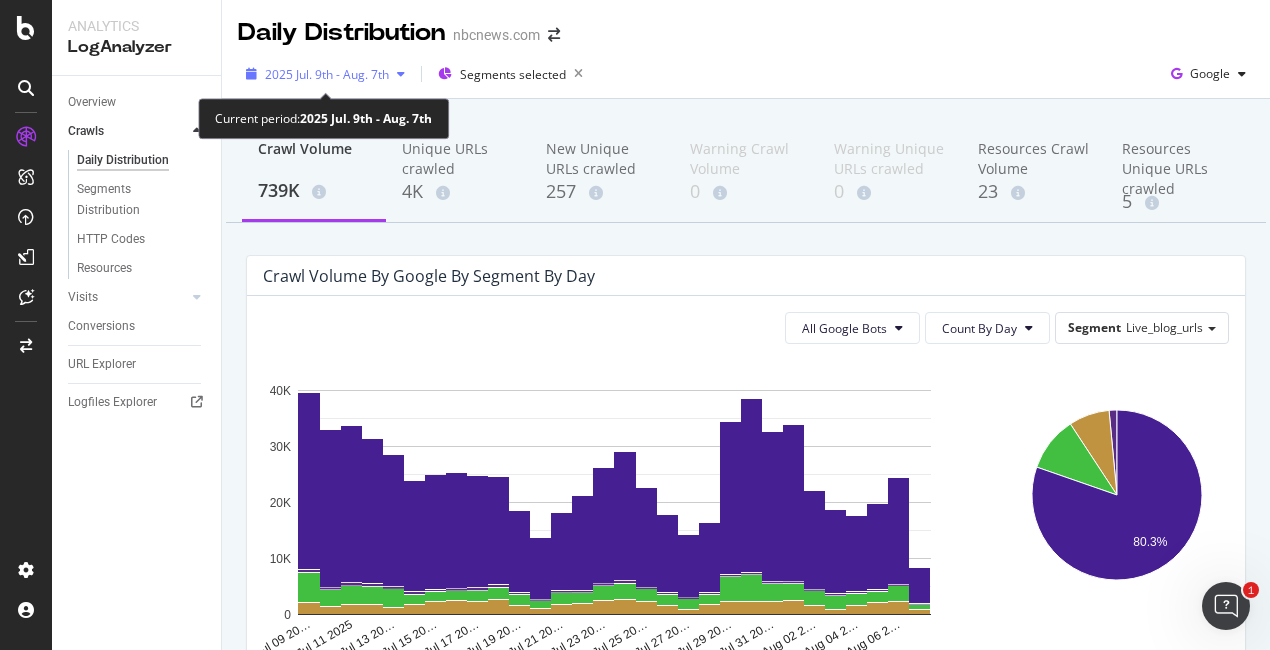 click on "2025 Jul. 9th - Aug. 7th" at bounding box center [327, 74] 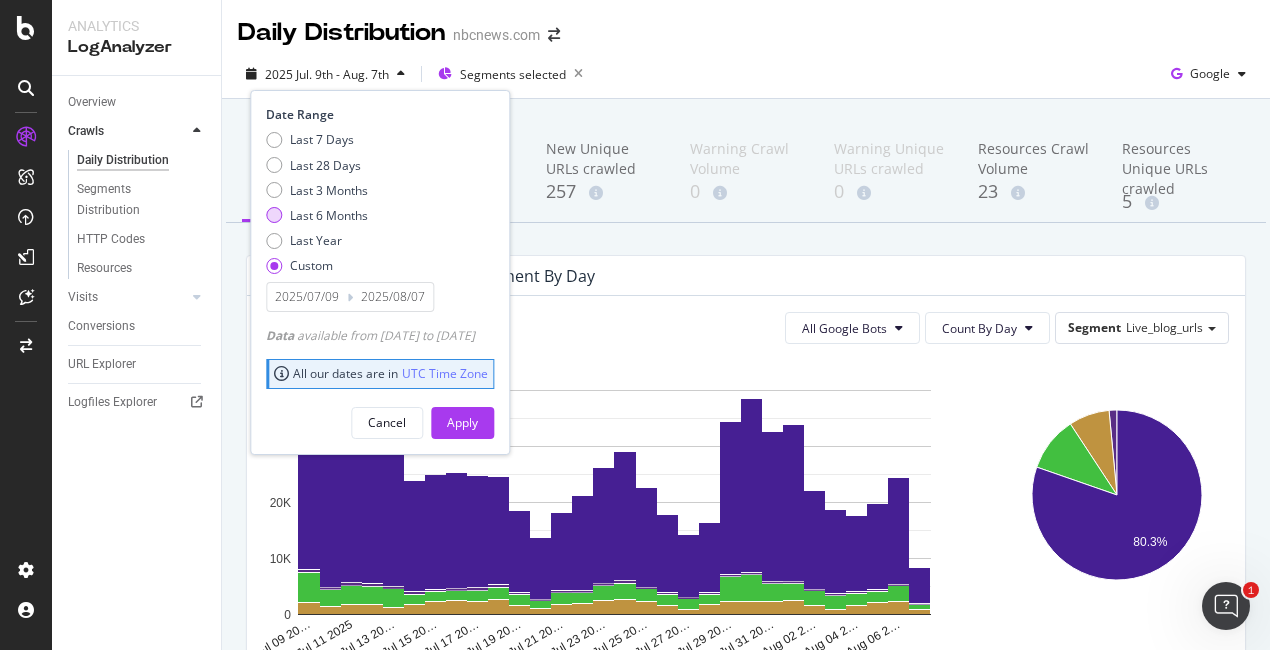 click at bounding box center (274, 215) 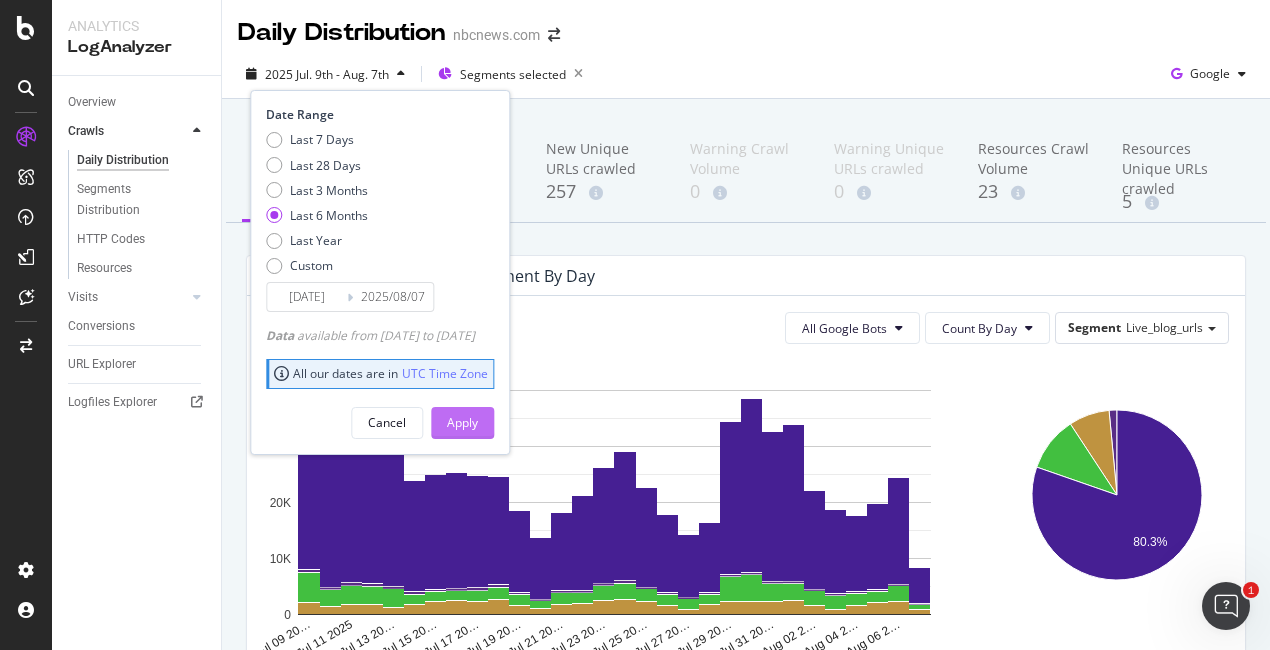 click on "Apply" at bounding box center (462, 422) 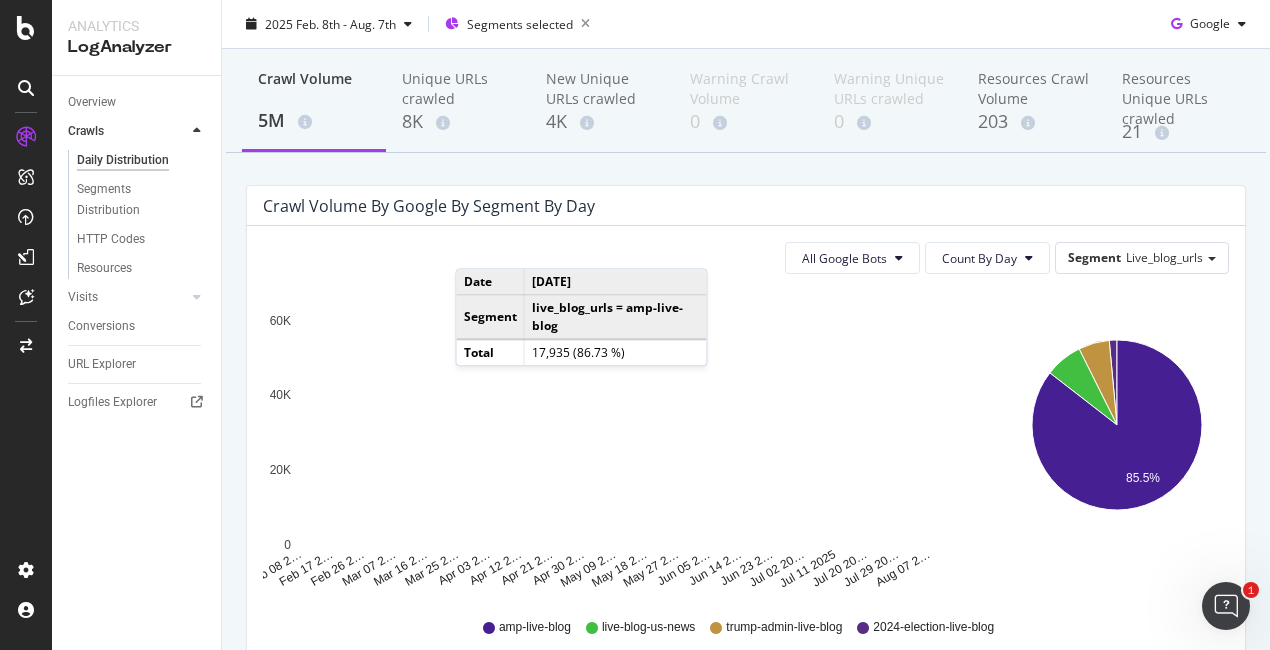 scroll, scrollTop: 0, scrollLeft: 0, axis: both 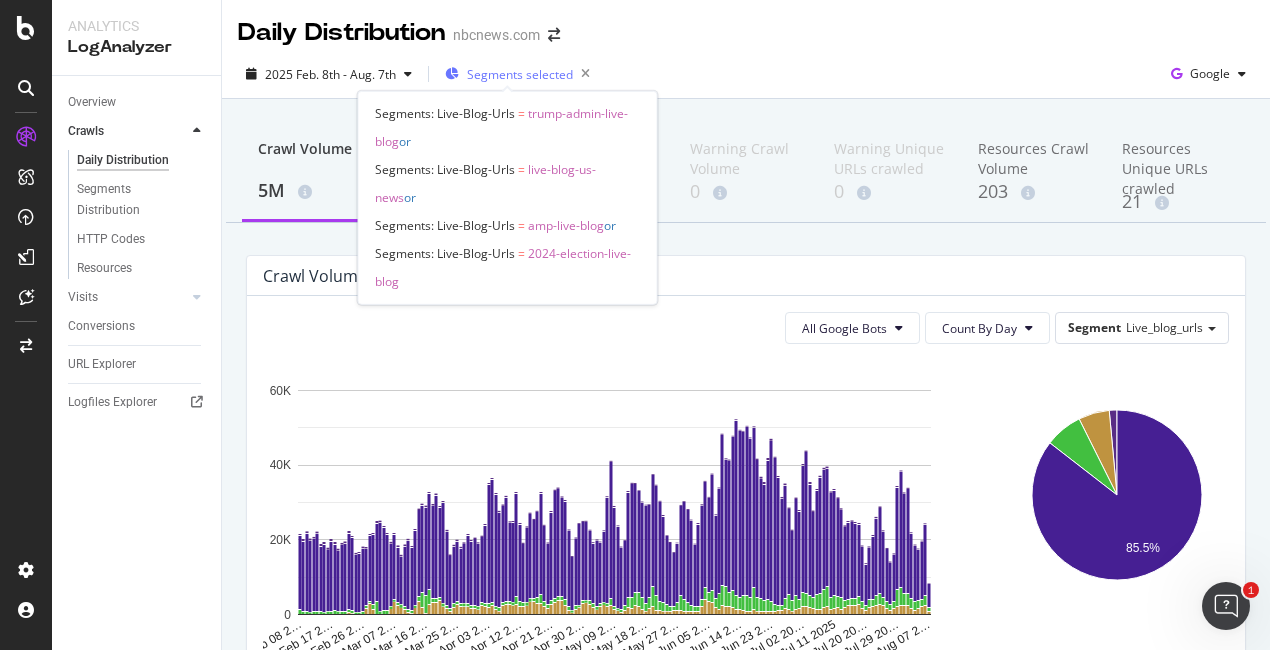 click on "Segments selected" at bounding box center [520, 74] 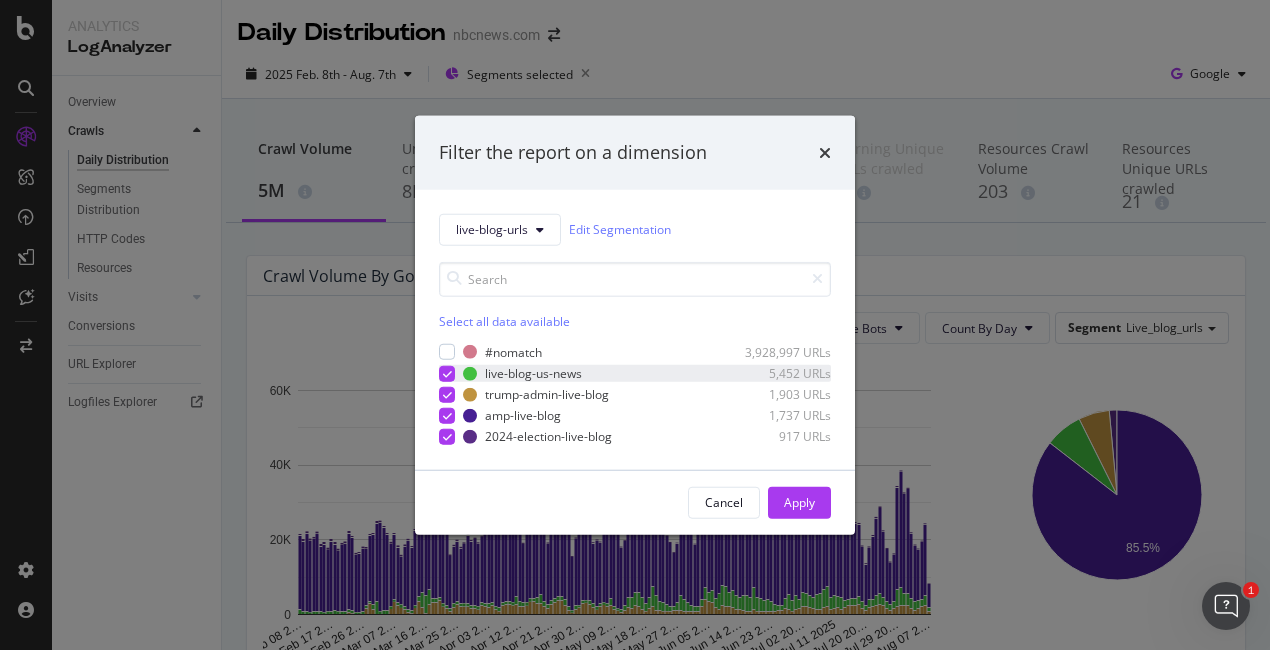 click at bounding box center [447, 373] 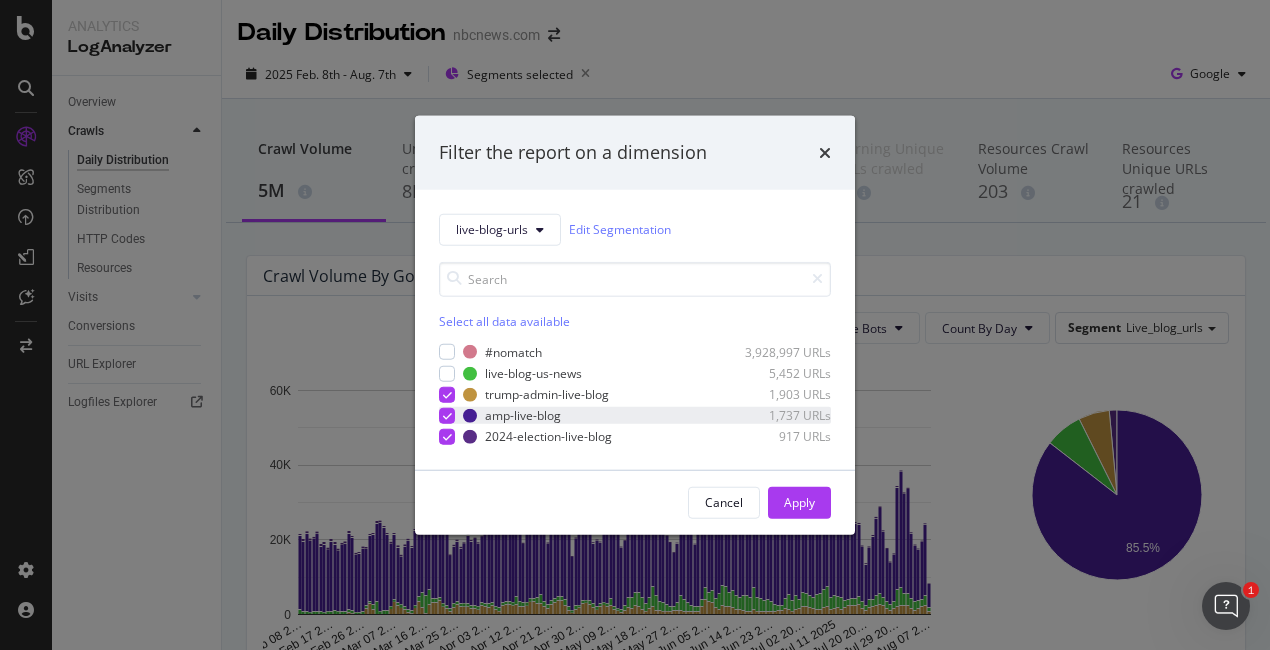 click at bounding box center [447, 416] 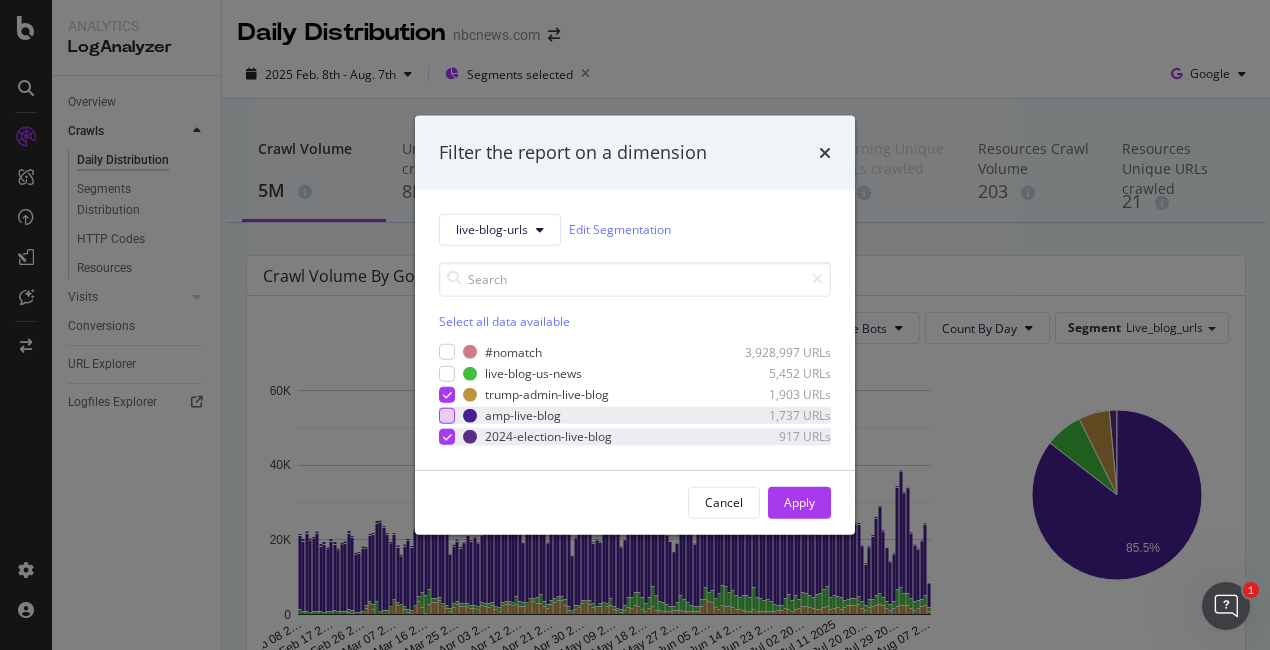click at bounding box center [447, 437] 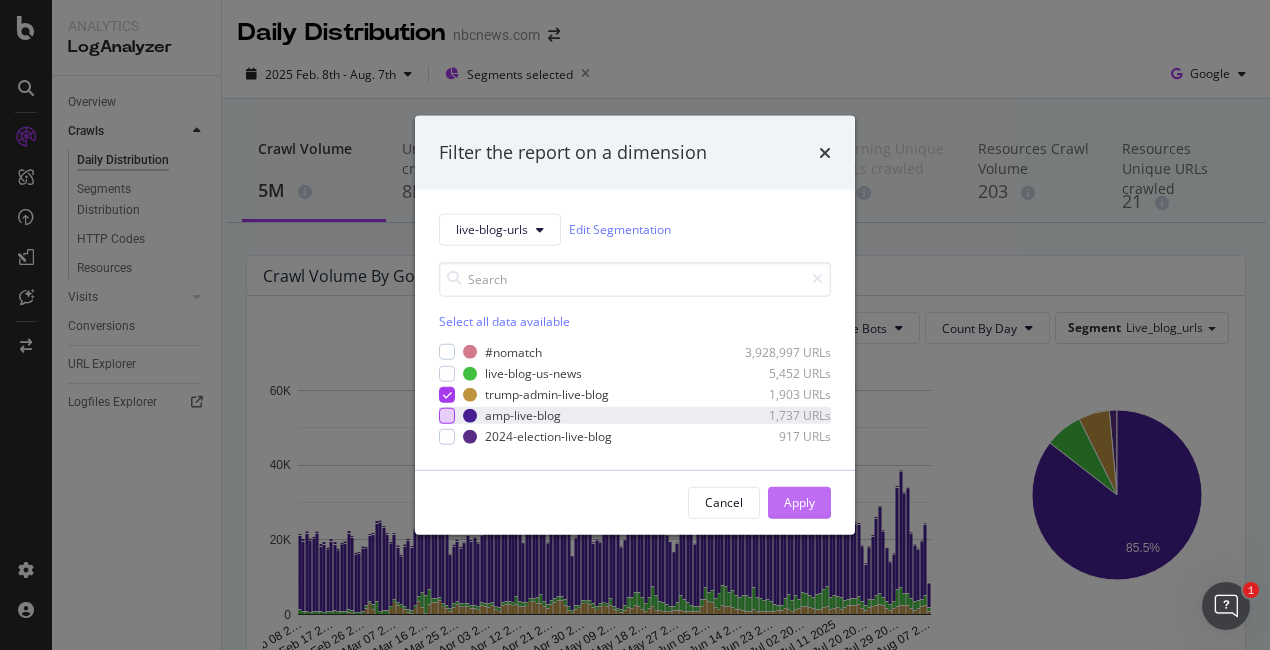 click on "Apply" at bounding box center (799, 502) 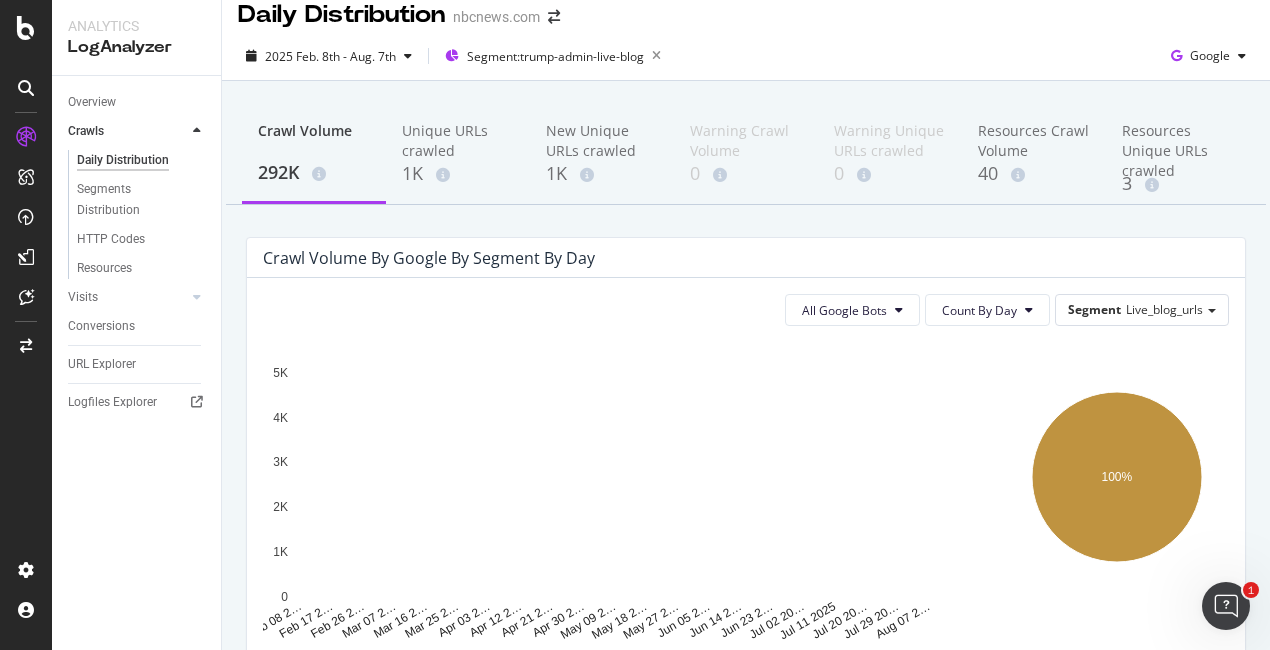 scroll, scrollTop: 0, scrollLeft: 0, axis: both 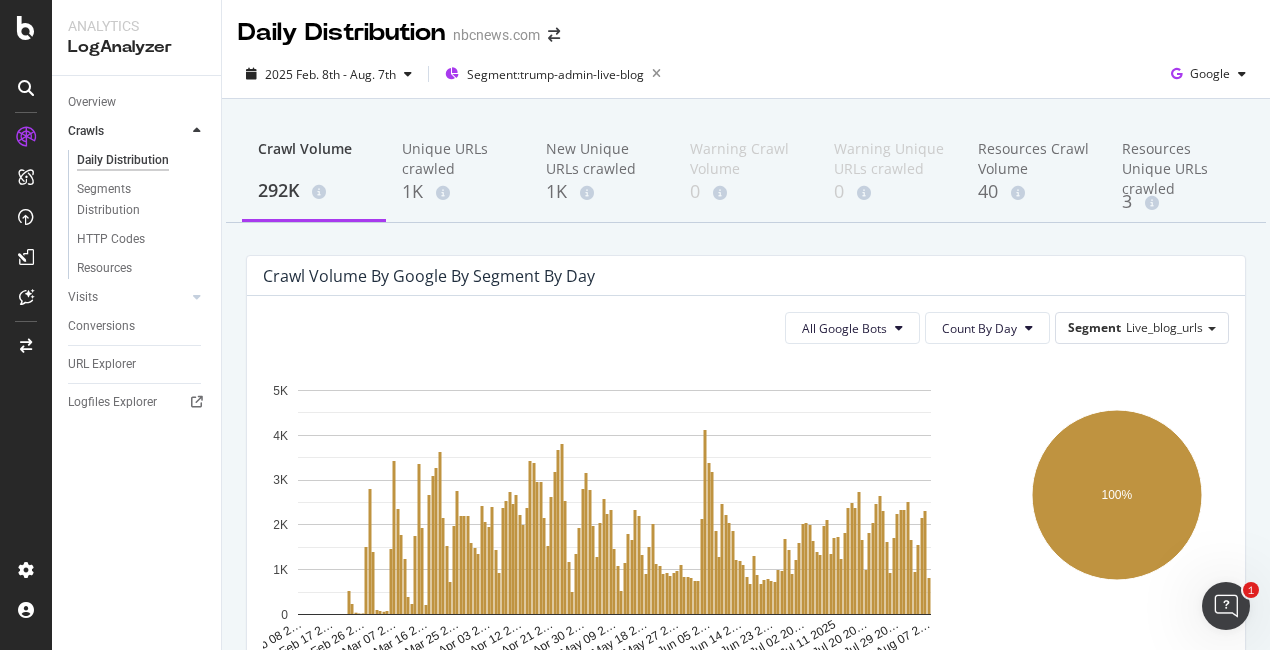 click on "100%" 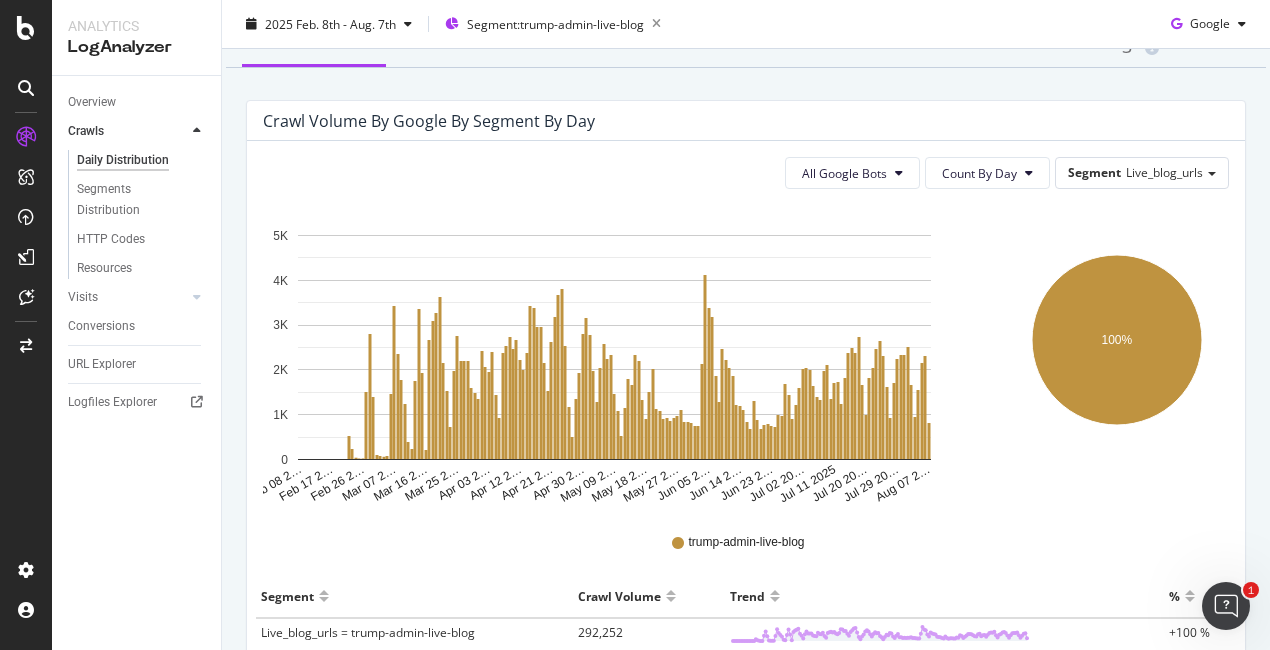 scroll, scrollTop: 0, scrollLeft: 0, axis: both 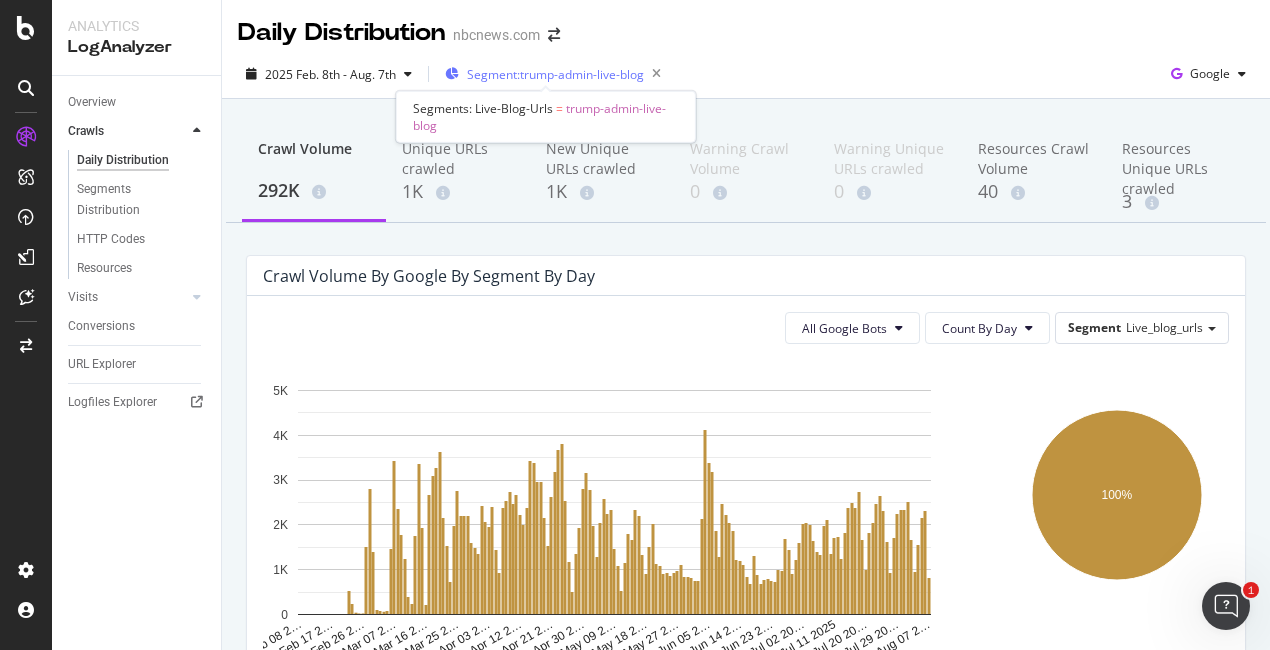 click on "Segment:  trump-admin-live-blog" at bounding box center (555, 74) 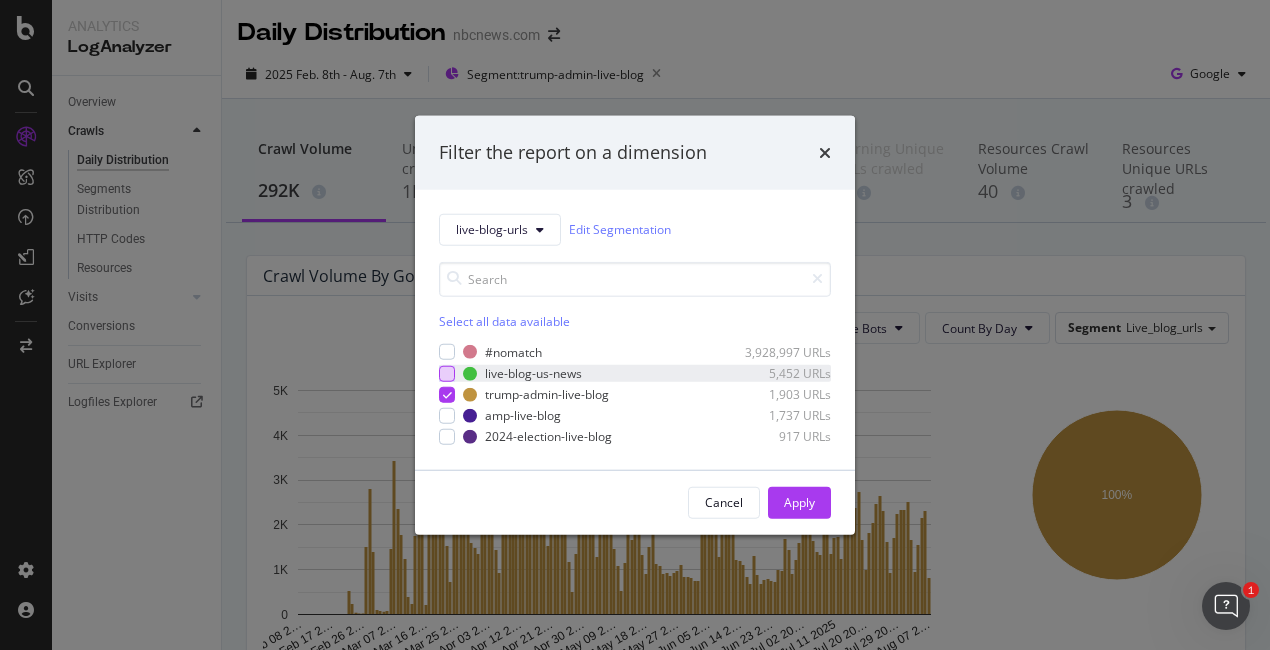 click at bounding box center [447, 373] 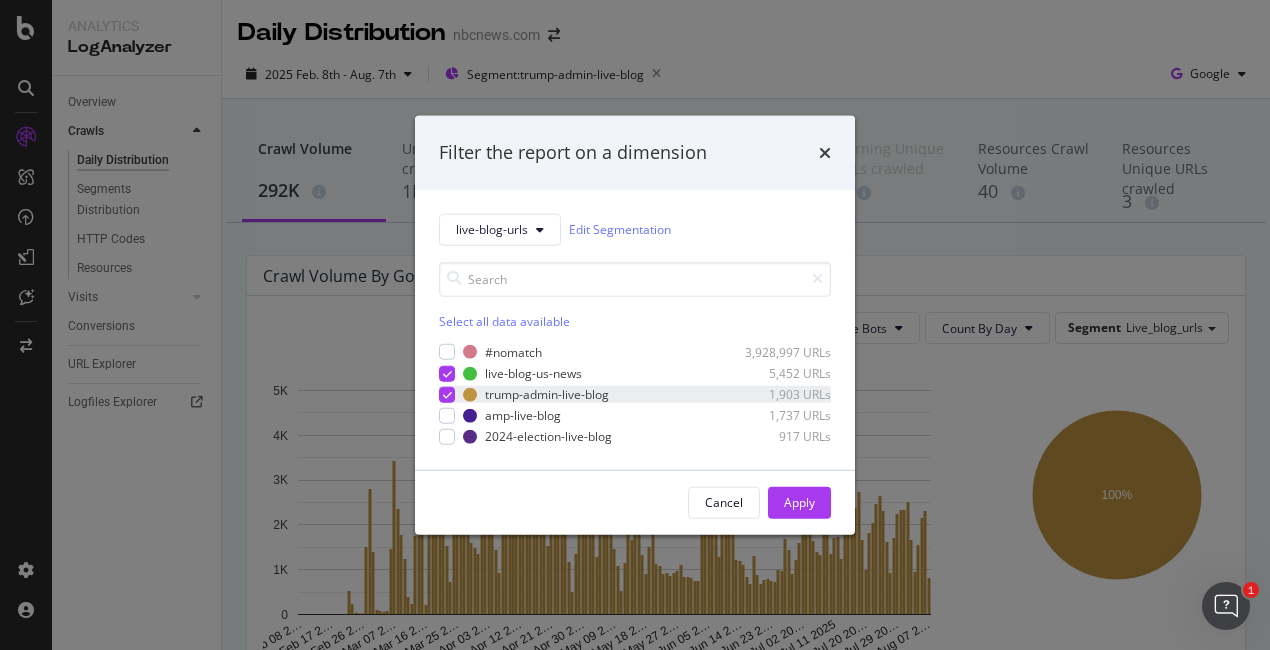 click at bounding box center [447, 394] 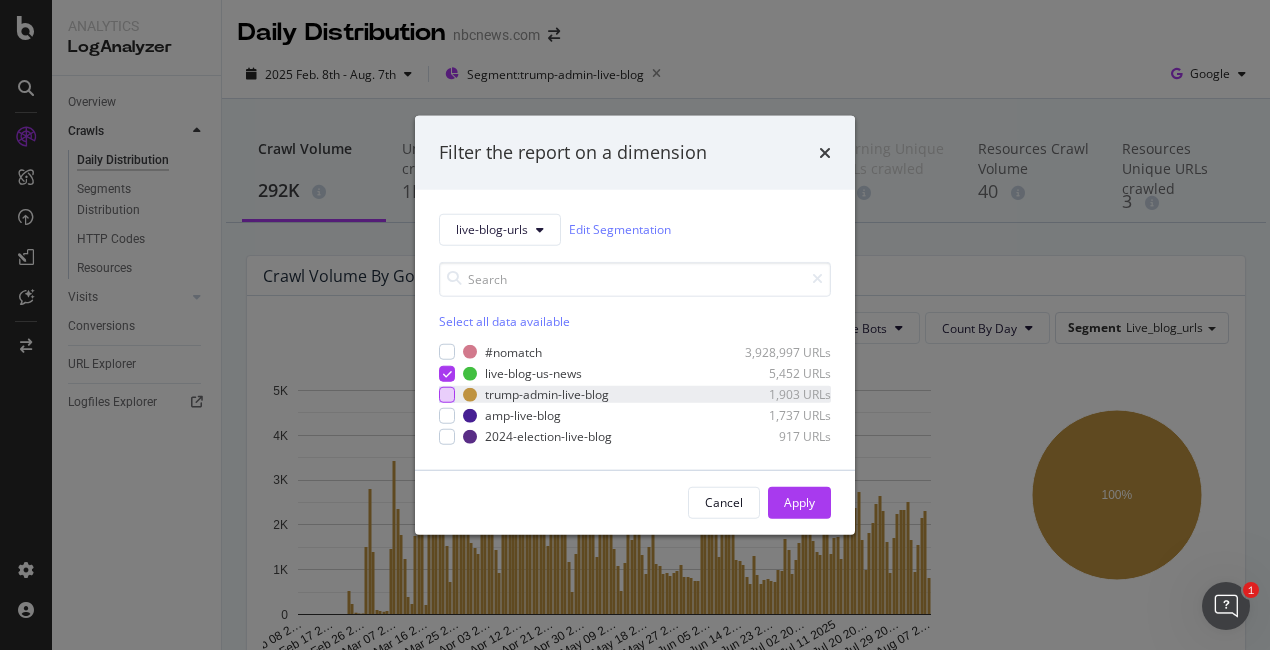click on "Apply" at bounding box center (799, 502) 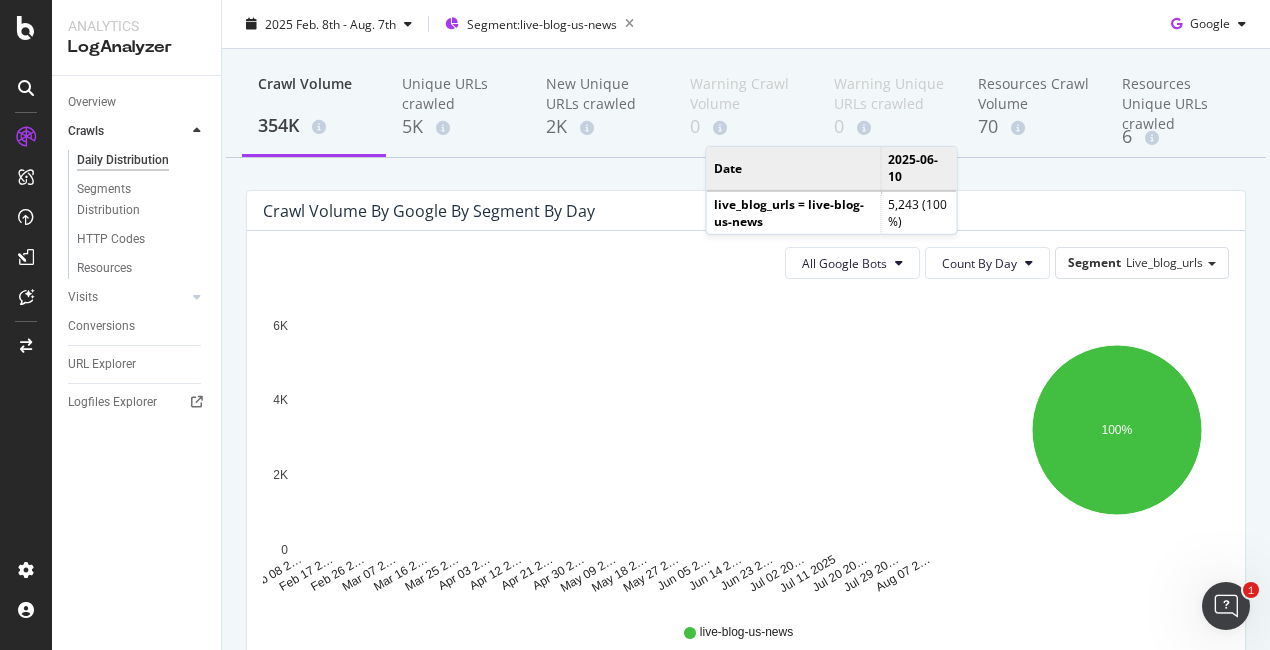 scroll, scrollTop: 0, scrollLeft: 0, axis: both 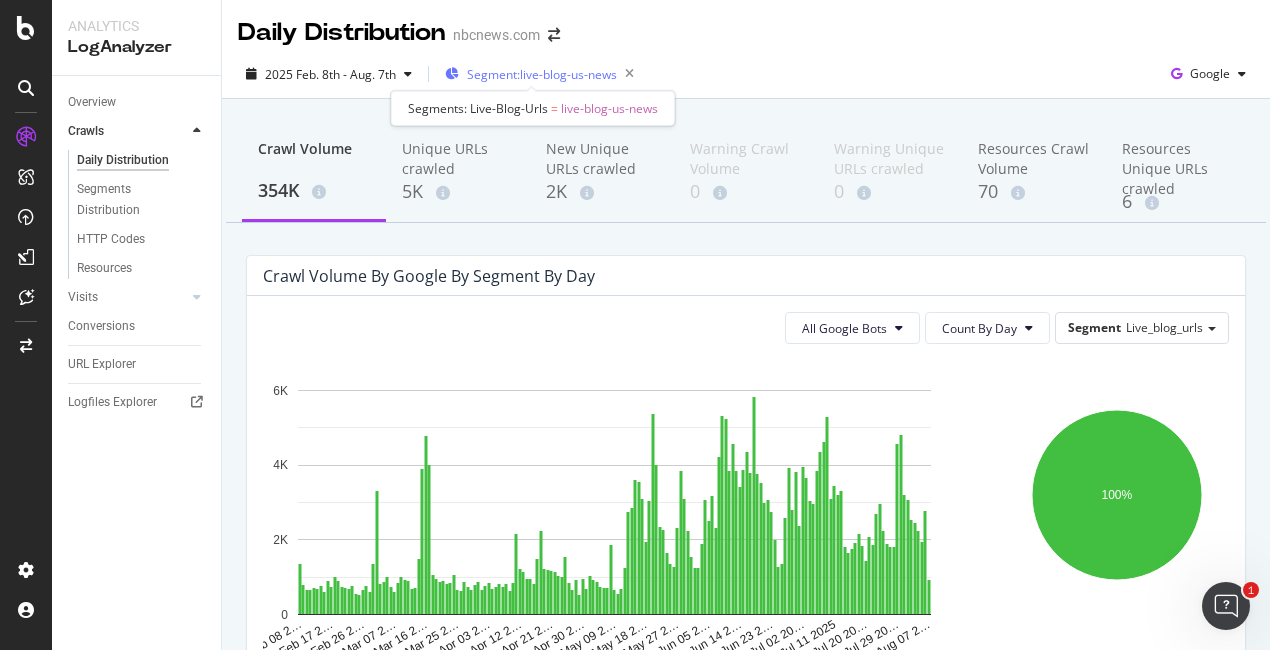 click on "Segment:  live-blog-us-news" at bounding box center [542, 74] 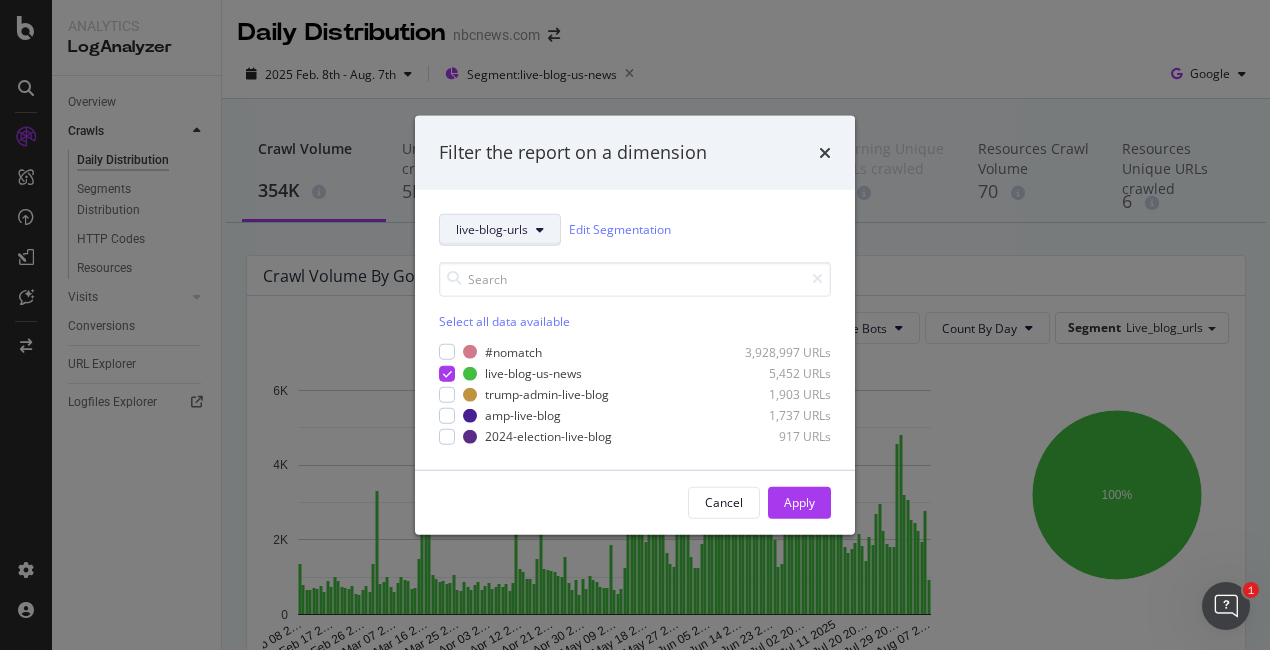 click on "live-blog-urls" at bounding box center [492, 229] 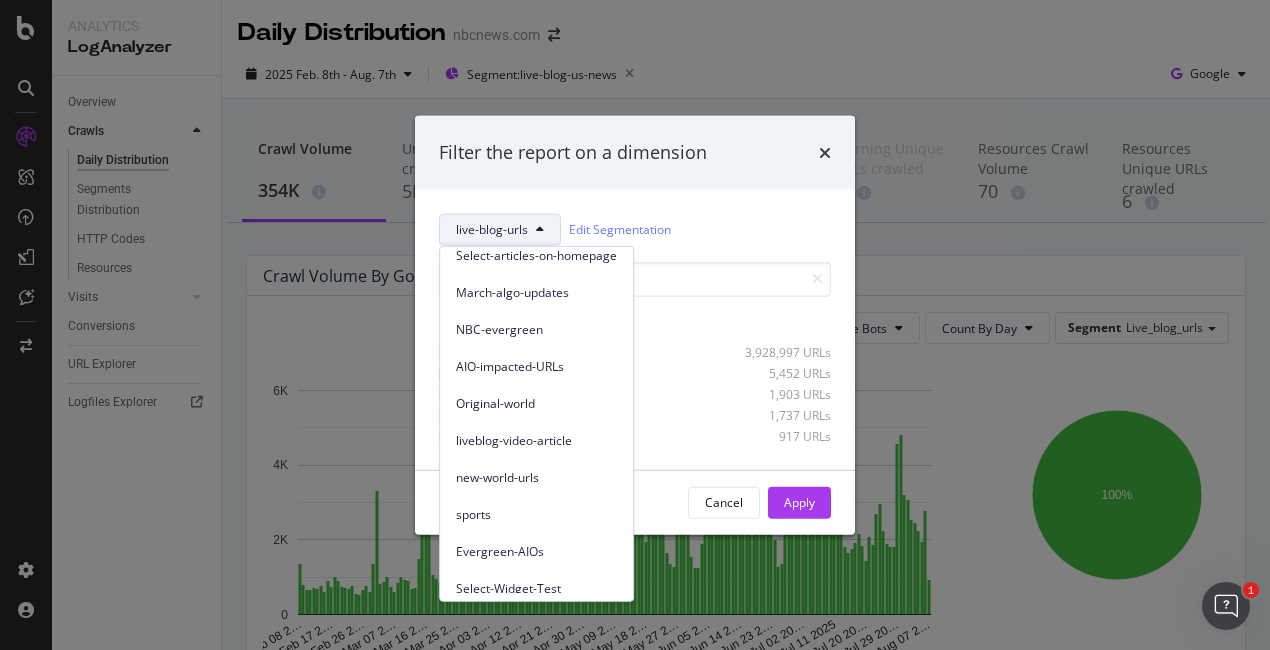 scroll, scrollTop: 424, scrollLeft: 0, axis: vertical 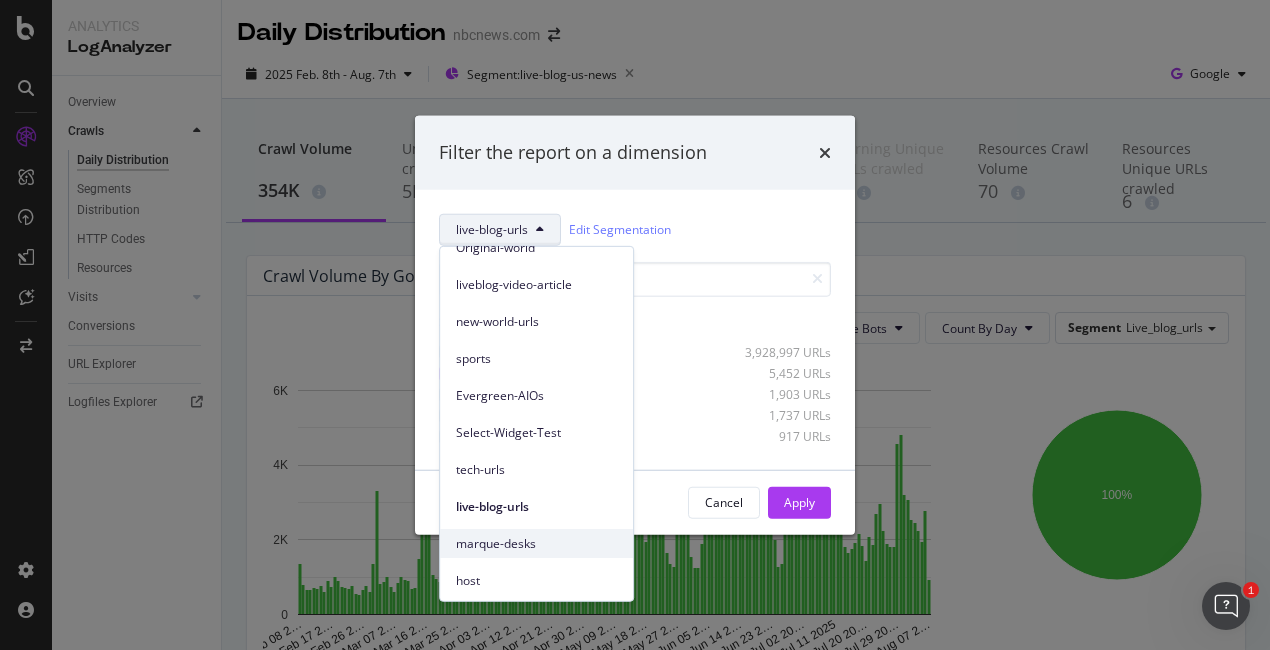 click on "marque-desks" at bounding box center (536, 543) 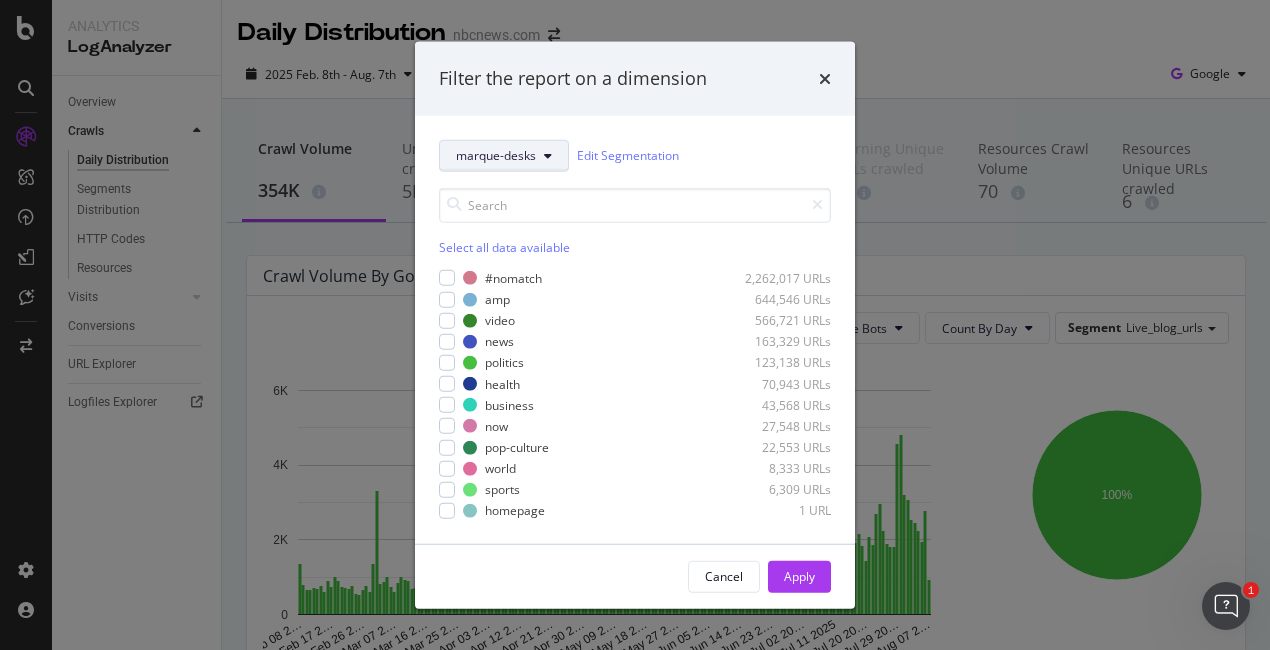 click on "marque-desks" at bounding box center [496, 155] 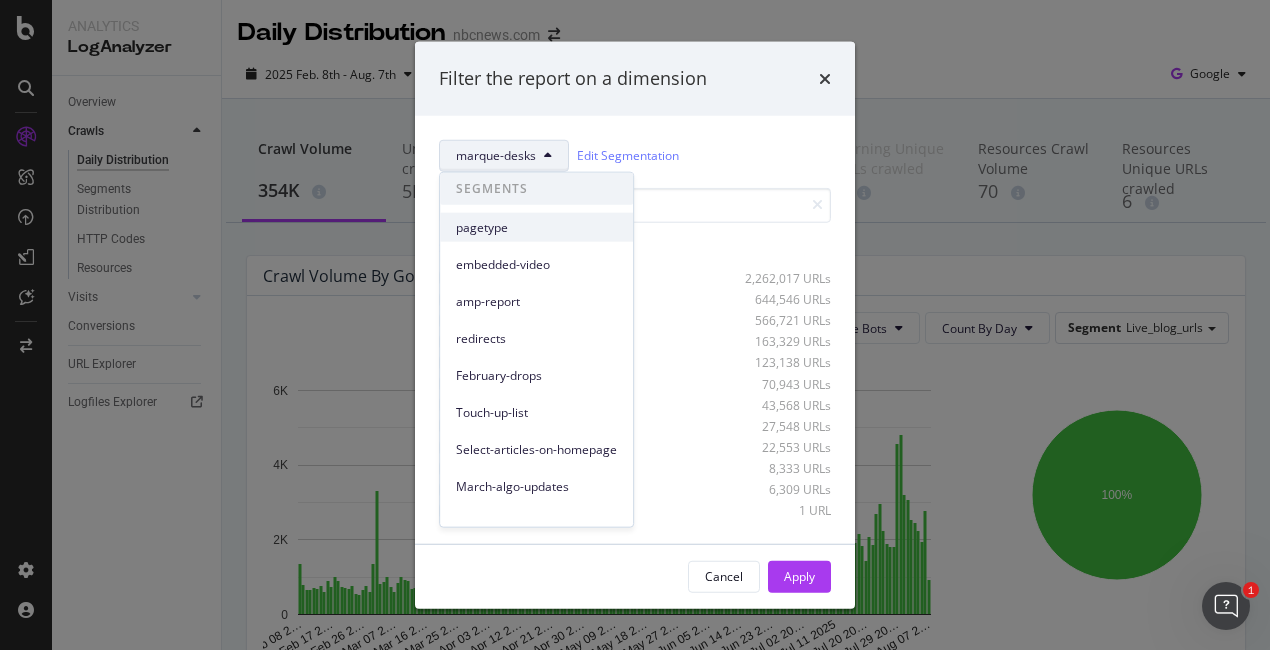 click on "pagetype" at bounding box center (536, 227) 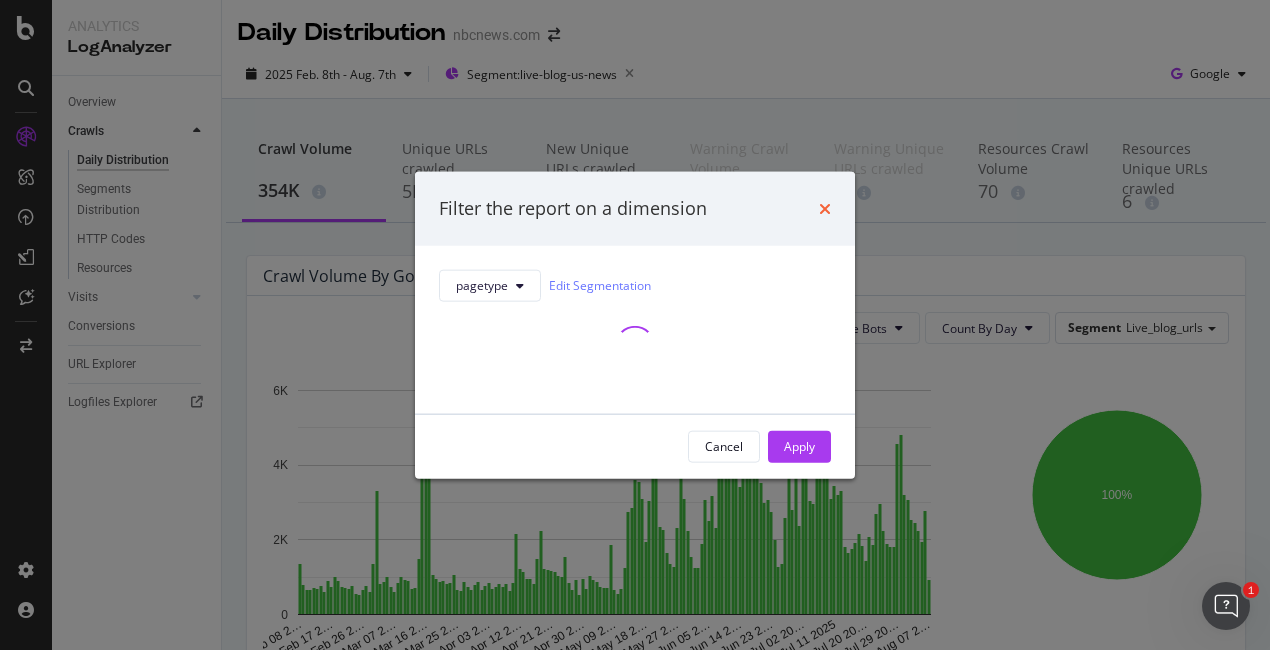 click at bounding box center (825, 208) 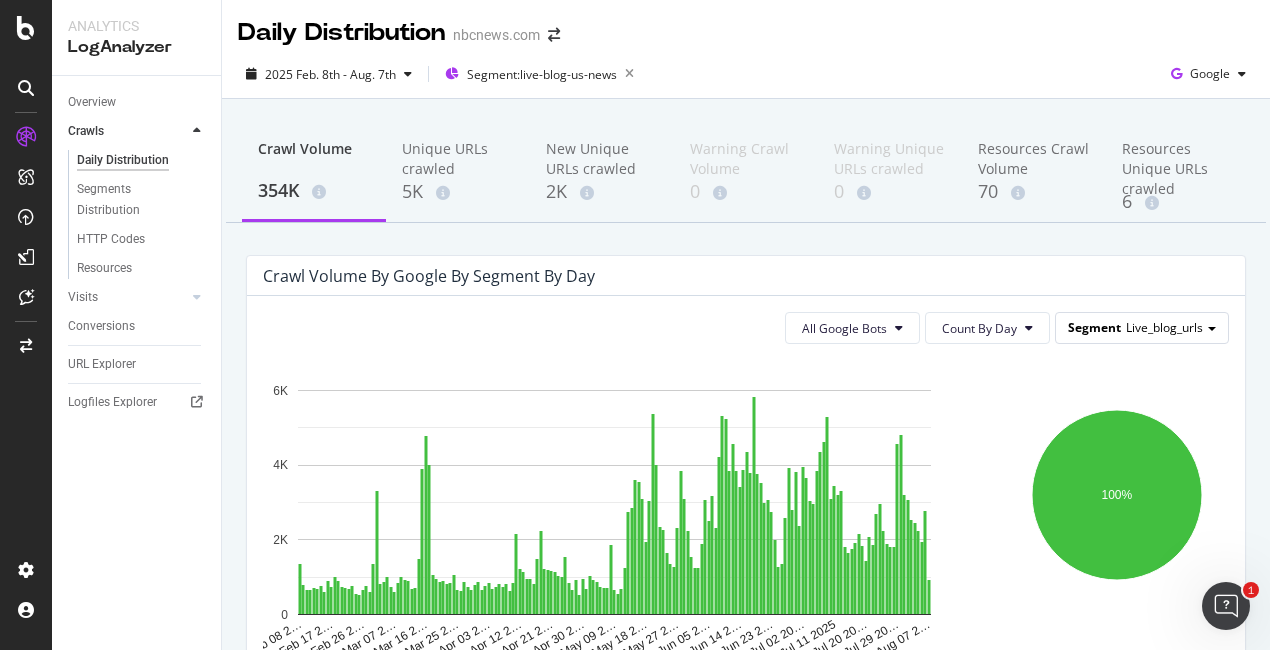 click on "Live_blog_urls" at bounding box center (1164, 327) 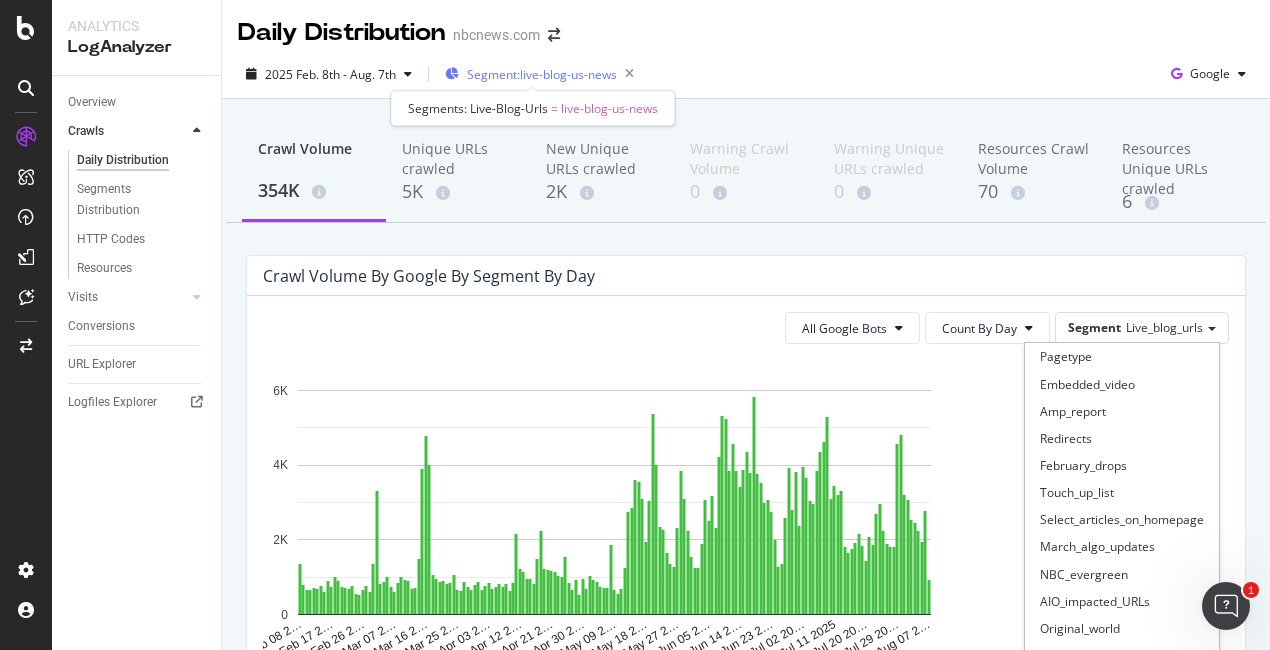 click on "Segment:  live-blog-us-news" at bounding box center [542, 74] 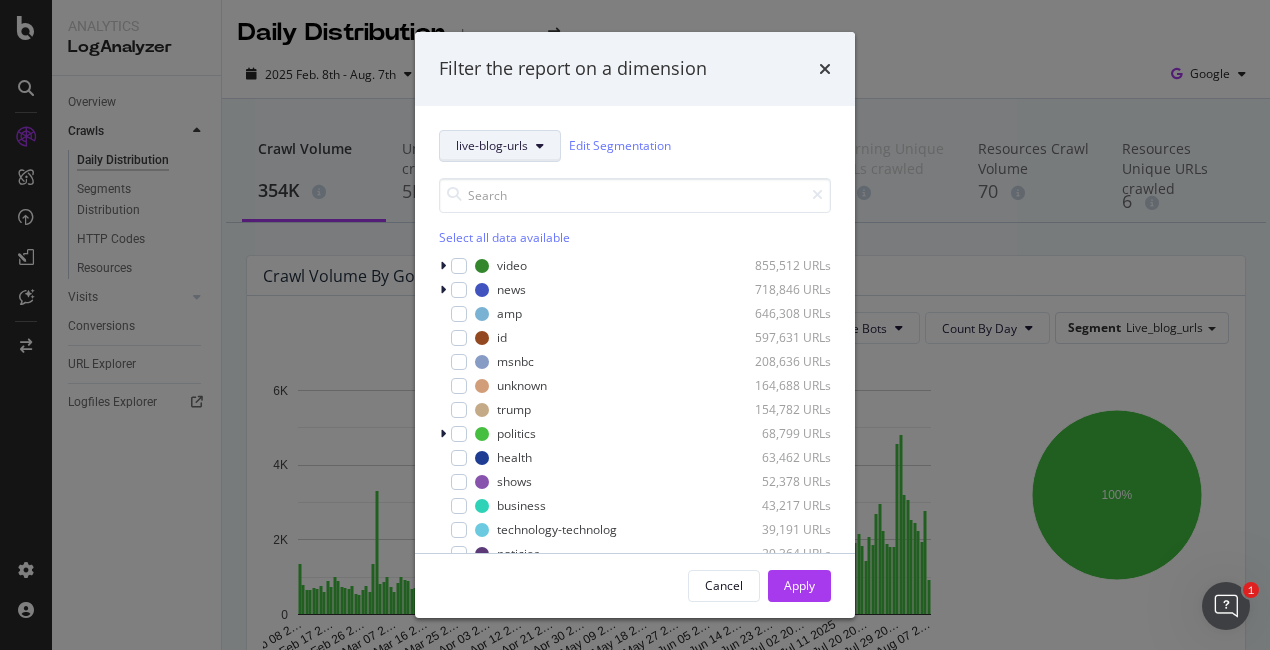 click on "live-blog-urls" at bounding box center [500, 146] 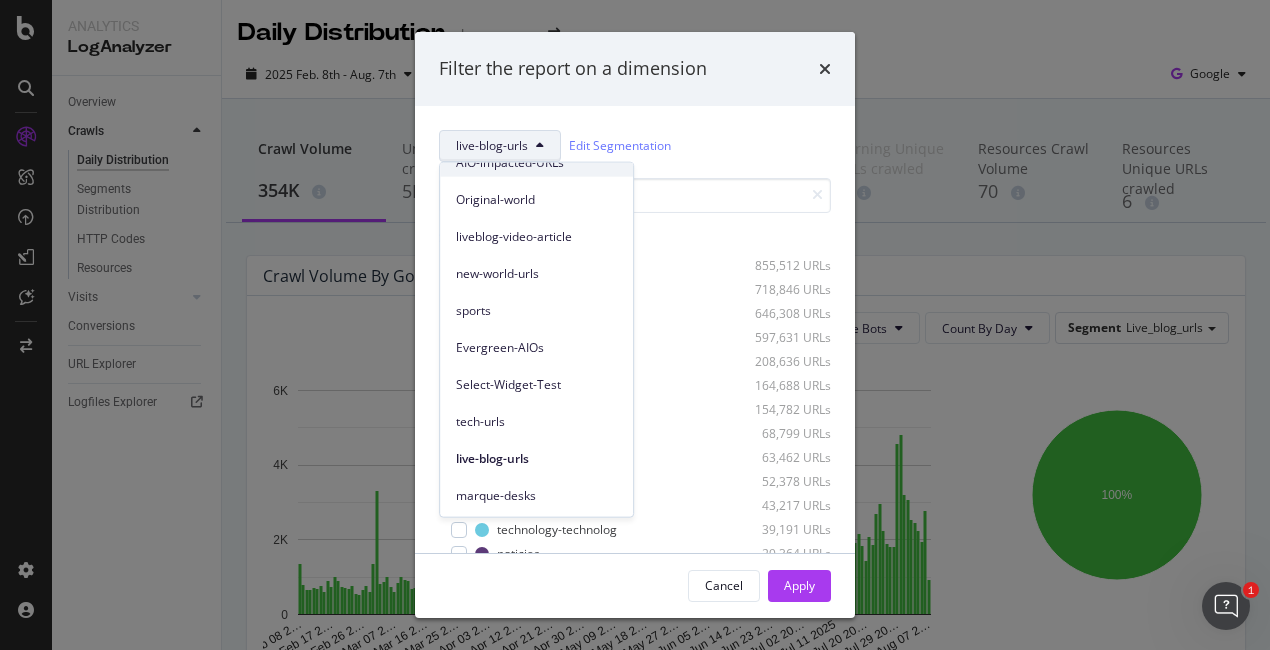 scroll, scrollTop: 424, scrollLeft: 0, axis: vertical 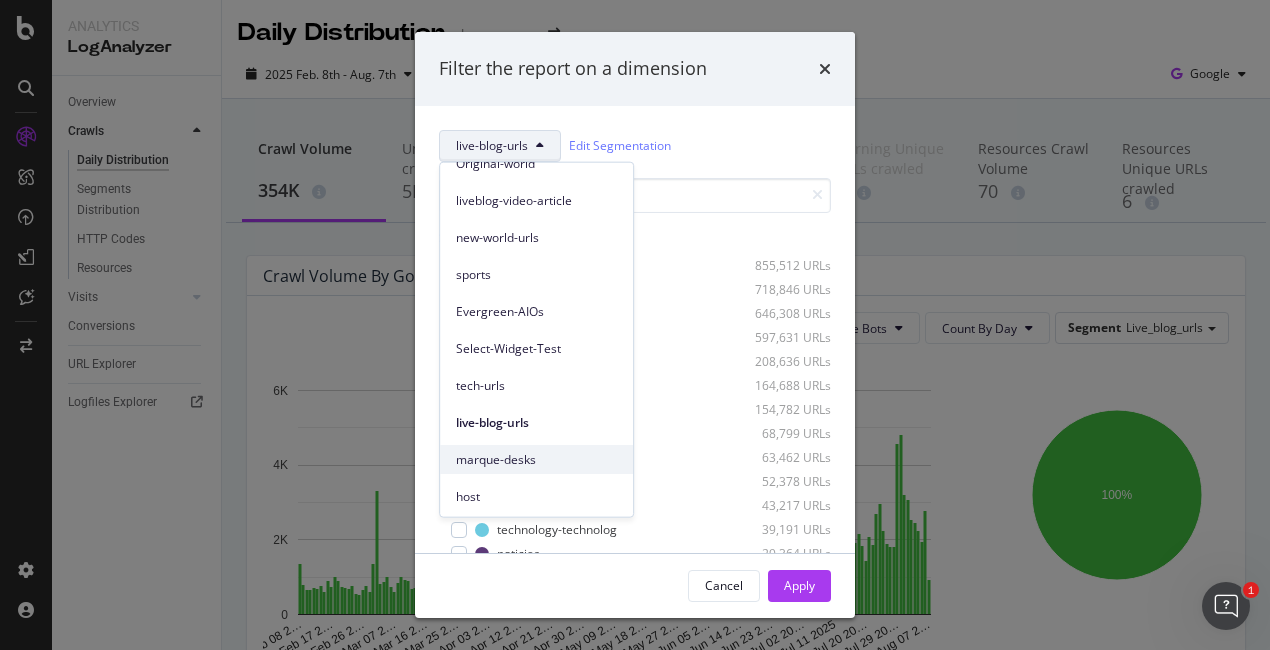 click on "marque-desks" at bounding box center (536, 459) 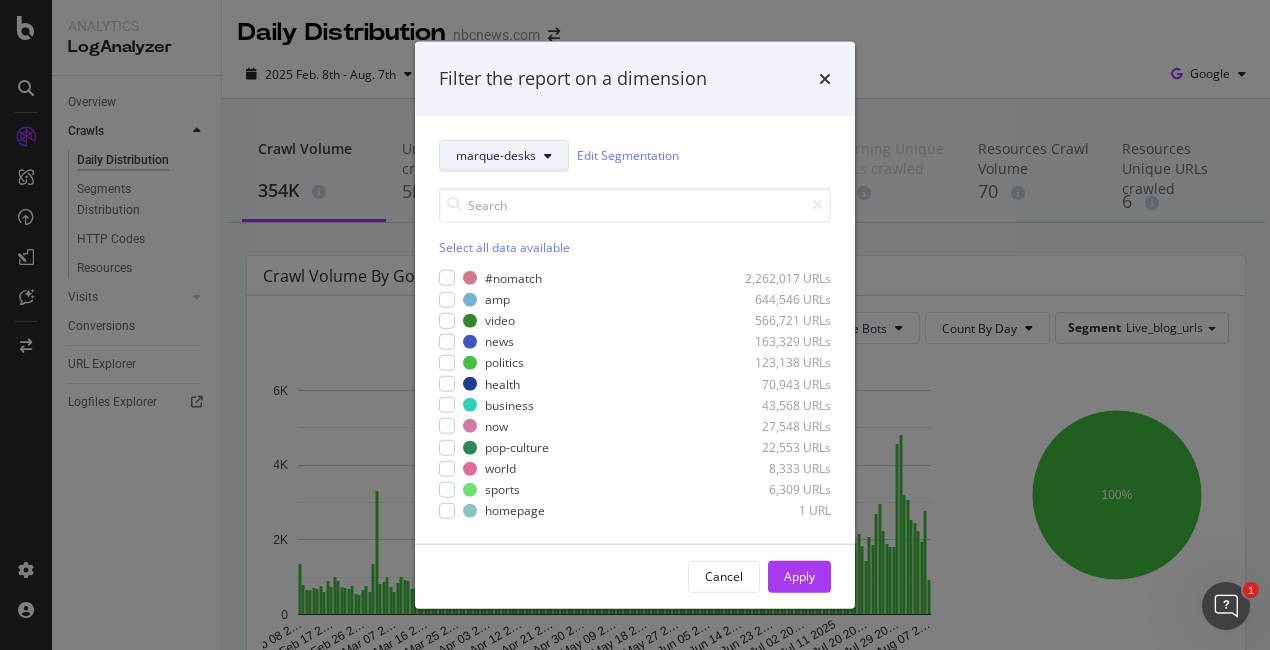 click on "marque-desks" at bounding box center (496, 155) 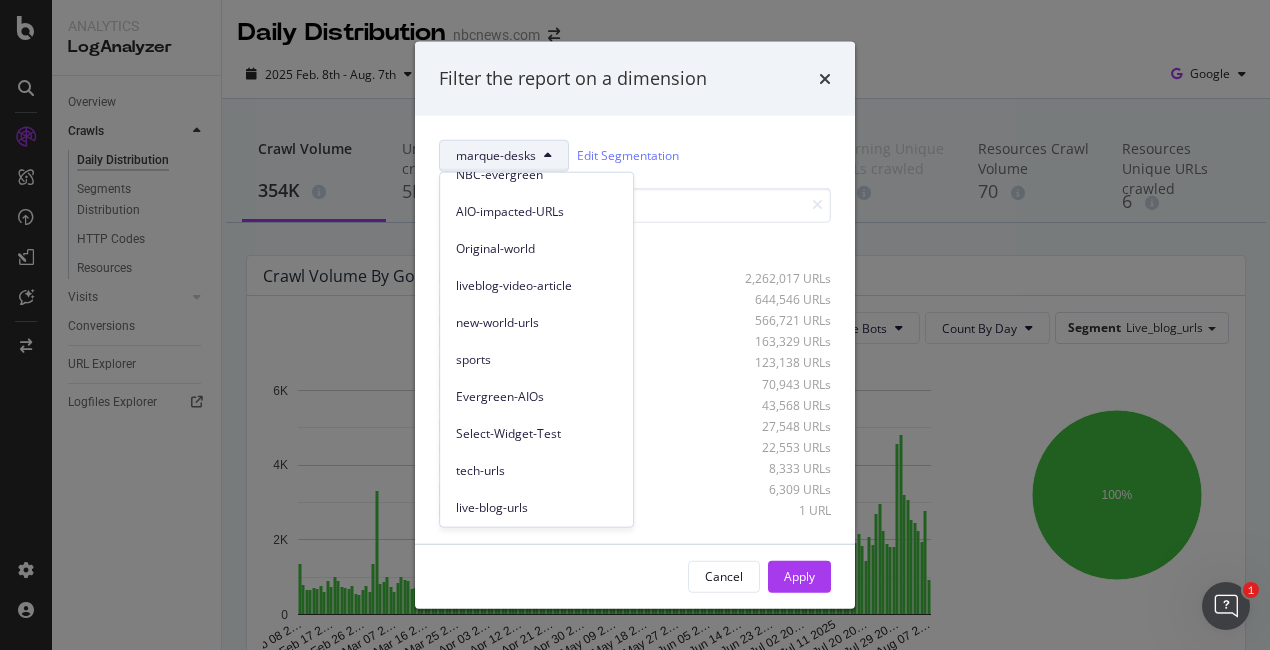 scroll, scrollTop: 424, scrollLeft: 0, axis: vertical 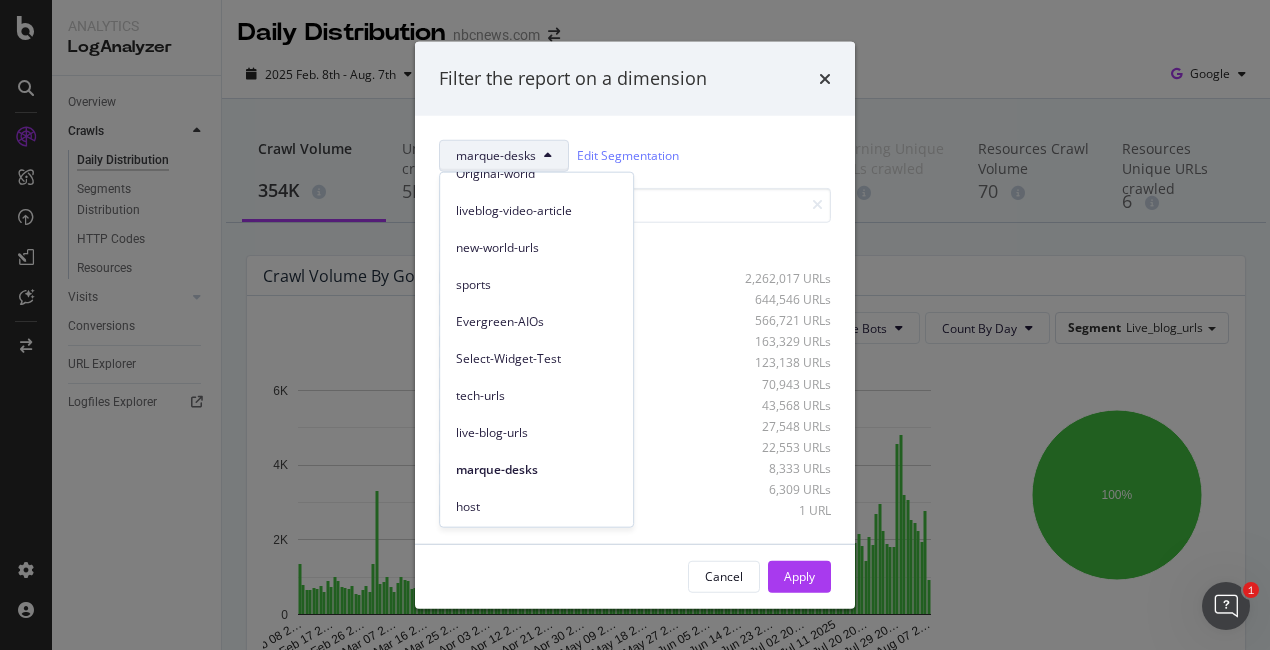 click on "SEGMENTS pagetype embedded-video amp-report redirects February-drops Touch-up-list Select-articles-on-homepage March-algo-updates NBC-evergreen AIO-impacted-URLs Original-world liveblog-video-article new-world-urls sports Evergreen-AIOs Select-Widget-Test tech-urls live-blog-urls marque-desks host" at bounding box center (536, 350) 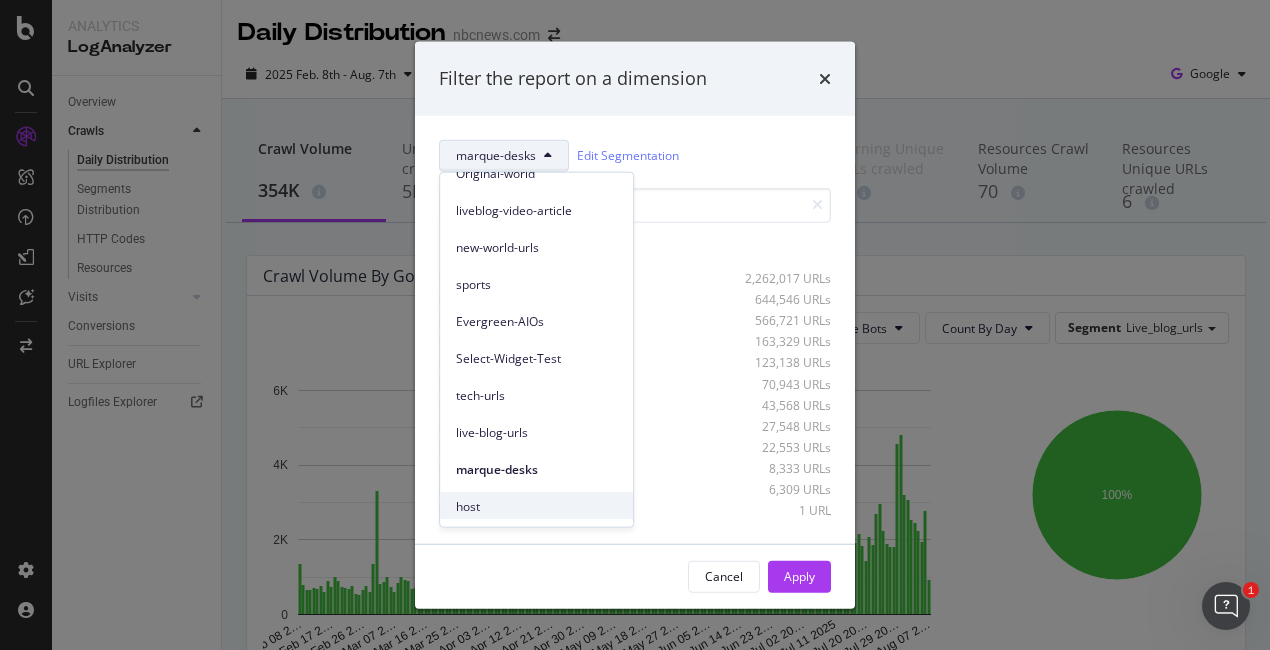 click on "host" at bounding box center (536, 506) 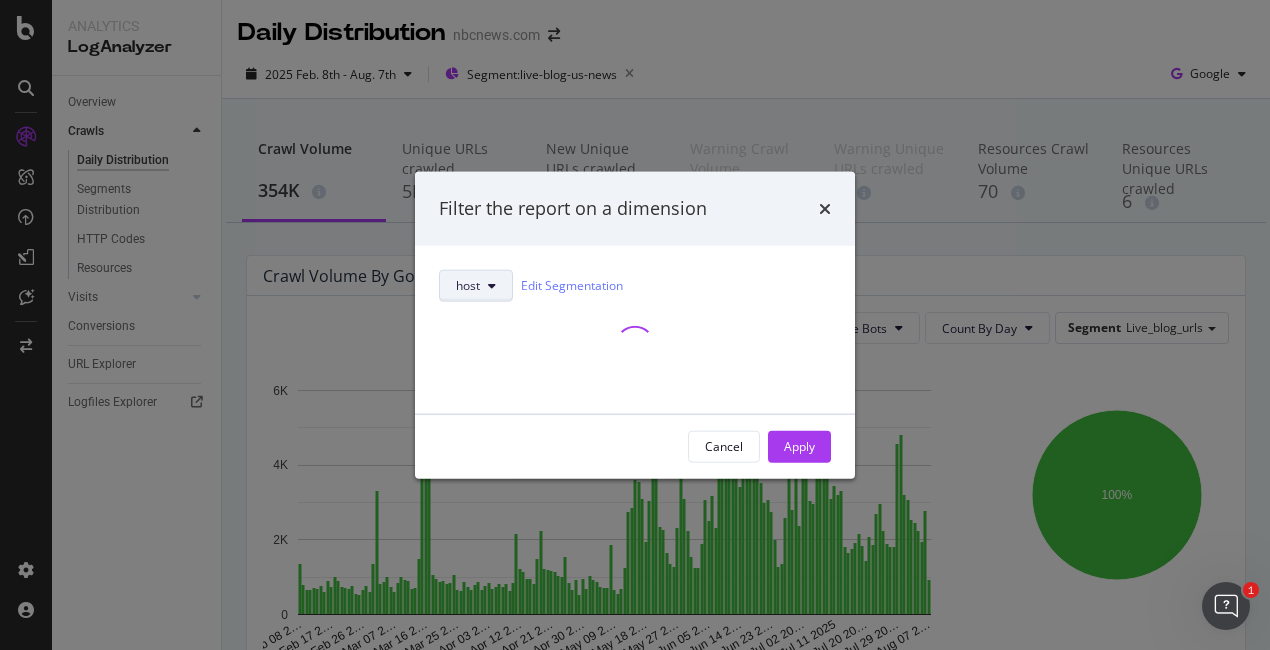 click on "host" at bounding box center (468, 285) 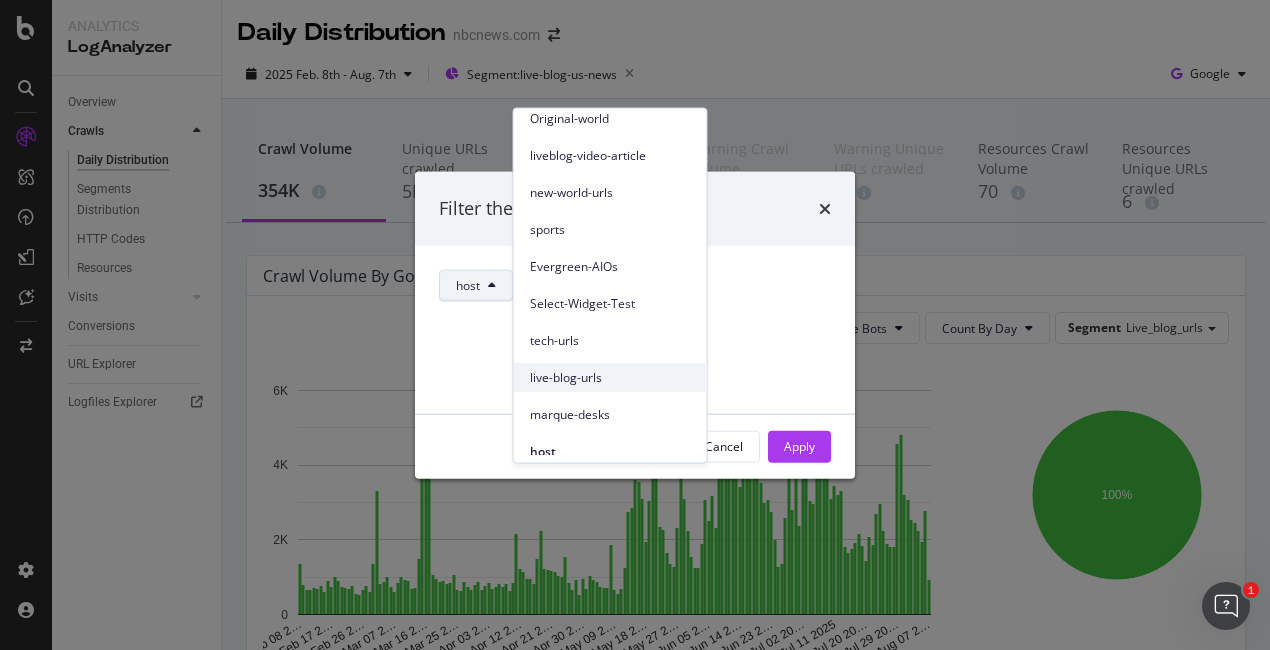 scroll, scrollTop: 424, scrollLeft: 0, axis: vertical 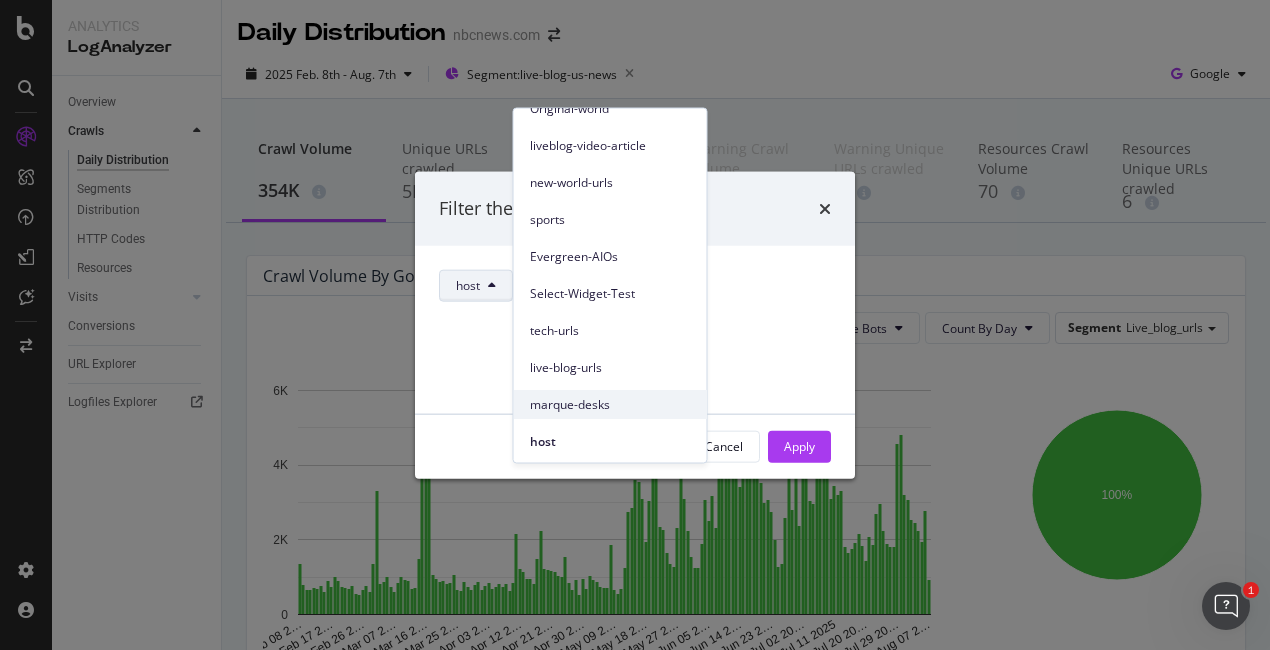 click on "marque-desks" at bounding box center (610, 405) 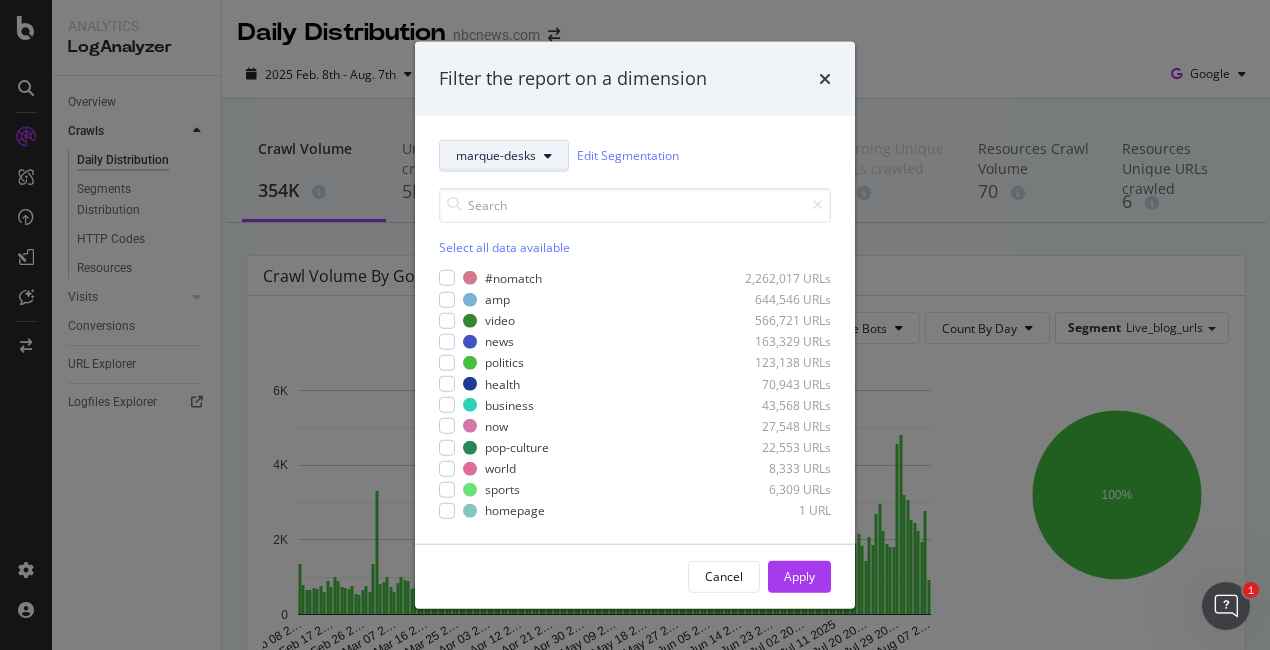 click on "marque-desks" at bounding box center (496, 155) 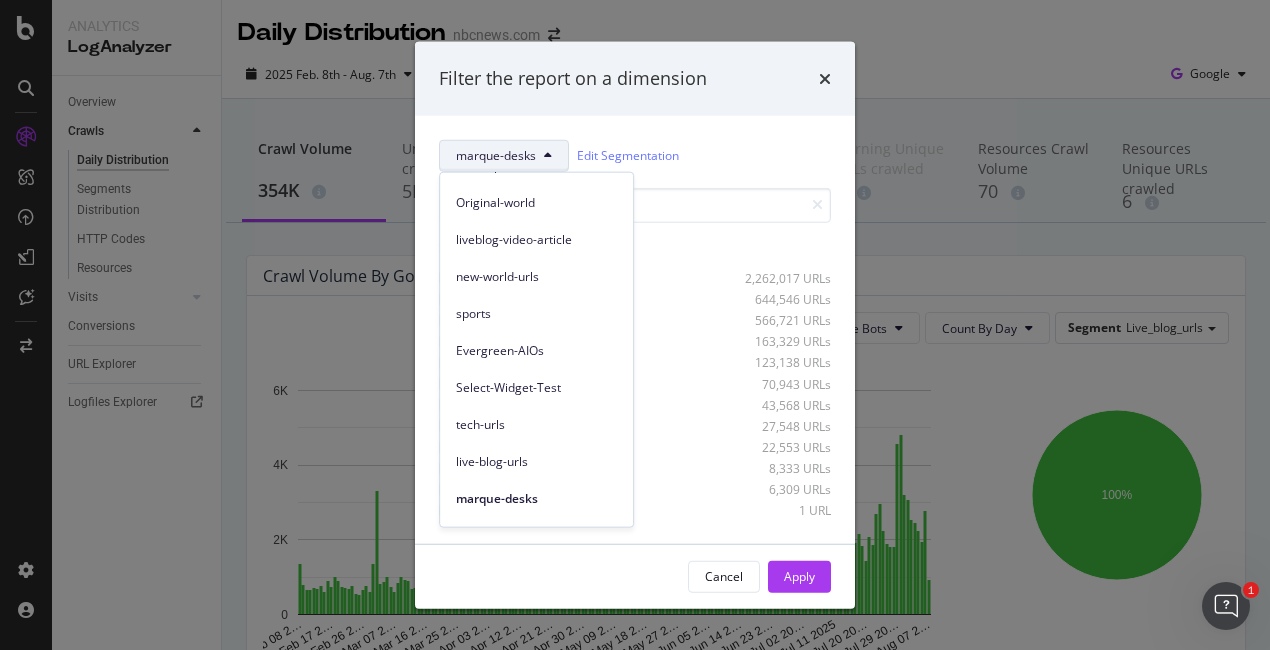 scroll, scrollTop: 424, scrollLeft: 0, axis: vertical 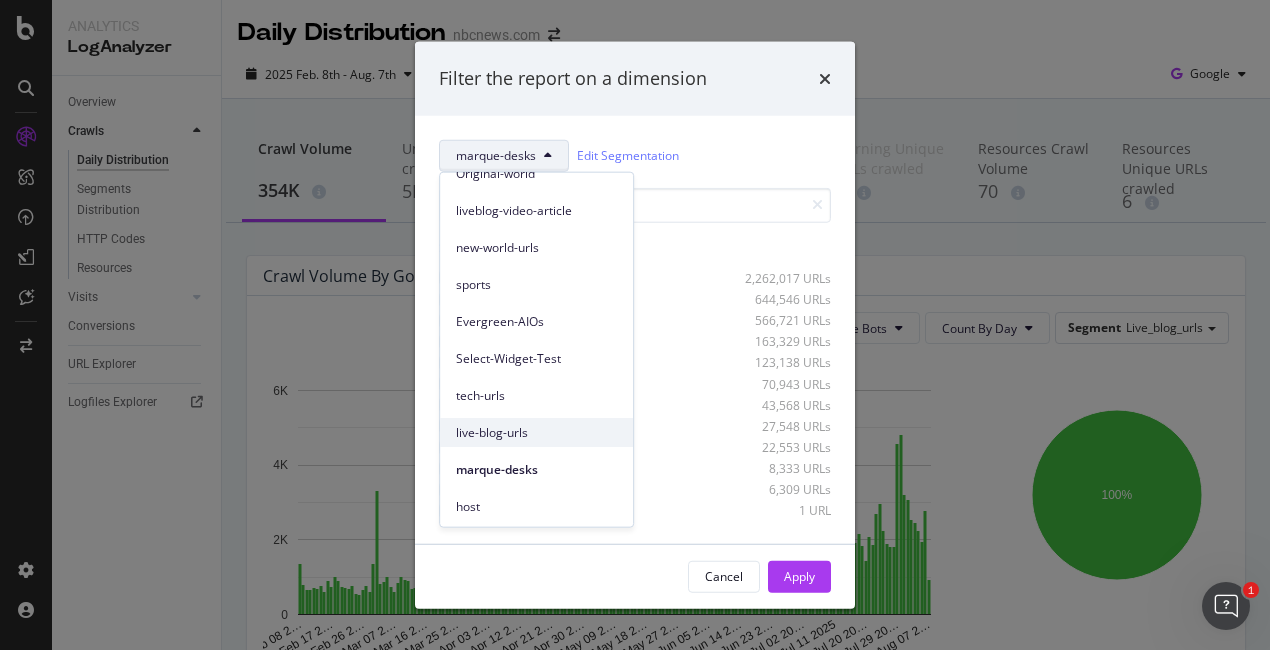 click on "live-blog-urls" at bounding box center [536, 432] 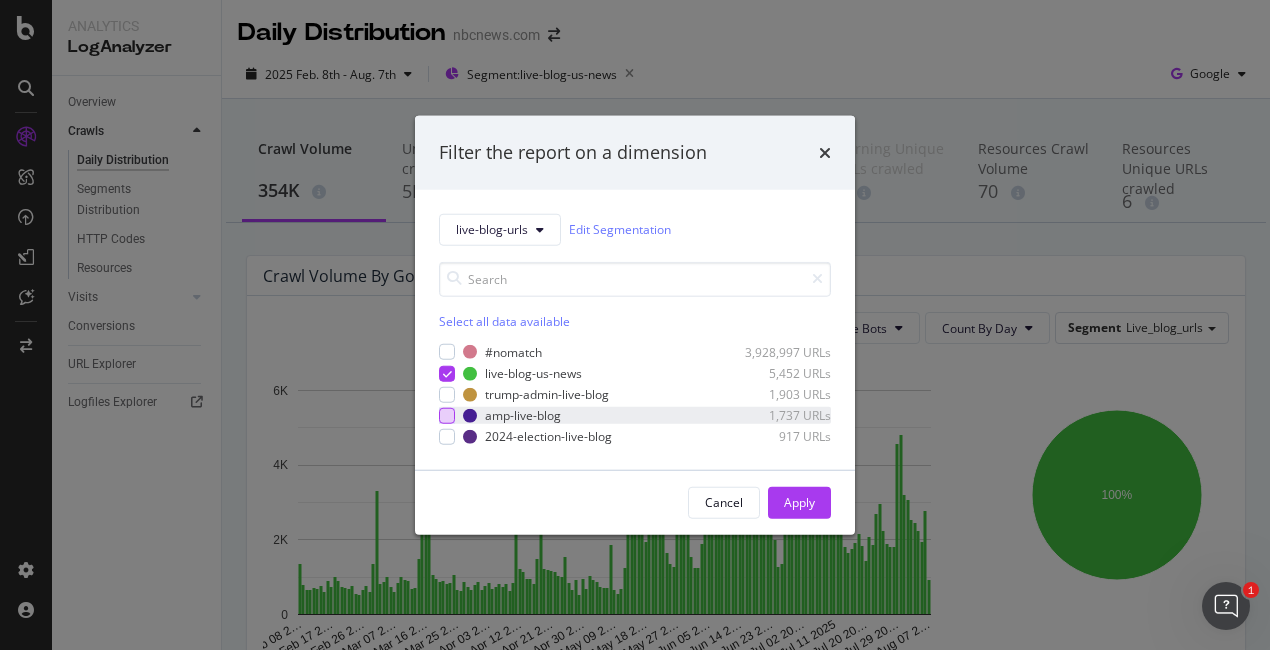 click at bounding box center (447, 416) 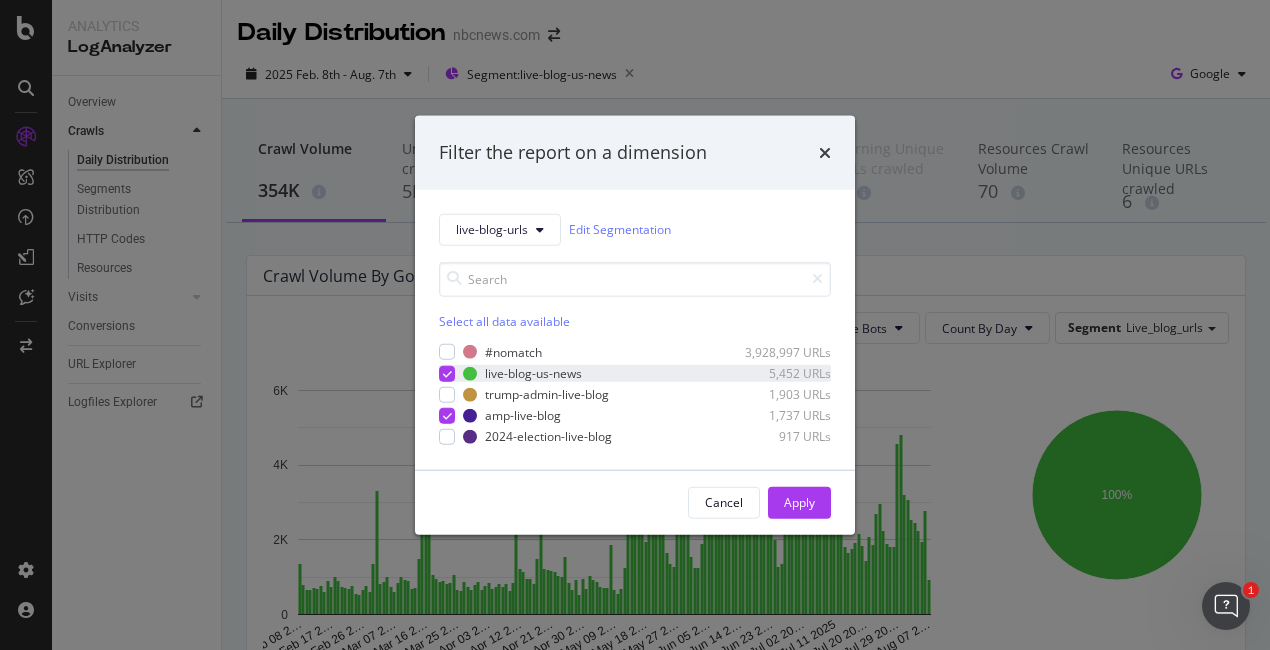 click at bounding box center (447, 373) 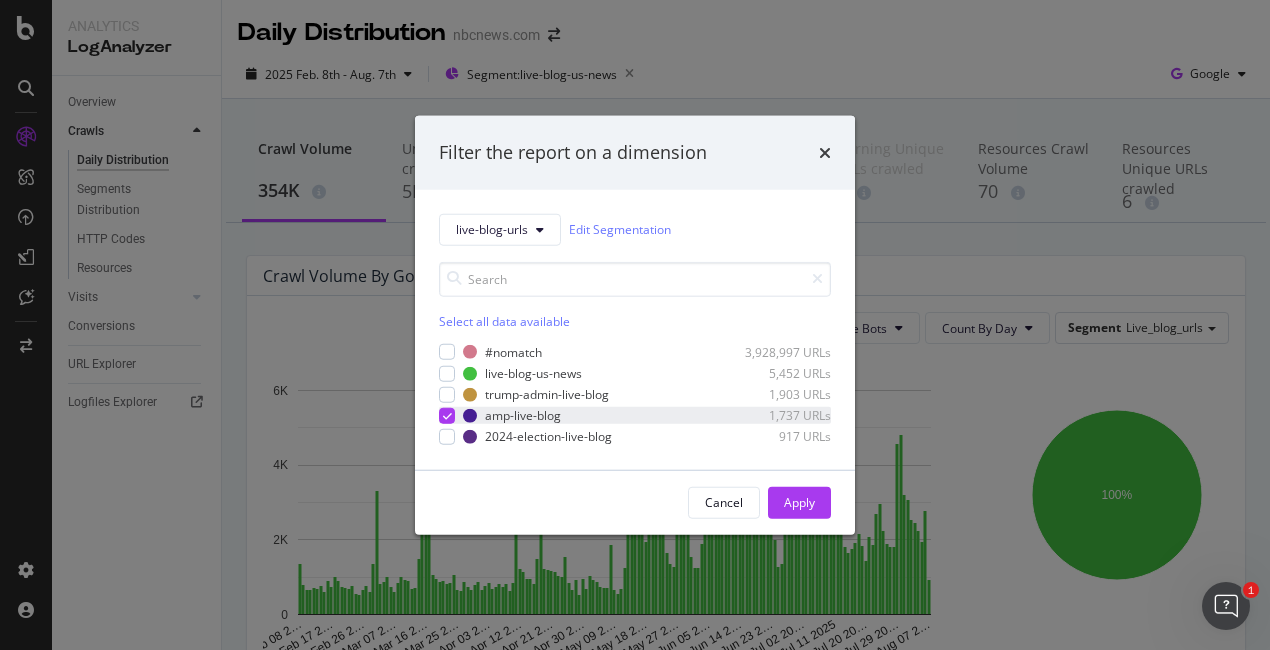 click at bounding box center (447, 416) 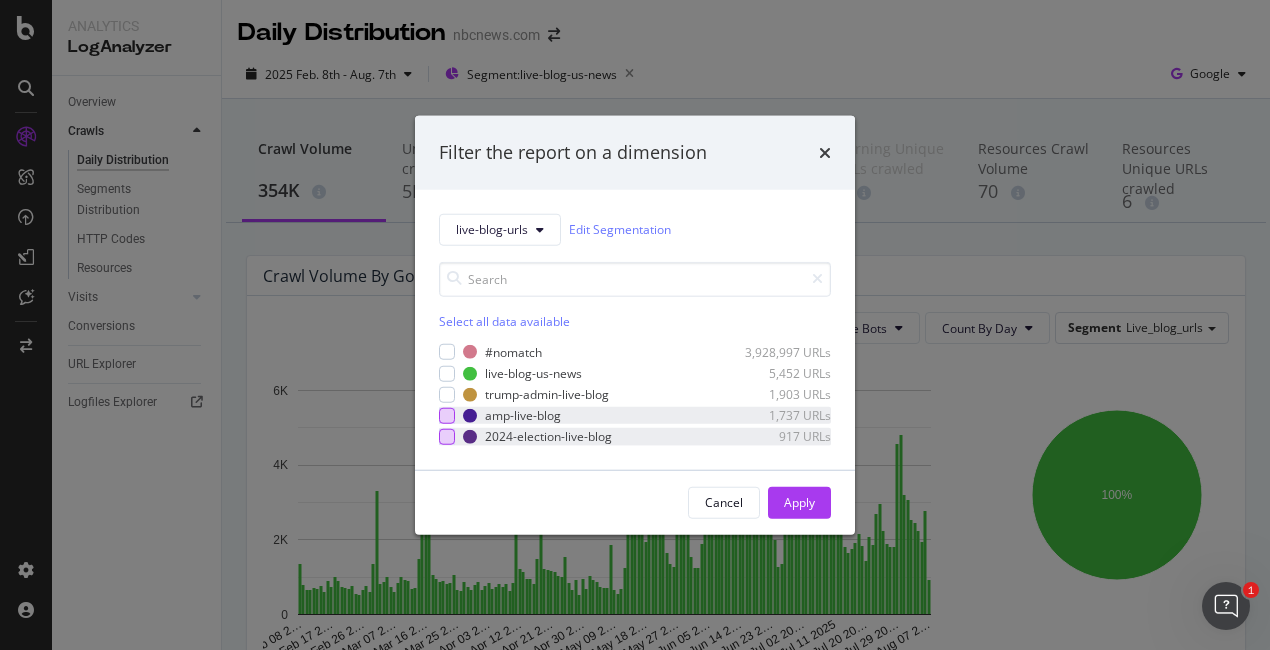 click at bounding box center [447, 437] 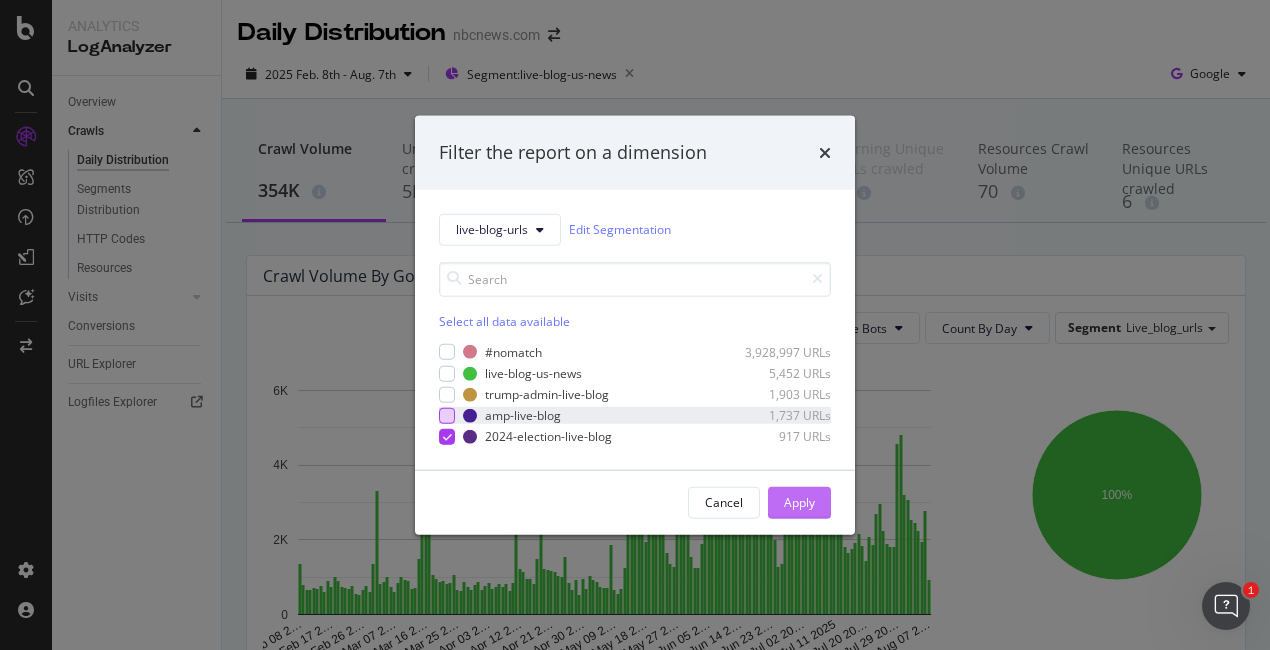 click on "Apply" at bounding box center (799, 502) 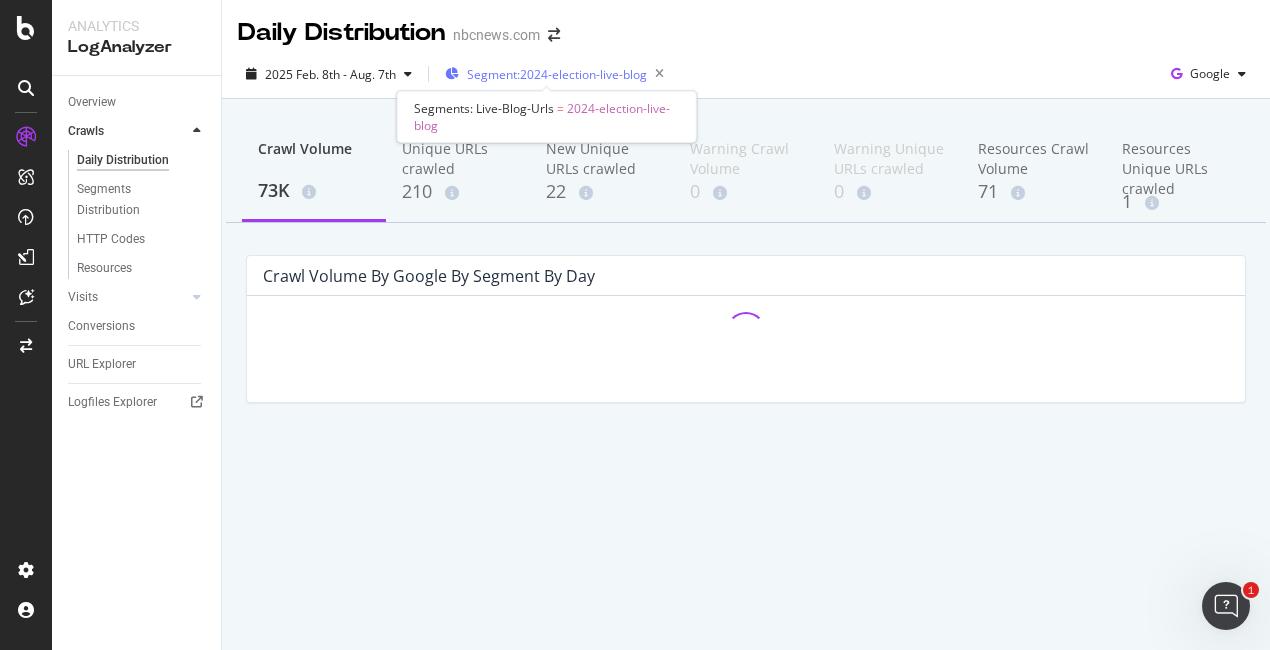 click on "Segment:  2024-election-live-blog" at bounding box center (557, 74) 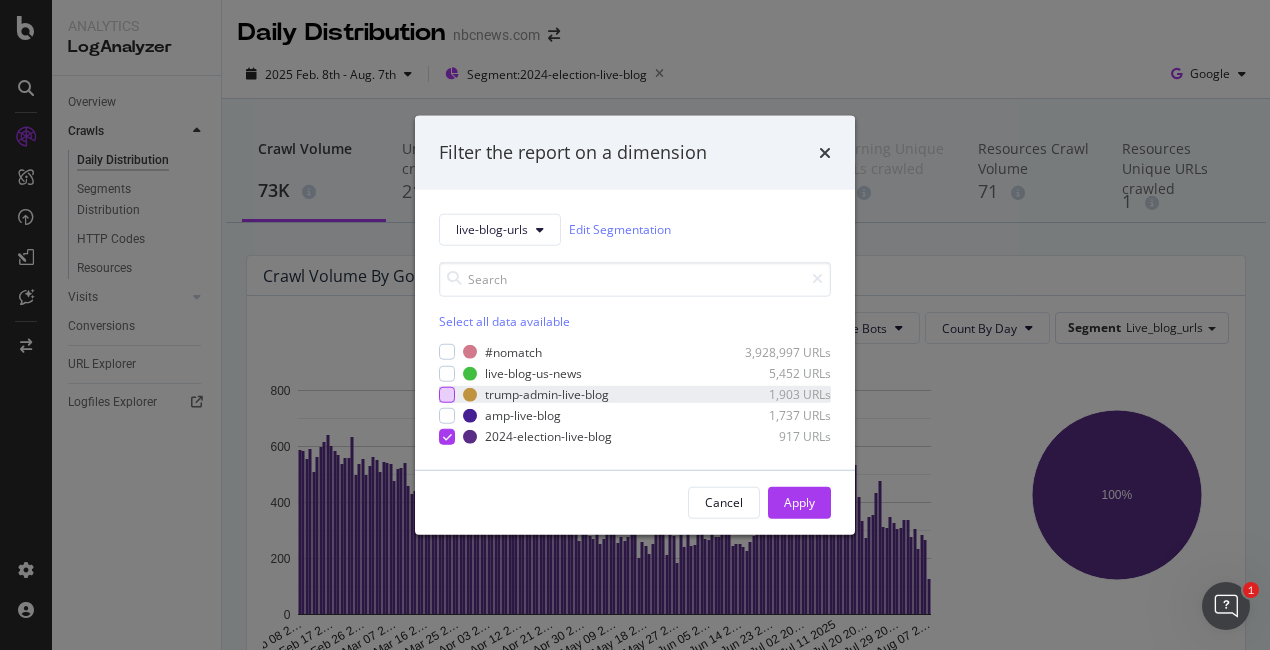 click at bounding box center [447, 394] 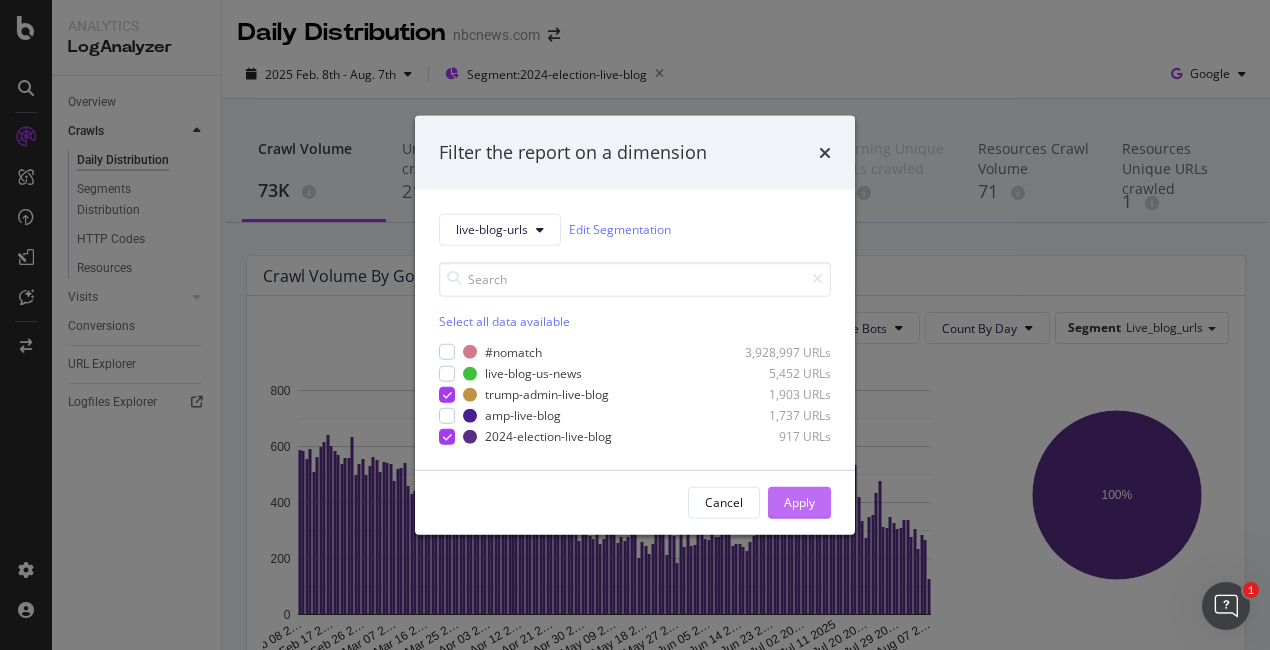 click on "Apply" at bounding box center (799, 502) 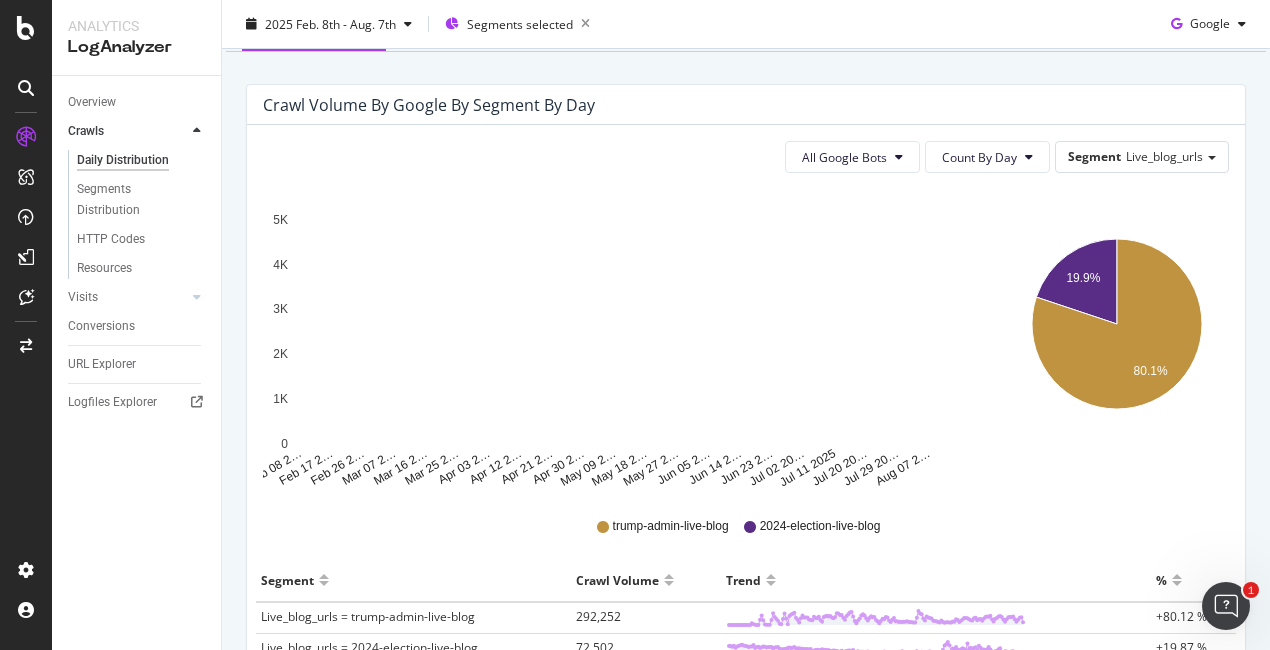 scroll, scrollTop: 249, scrollLeft: 0, axis: vertical 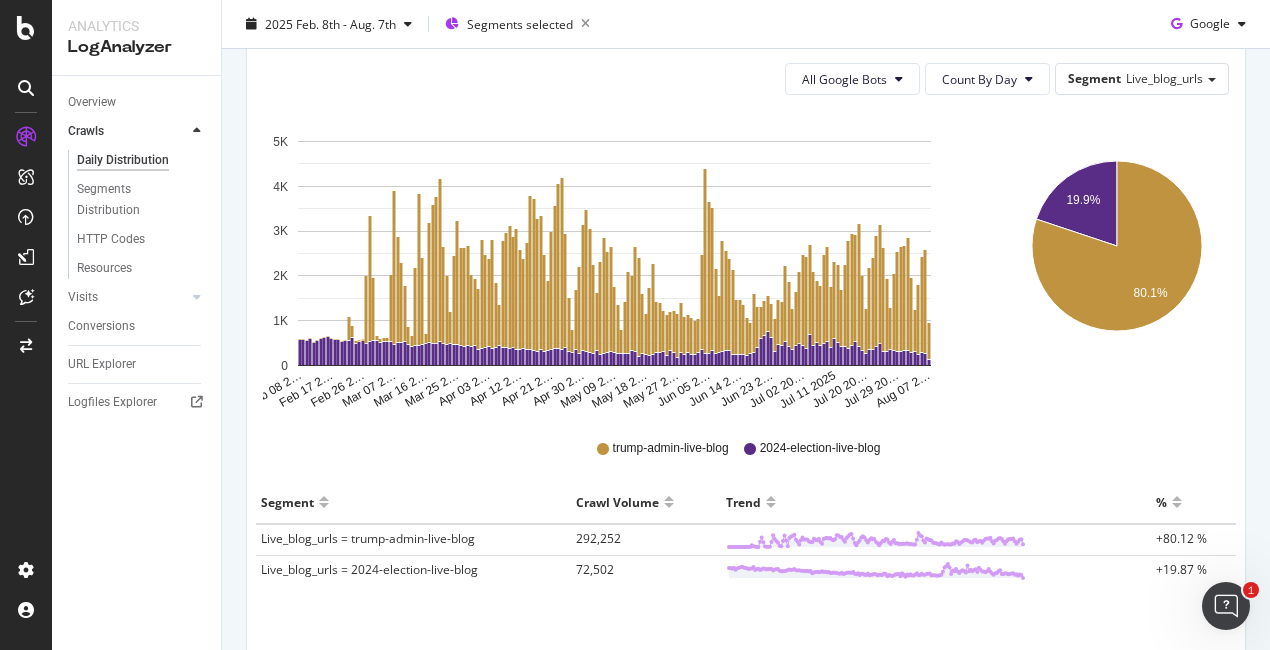 click on "Crawl Volume by google by Segment by Day All Google Bots Count By Day Segment Live_blog_urls Hold CTRL while clicking to filter the report. Feb 08 2… Feb 17 2… Feb 26 2… Mar 07 2… Mar 16 2… Mar 25 2… Apr 03 2… Apr 12 2… Apr 21 2… Apr 30 2… May 09 2… May 18 2… May 27 2… Jun 05 2… Jun 14 2… Jun 23 2… Jul 02 20… Jul 11 2025 Jul 20 20… Jul 29 20… Aug 07 2… 0 1K 2K 3K 4K 5K Date live_blog_urls = 2024-election-live-blog live_blog_urls = trump-admin-live-blog Feb 08 2025 589 0 Feb 09 2025 586 0 Feb 10 2025 556 0 Feb 11 2025 592 0 Feb 12 2025 510 0 Feb 13 2025 564 0 Feb 14 2025 599 0 Feb 15 2025 619 0 Feb 16 2025 643 0 Feb 17 2025 604 0 Feb 18 2025 586 0 Feb 19 2025 572 0 Feb 20 2025 541 0 Feb 21 2025 561 0 Feb 22 2025 560 528 Feb 23 2025 635 251 Feb 24 2025 500 50 Feb 25 2025 538 29 Feb 26 2025 557 29 Feb 27 2025 500 1,519 Feb 28 2025 533 2,822 Mar 01 2025 564 1,398 Mar 02 2025 552 120 Mar 03 2025 512 95 Mar 04 2025 545 76 Mar 05 2025 543 90 Mar 06 2025 541 1,482 Mar 07 2025 %" at bounding box center [746, 331] 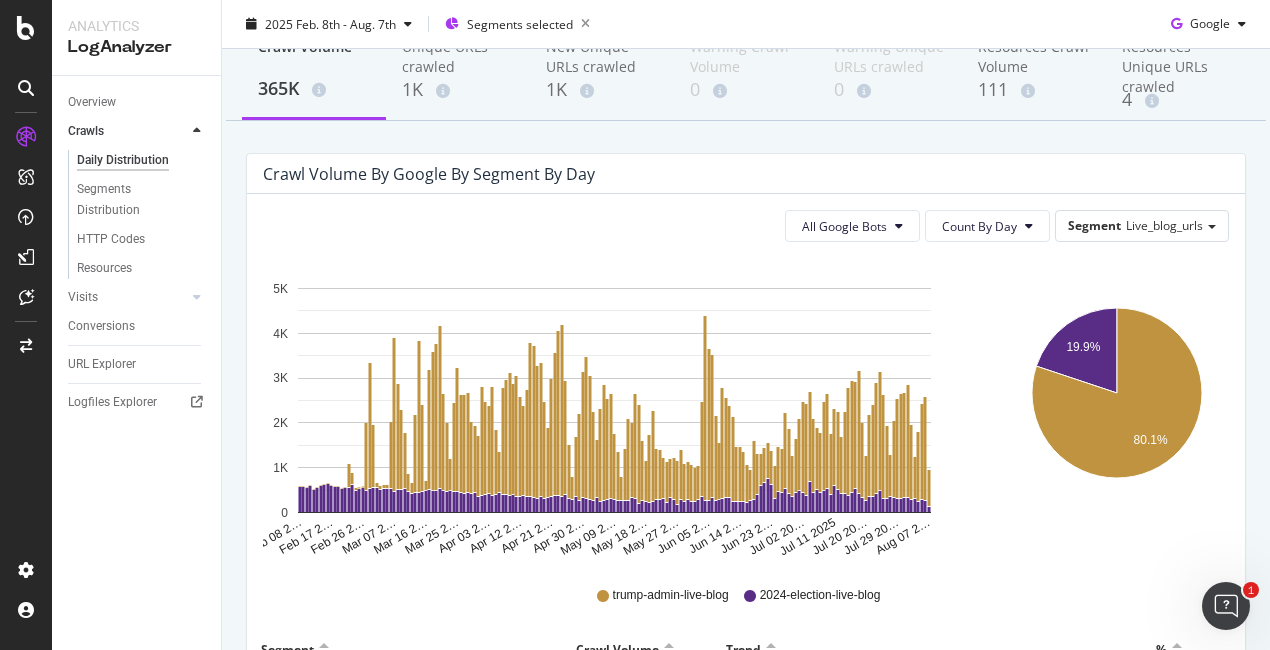 scroll, scrollTop: 0, scrollLeft: 0, axis: both 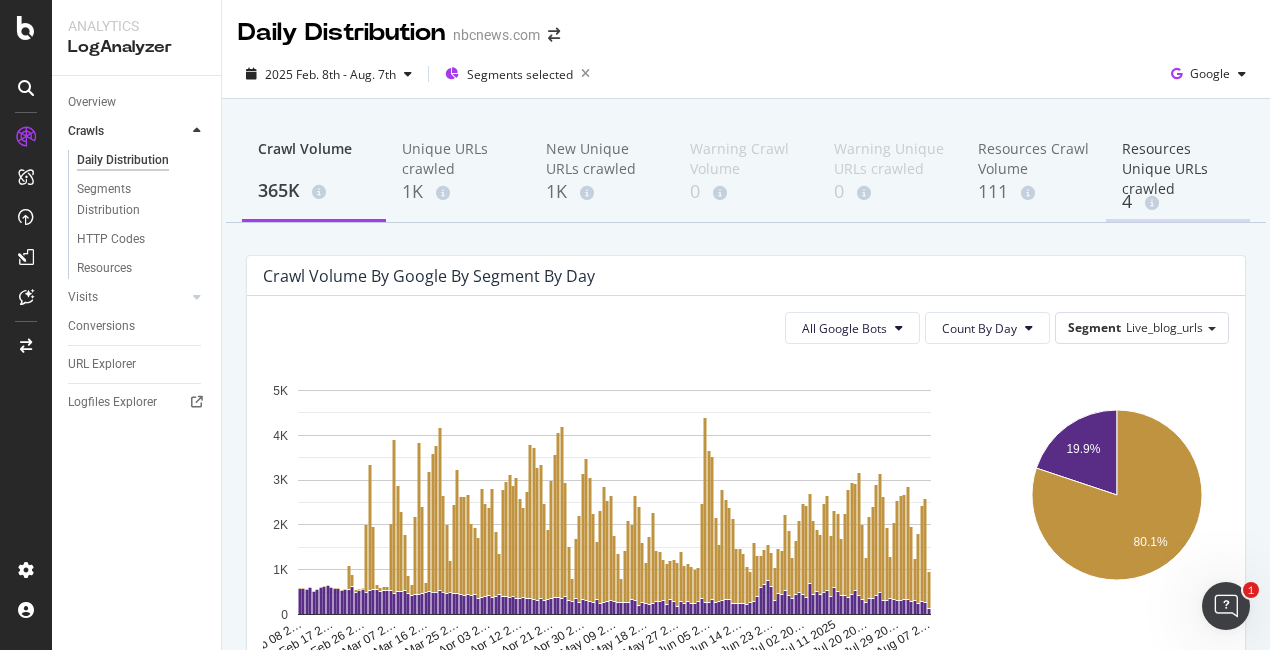 click on "Resources Unique URLs crawled 4" at bounding box center (1178, 172) 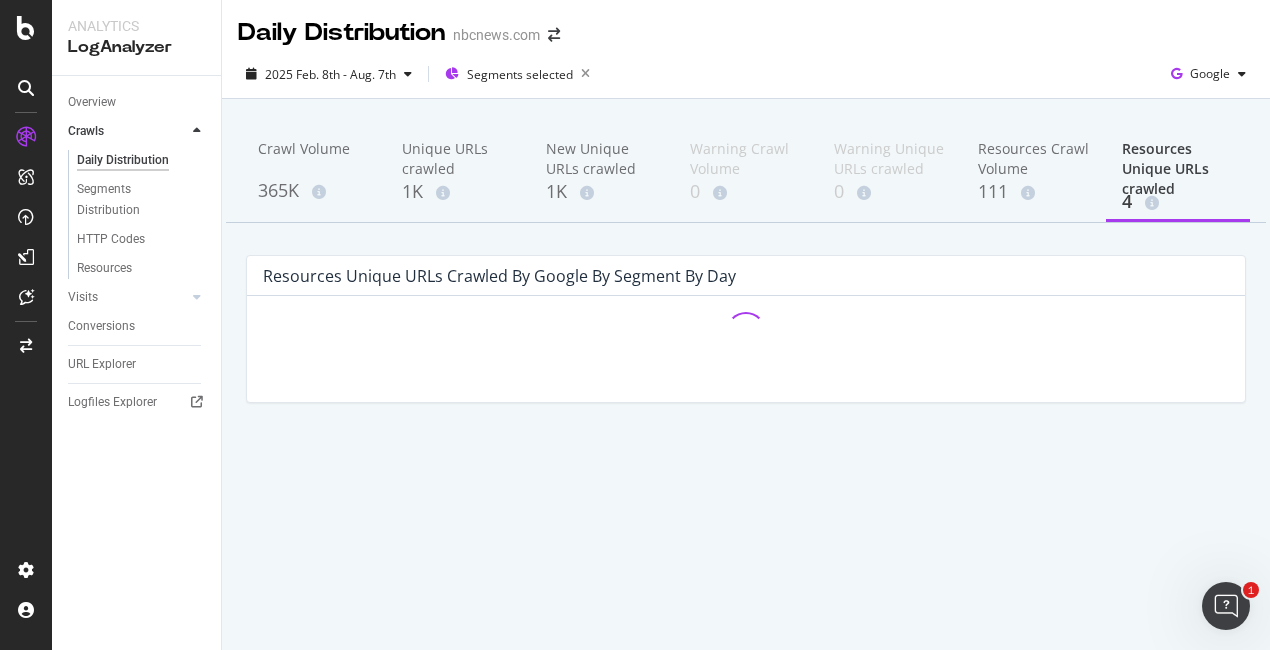 click on "Overview Crawls Daily Distribution Segments Distribution HTTP Codes Resources Visits Daily Distribution Segments Distribution HTTP Codes Conversions URL Explorer Logfiles Explorer" at bounding box center [136, 363] 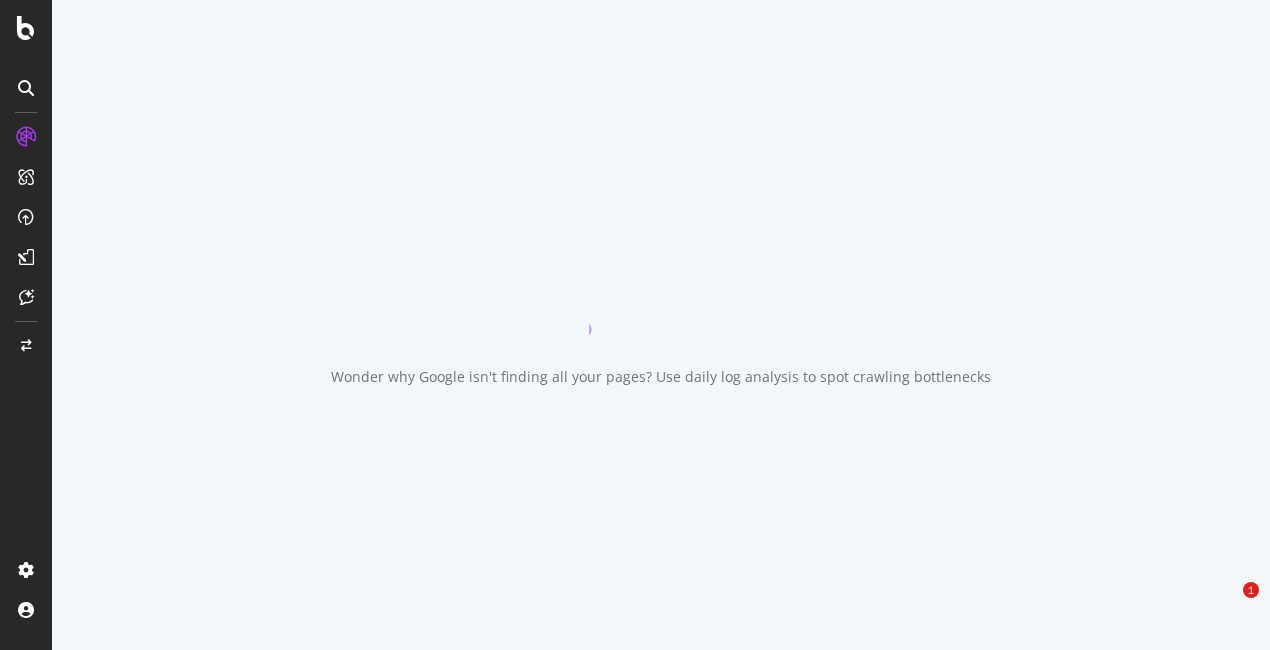 scroll, scrollTop: 0, scrollLeft: 0, axis: both 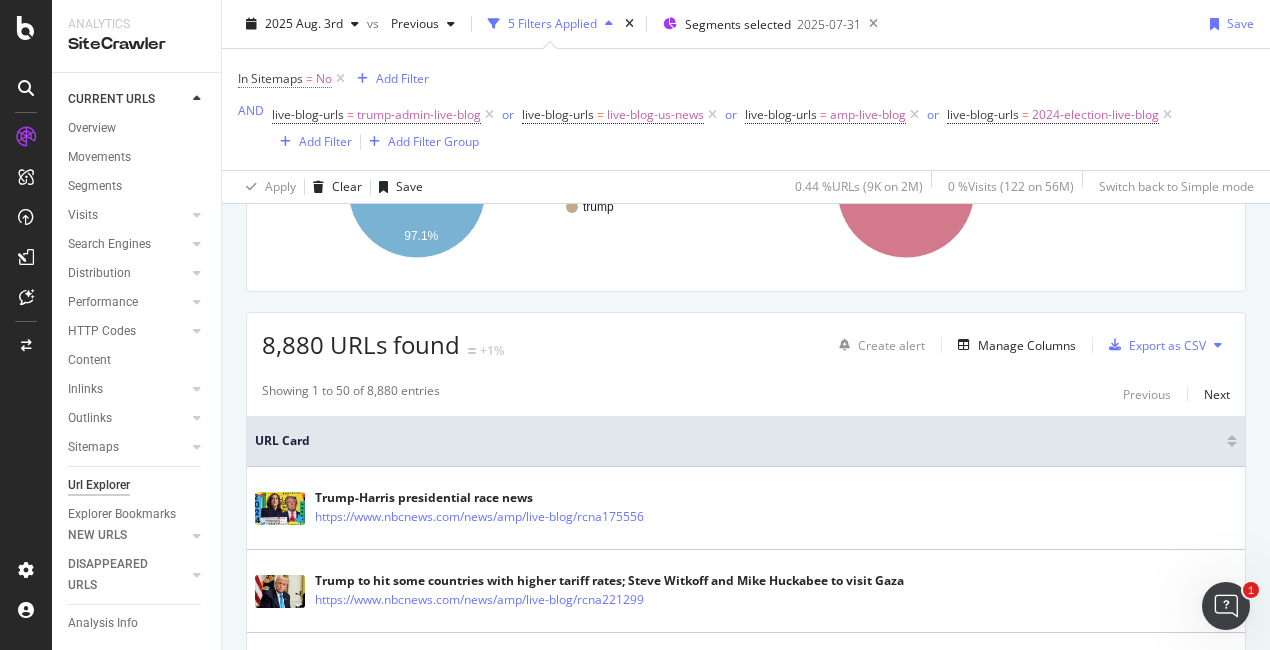 click on "In Sitemaps" at bounding box center (270, 78) 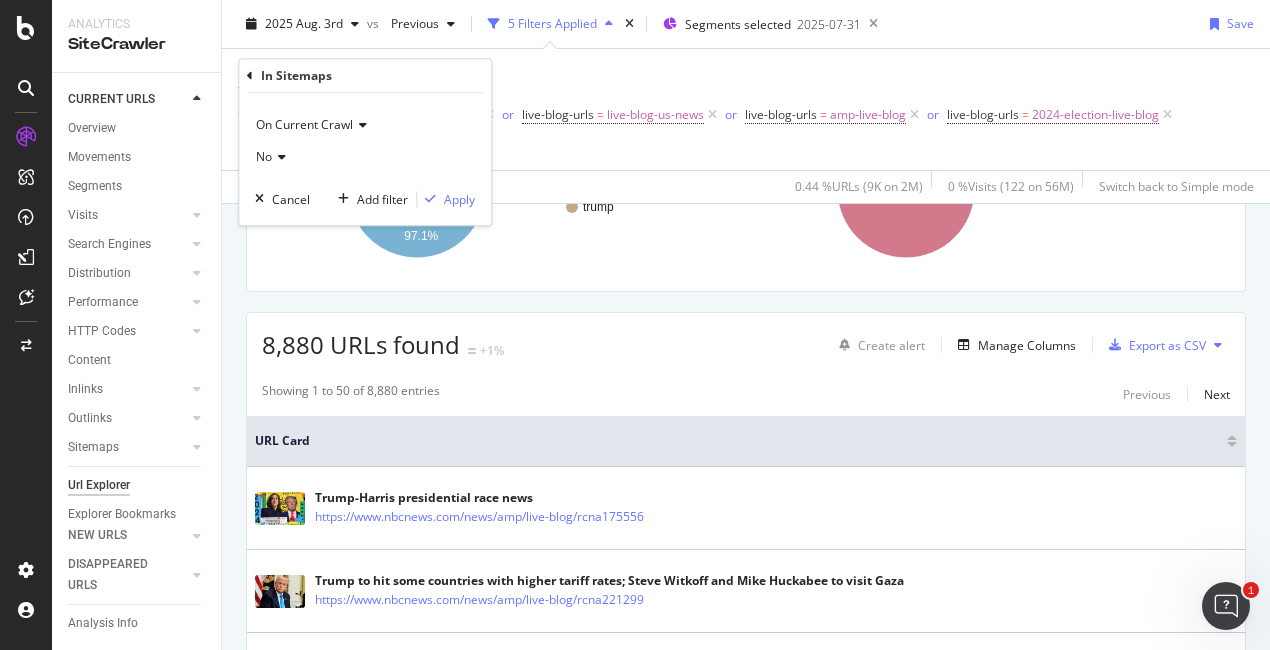 click on "In Sitemaps   =     No Add Filter AND live-blog-urls   =     trump-admin-live-blog or live-blog-urls   =     live-blog-us-news or live-blog-urls   =     amp-live-blog or live-blog-urls   =     2024-election-live-blog Add Filter Add Filter Group" at bounding box center (746, 109) 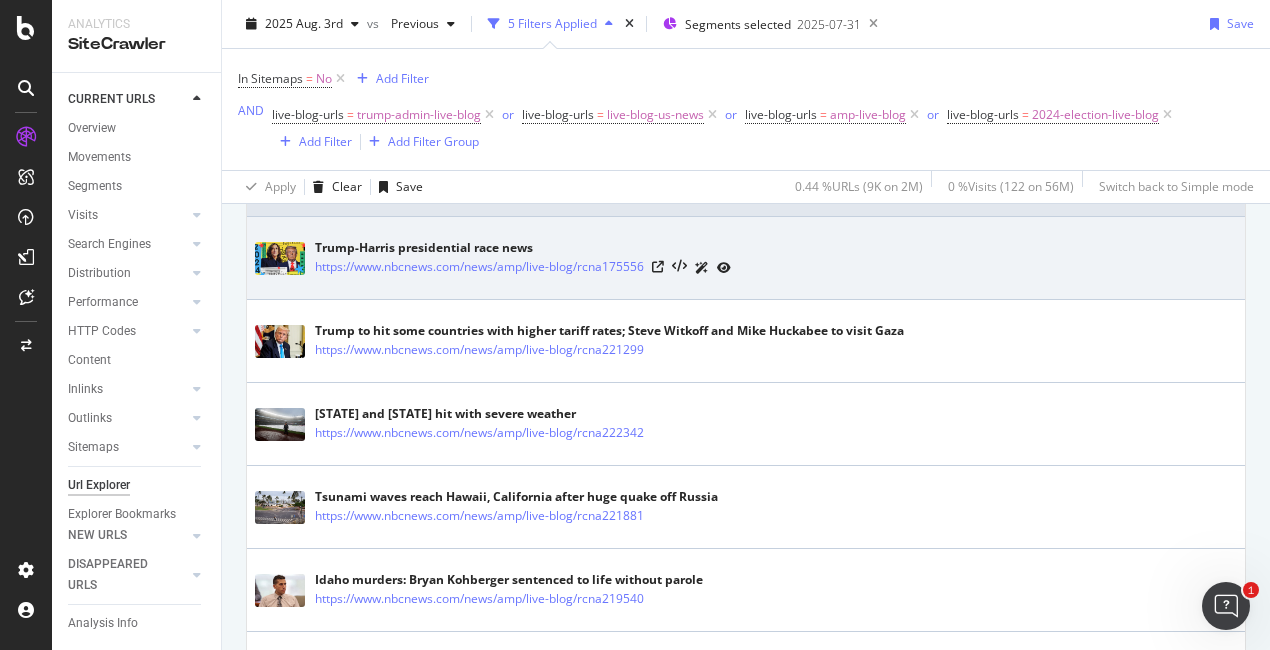scroll, scrollTop: 499, scrollLeft: 0, axis: vertical 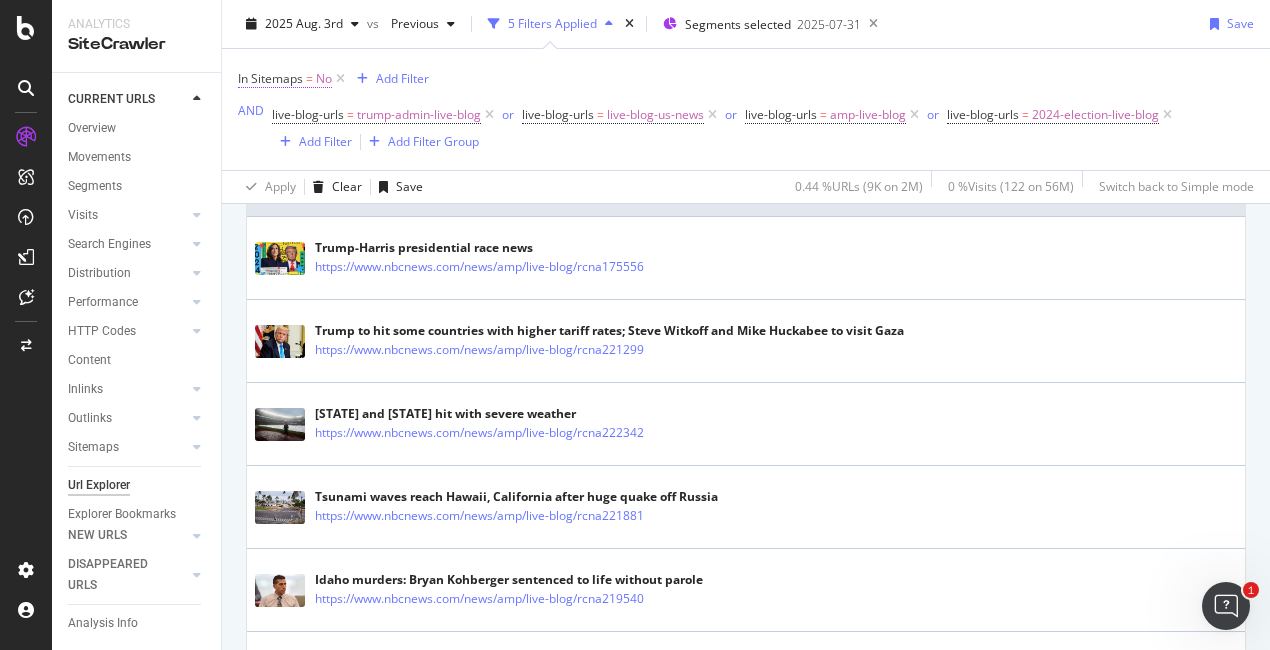 click on "In Sitemaps" at bounding box center (270, 78) 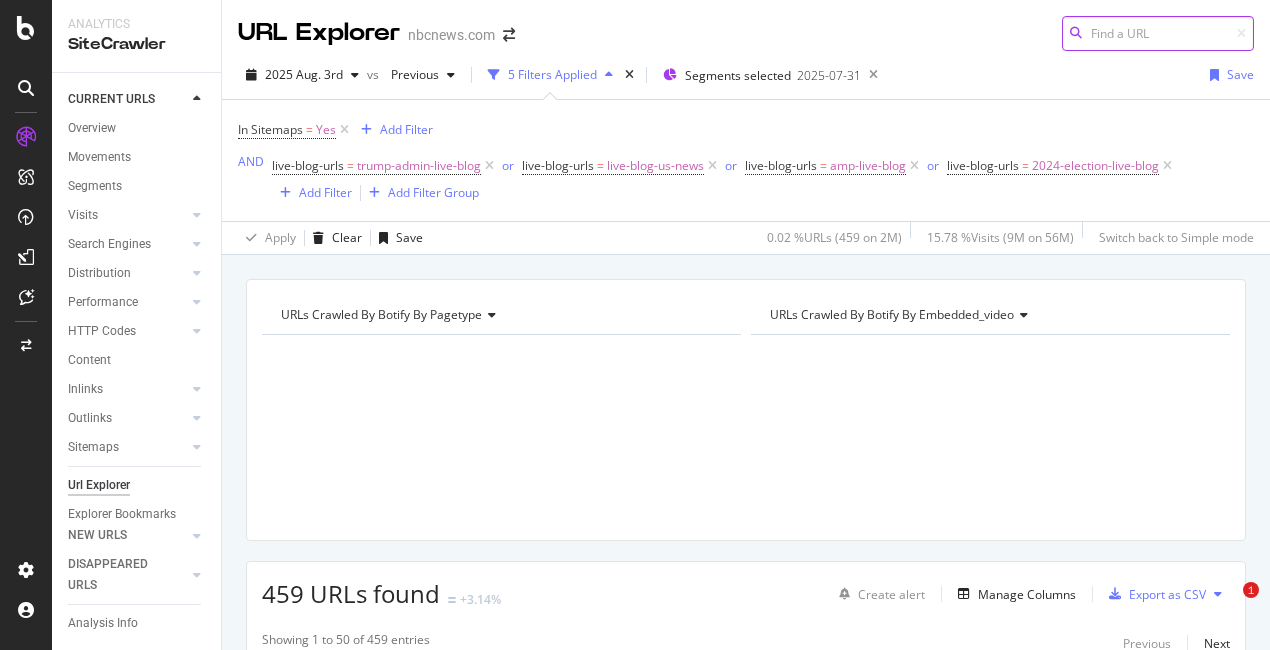 scroll, scrollTop: 0, scrollLeft: 0, axis: both 